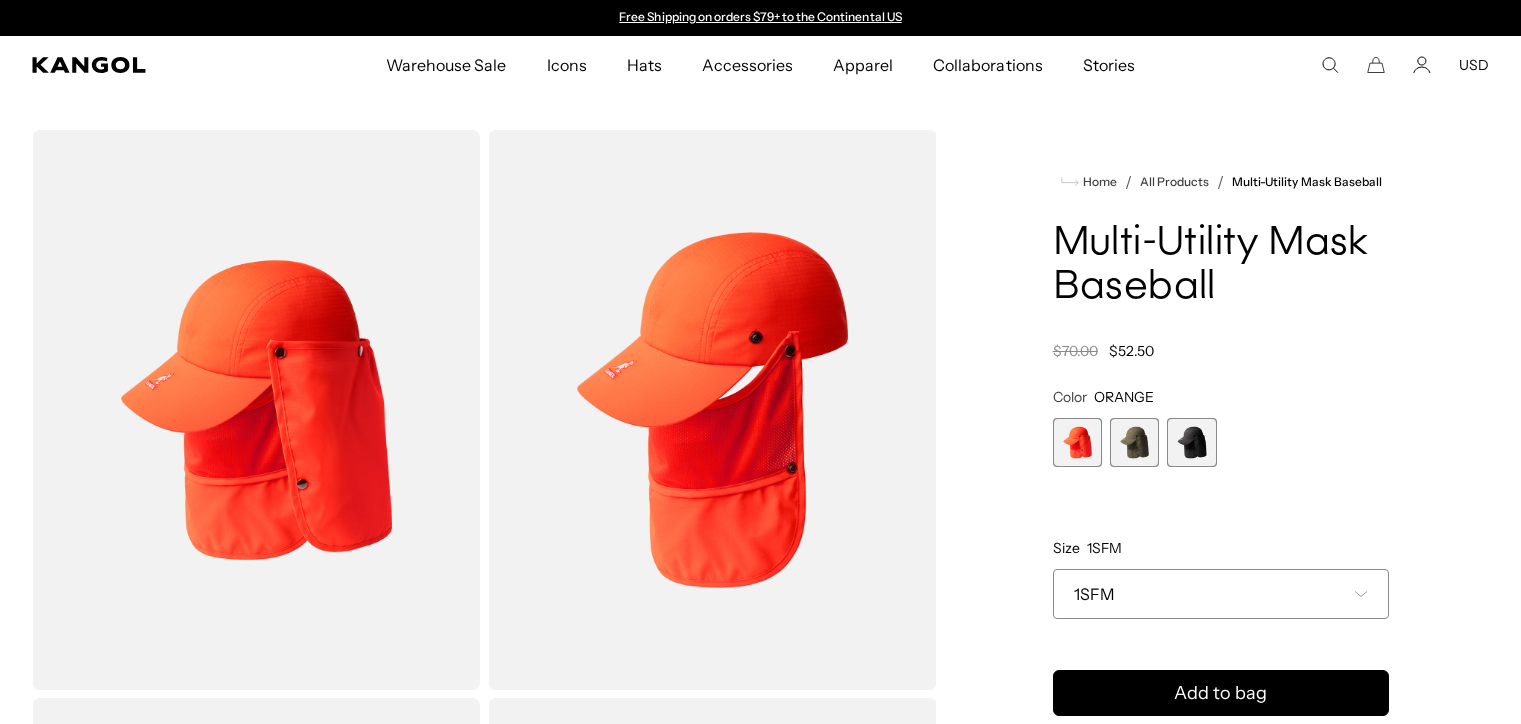 click at bounding box center (1134, 442) 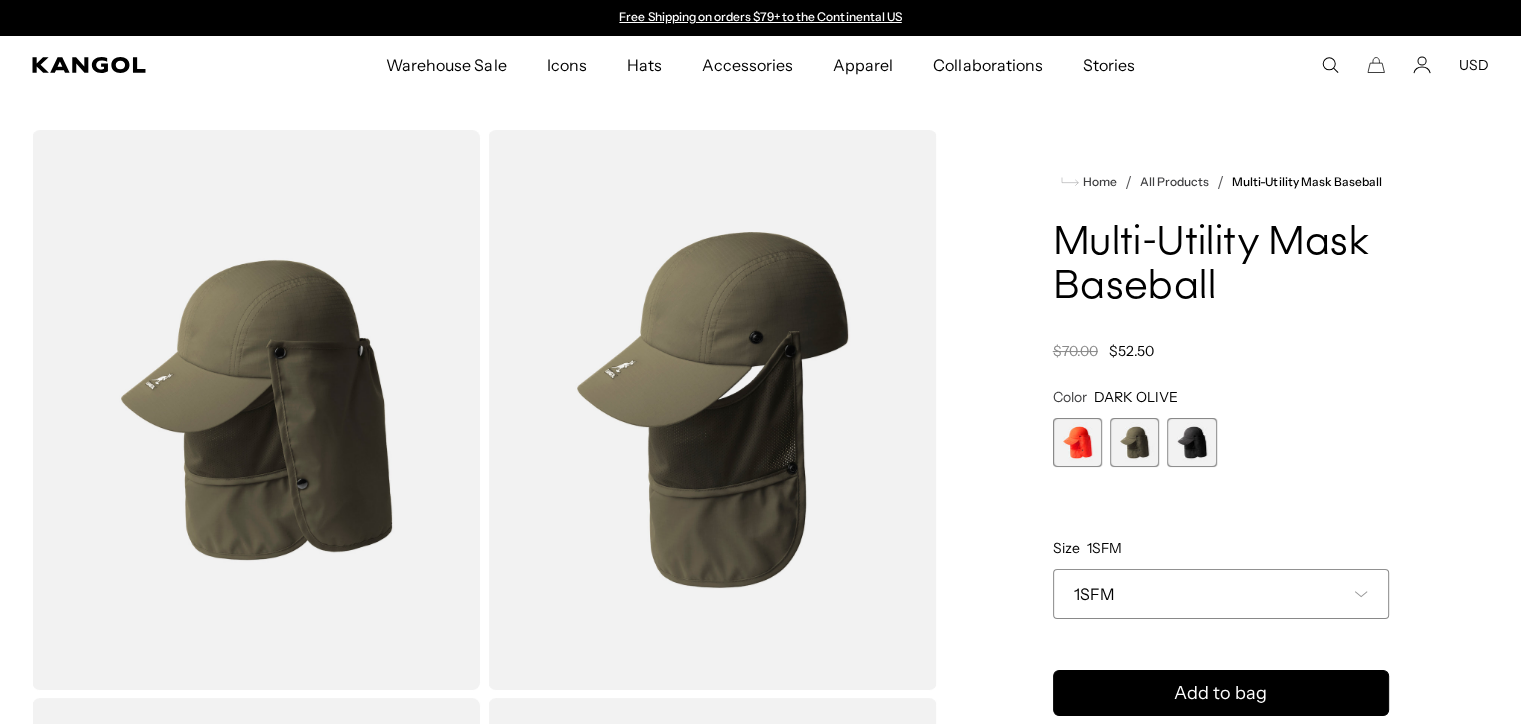 click at bounding box center [1191, 442] 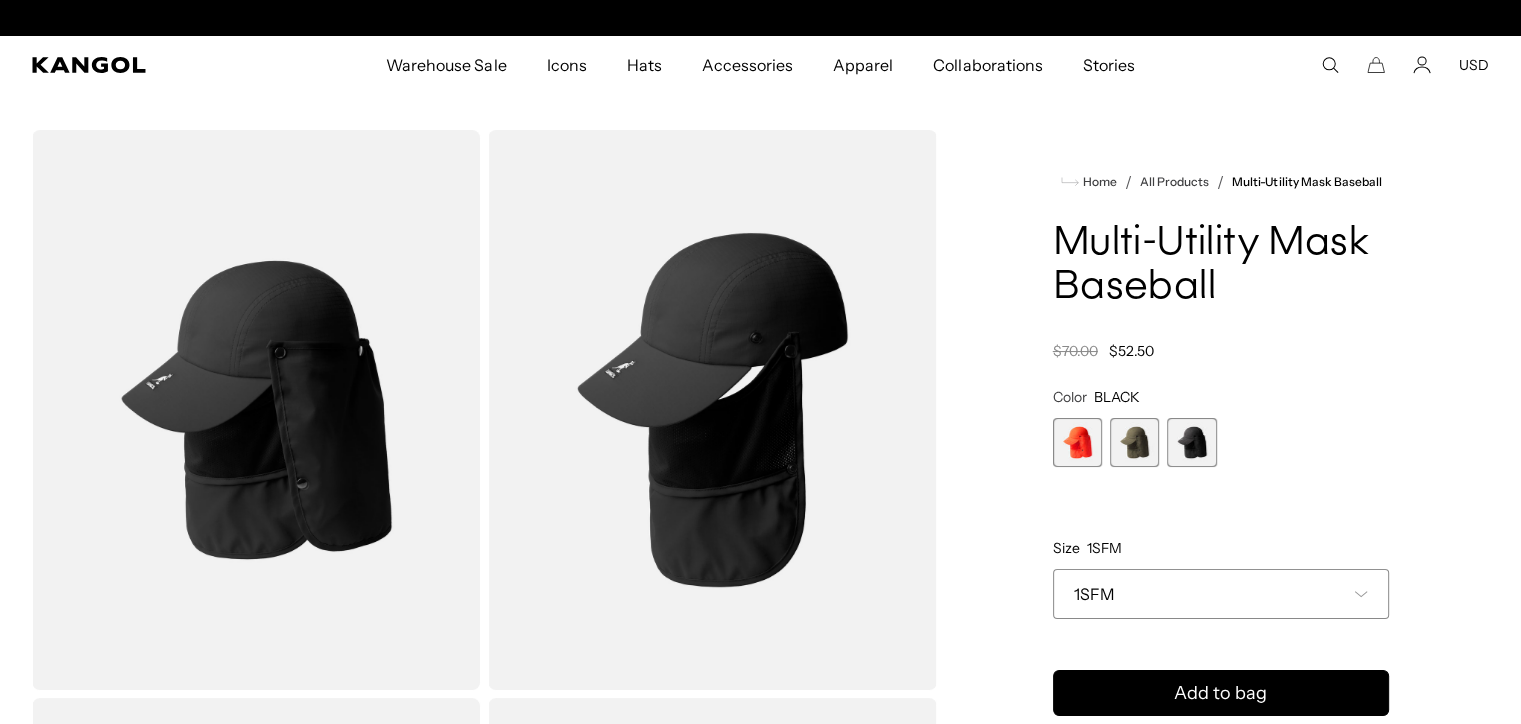 scroll, scrollTop: 0, scrollLeft: 0, axis: both 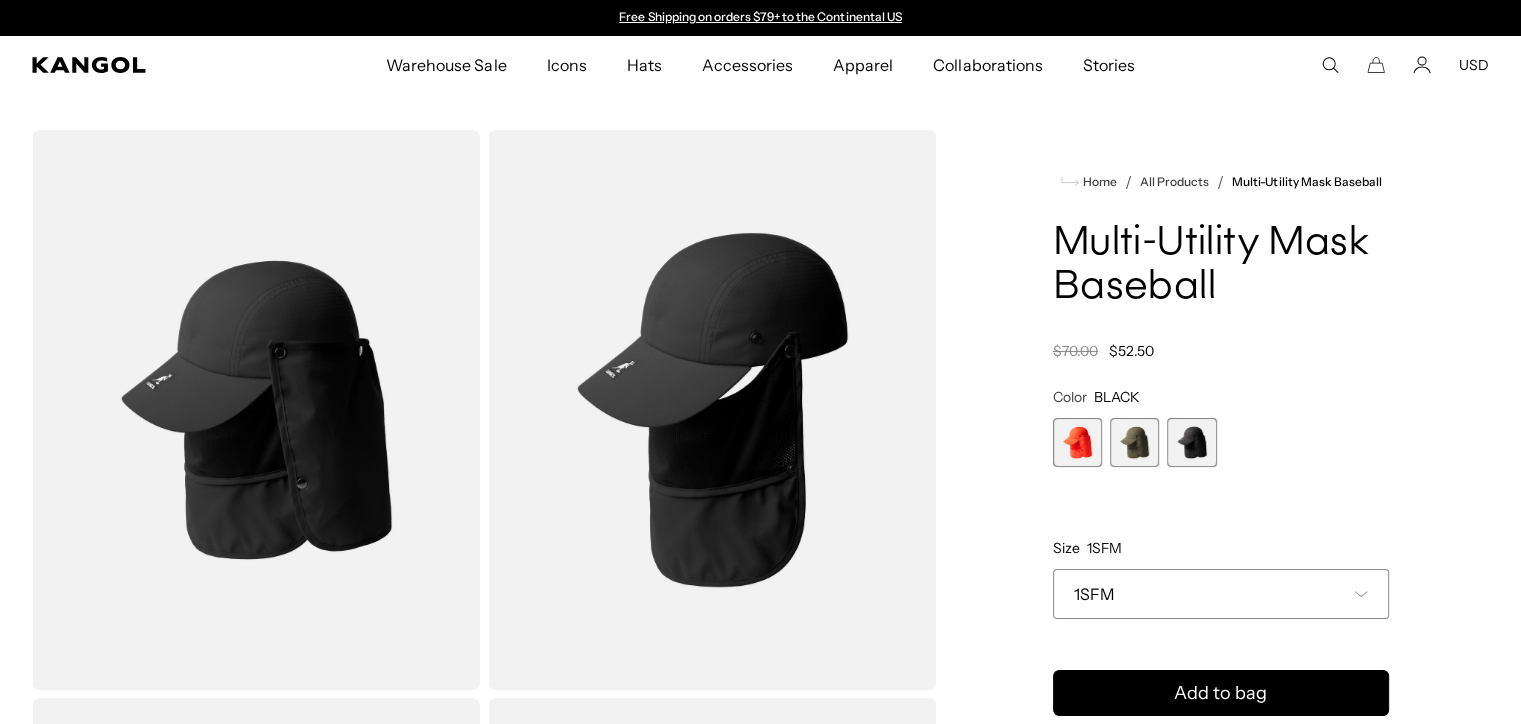 drag, startPoint x: 1157, startPoint y: 343, endPoint x: 1109, endPoint y: 345, distance: 48.04165 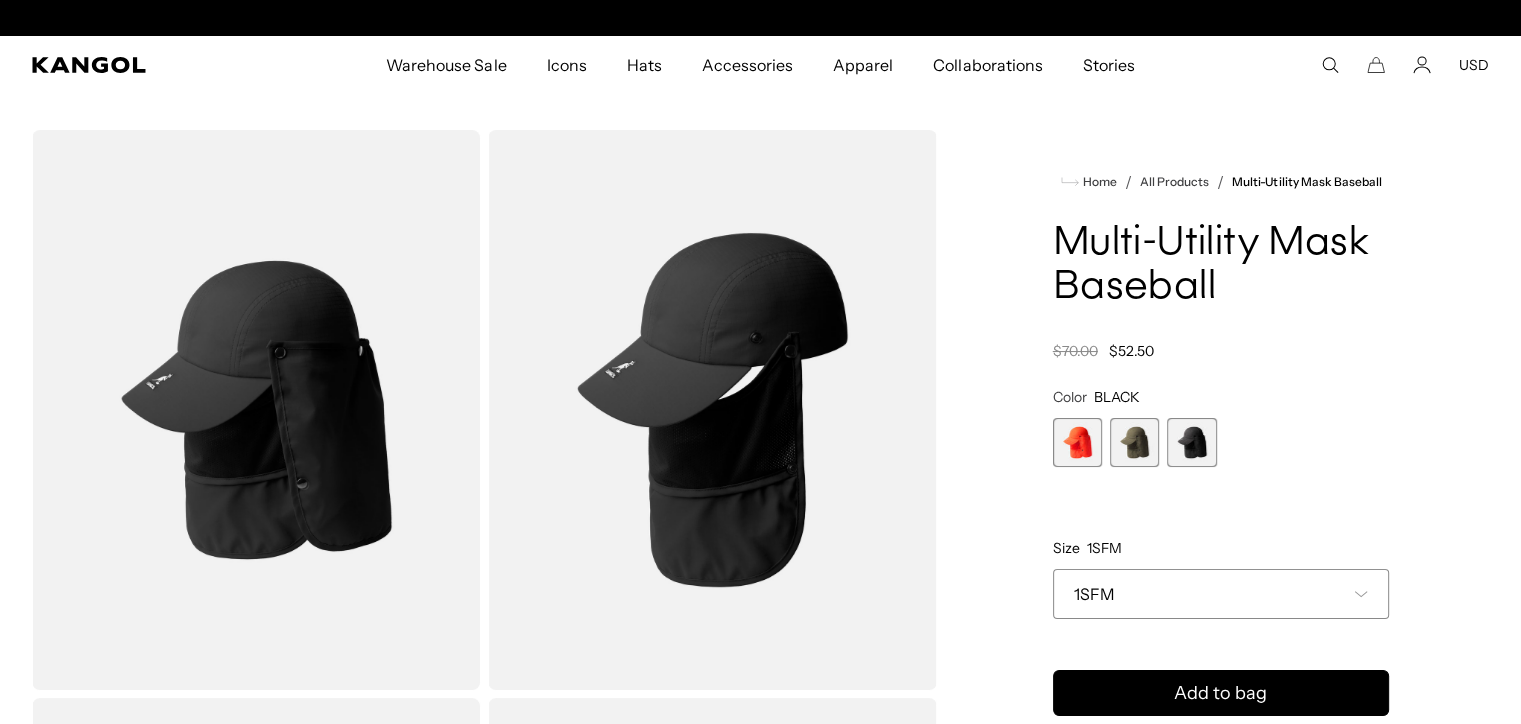 drag, startPoint x: 1160, startPoint y: 349, endPoint x: 1117, endPoint y: 349, distance: 43 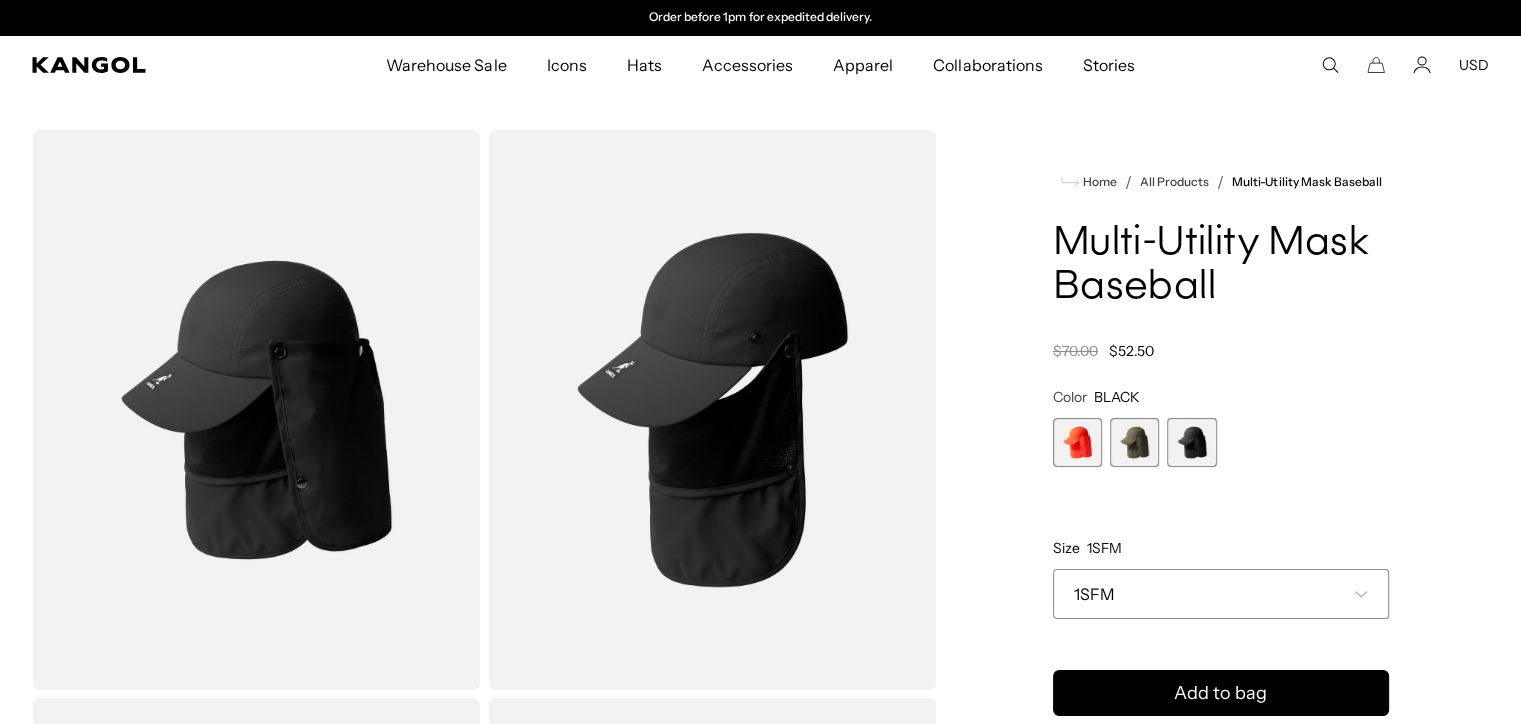 drag, startPoint x: 1111, startPoint y: 348, endPoint x: 1164, endPoint y: 351, distance: 53.08484 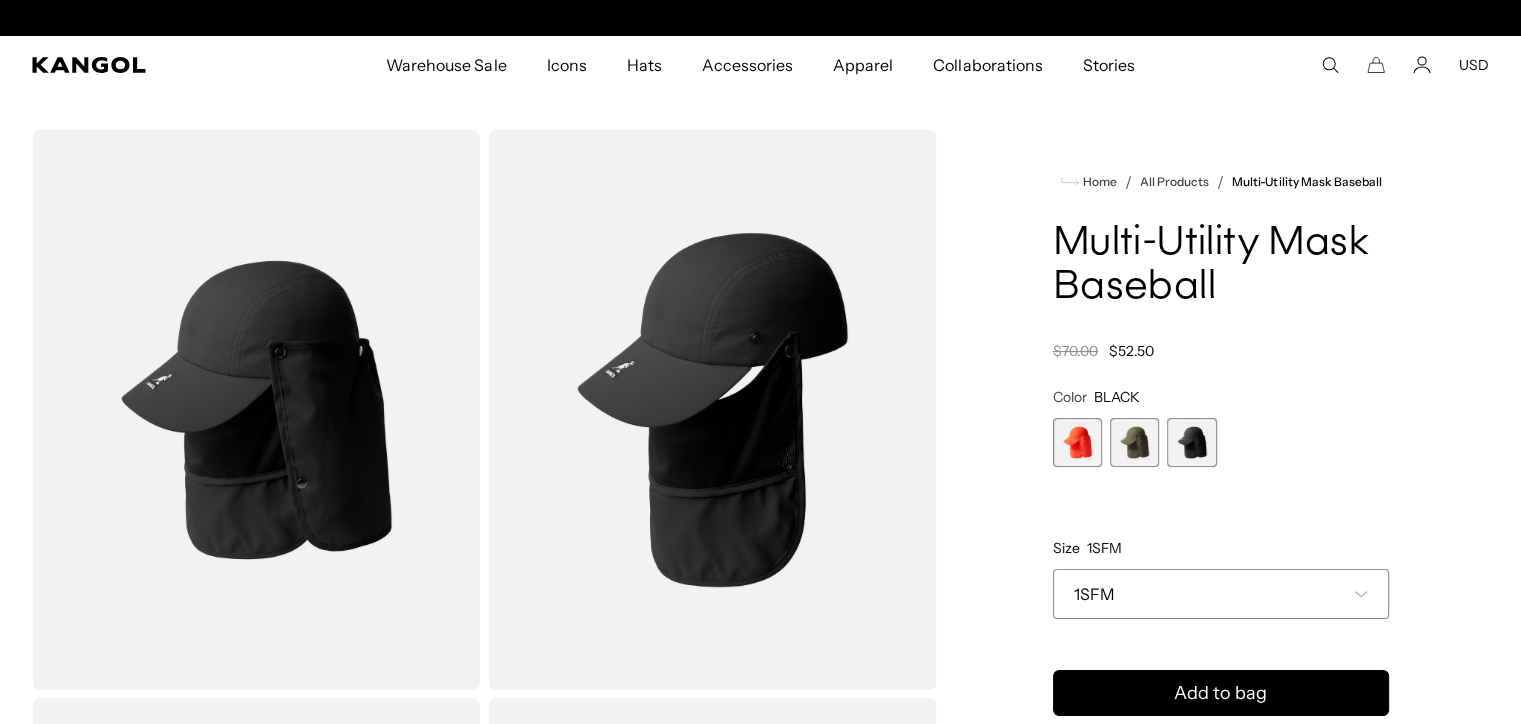 scroll, scrollTop: 0, scrollLeft: 0, axis: both 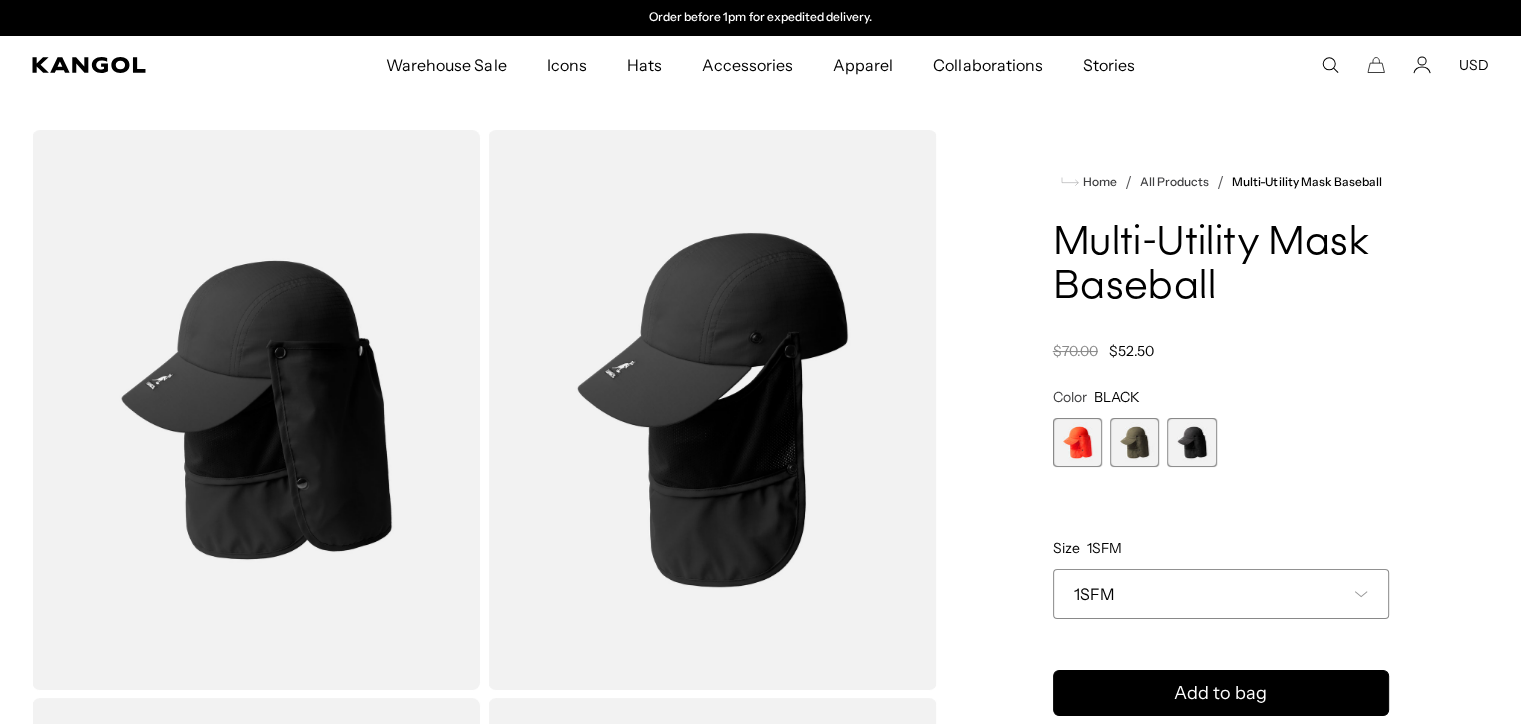 click on "Multi-Utility Mask Baseball
Regular price
$52.50
Regular price
$70.00
Sale price
$52.50" at bounding box center (1221, 291) 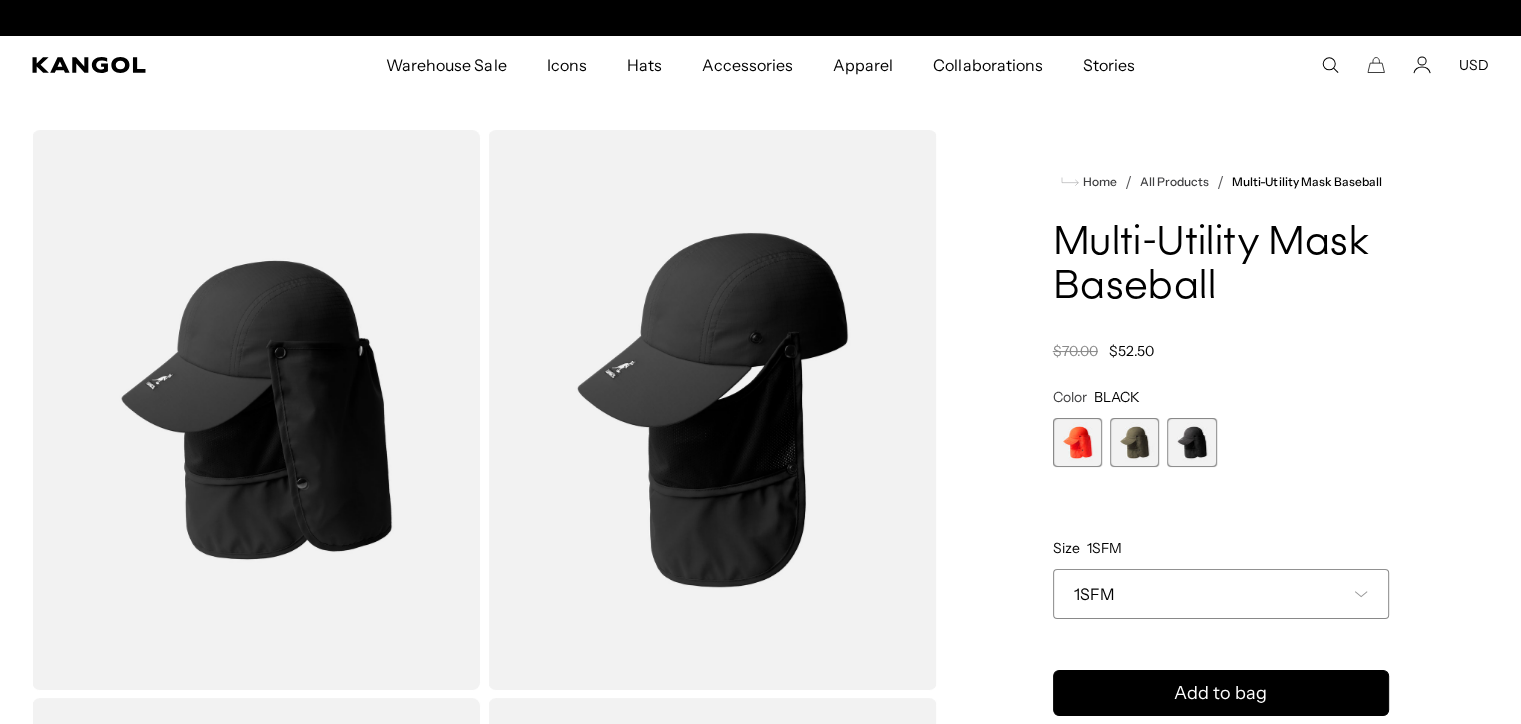 scroll, scrollTop: 0, scrollLeft: 0, axis: both 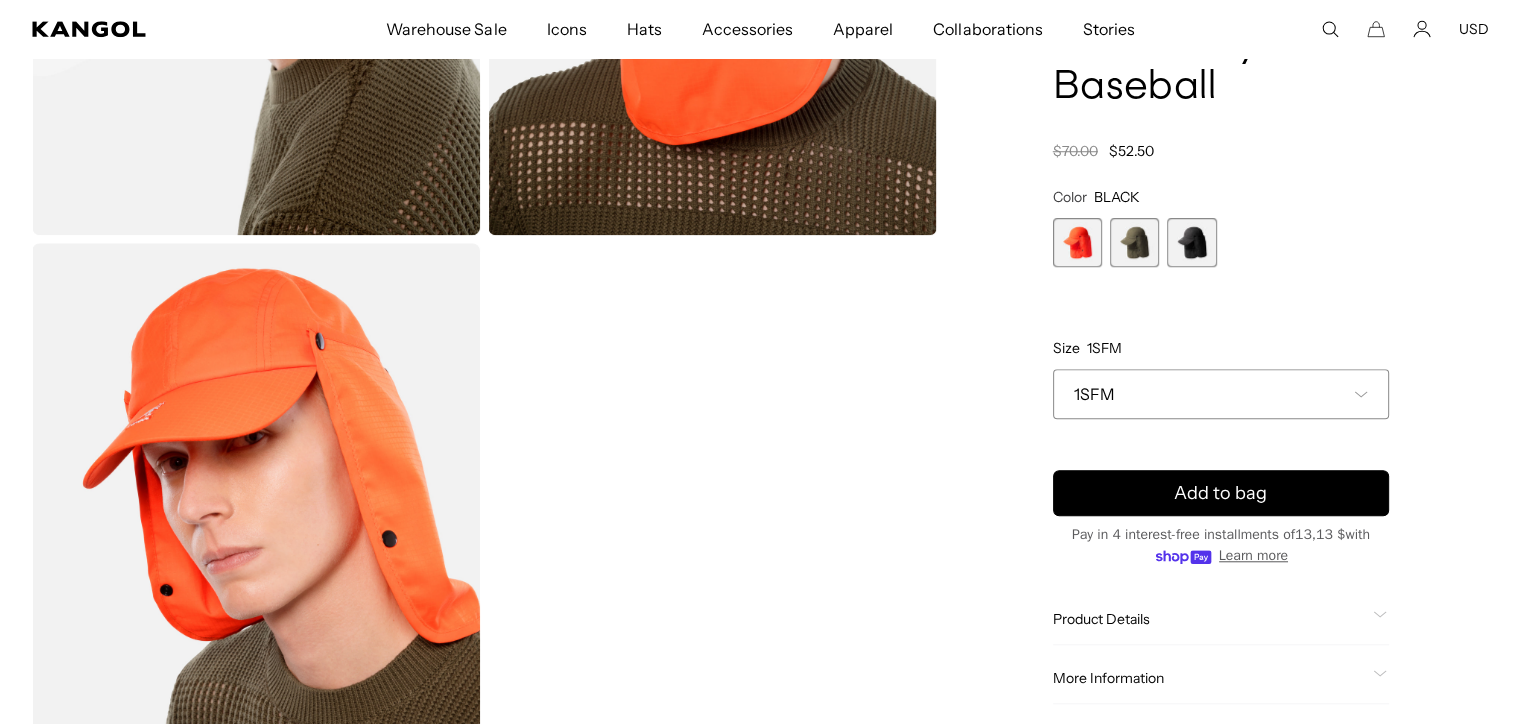 drag, startPoint x: 1029, startPoint y: 233, endPoint x: 1089, endPoint y: 502, distance: 275.61023 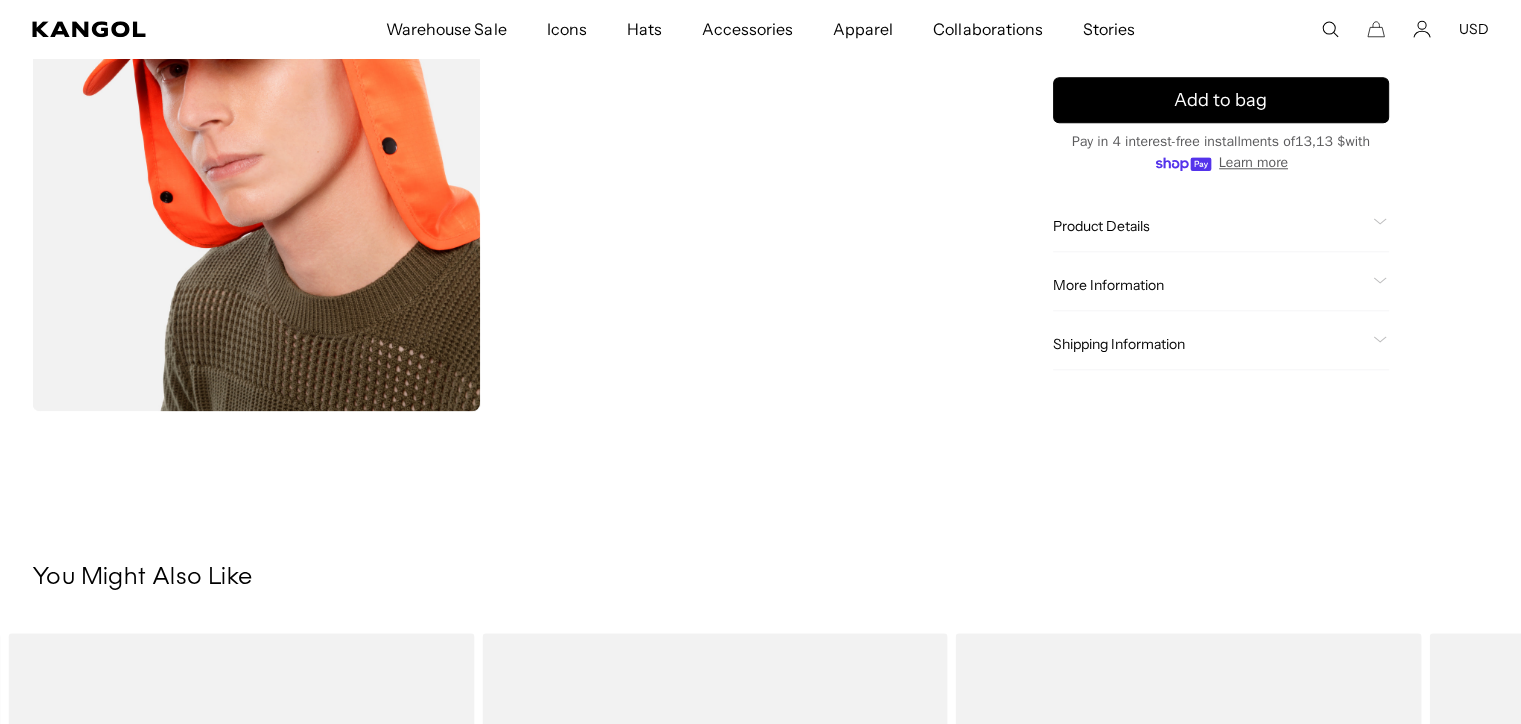 drag, startPoint x: 1076, startPoint y: 447, endPoint x: 1053, endPoint y: 254, distance: 194.36563 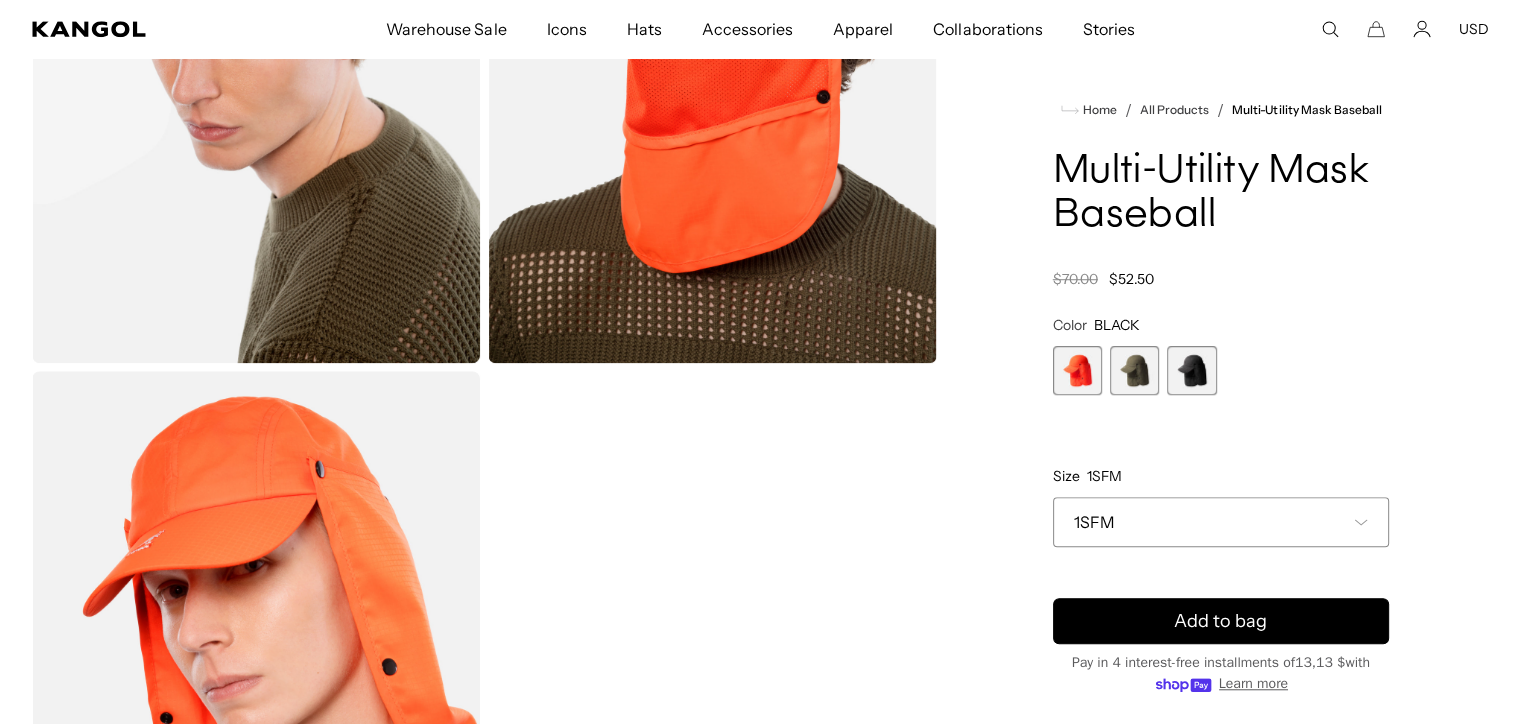 drag, startPoint x: 1012, startPoint y: 342, endPoint x: 1000, endPoint y: 170, distance: 172.41809 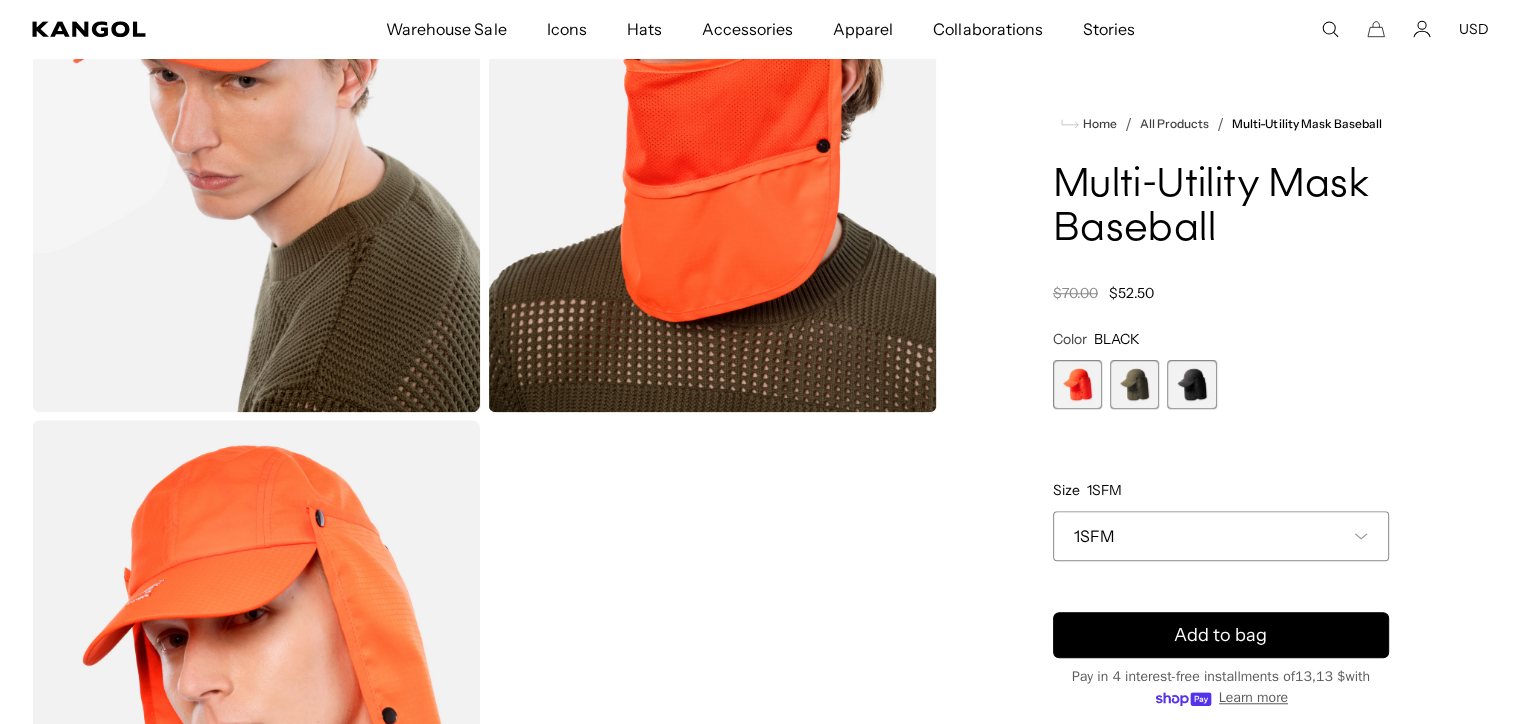 scroll, scrollTop: 0, scrollLeft: 412, axis: horizontal 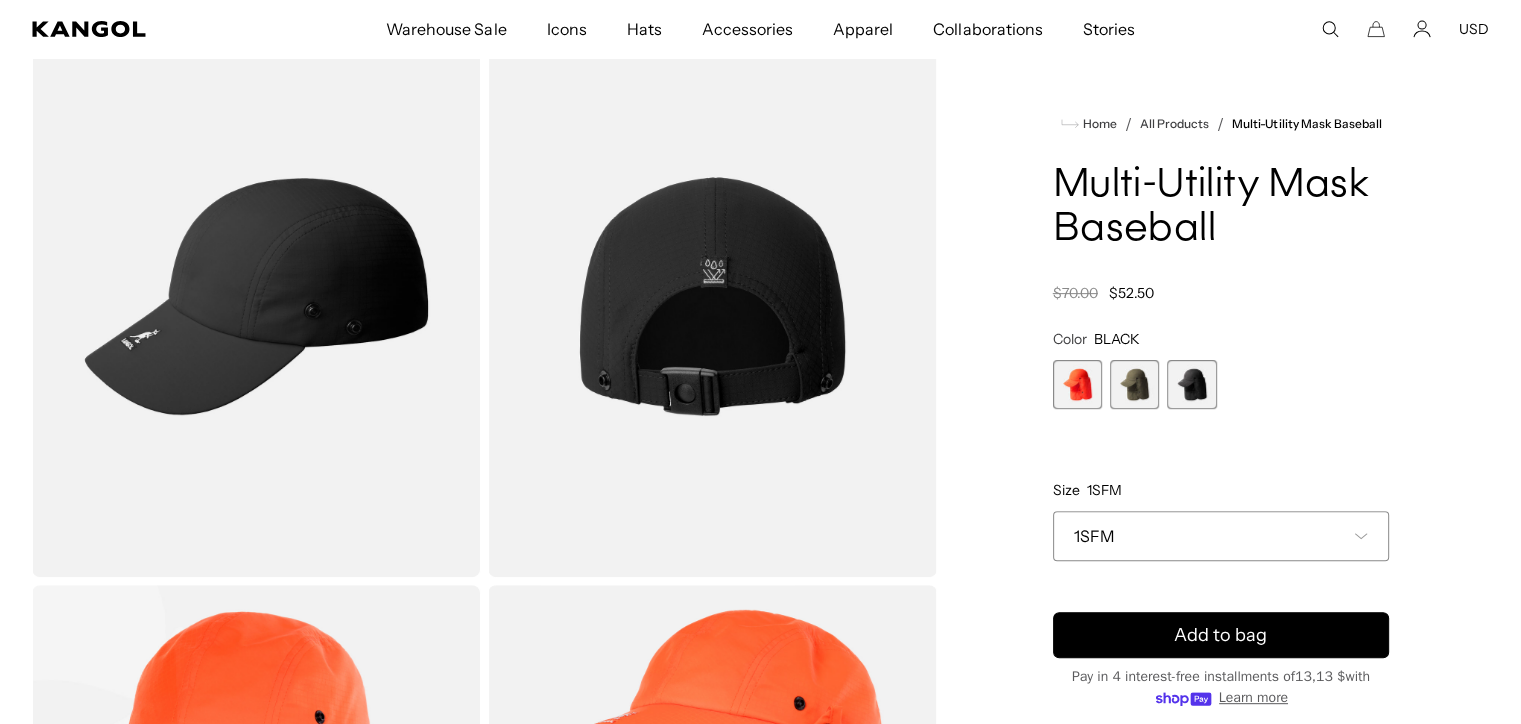 drag, startPoint x: 1014, startPoint y: 264, endPoint x: 1013, endPoint y: 133, distance: 131.00381 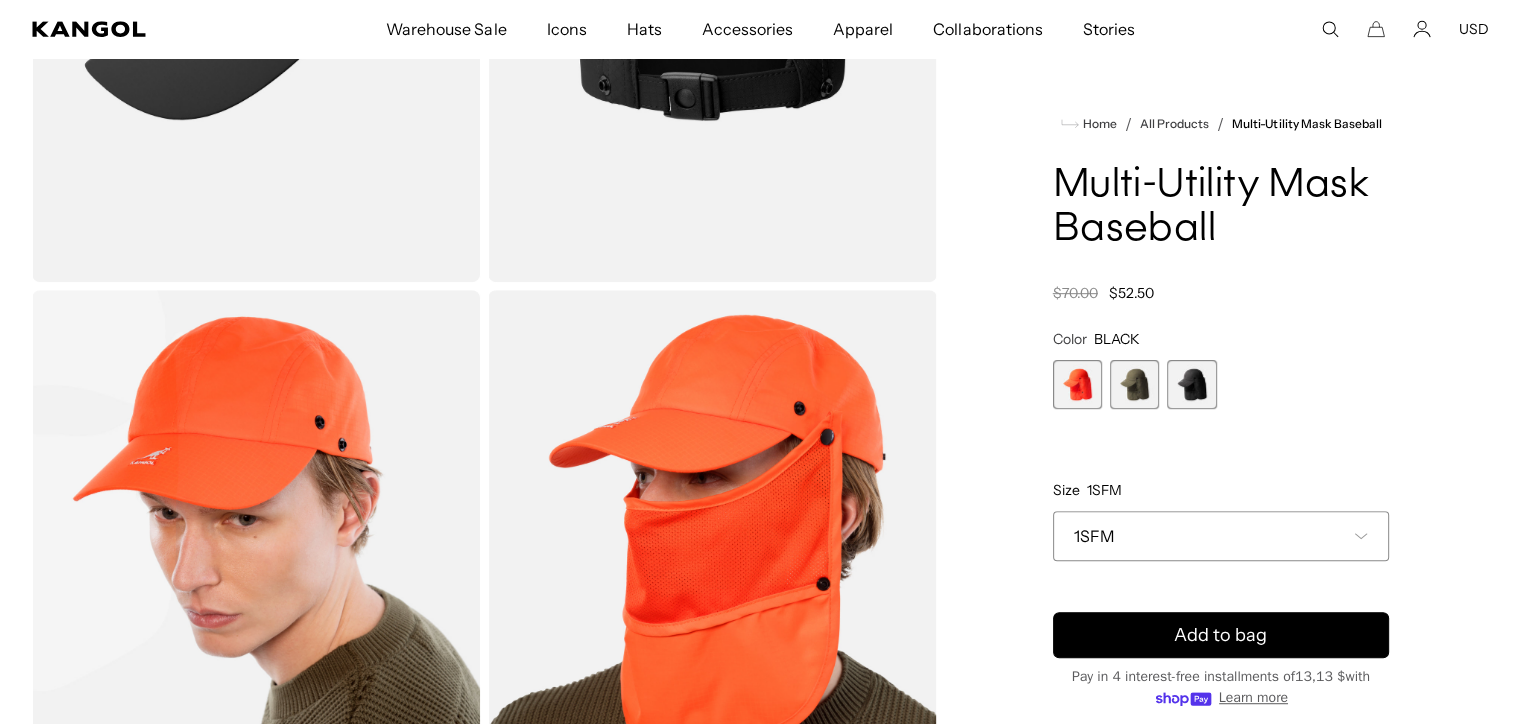 drag, startPoint x: 1020, startPoint y: 203, endPoint x: 1028, endPoint y: 252, distance: 49.648766 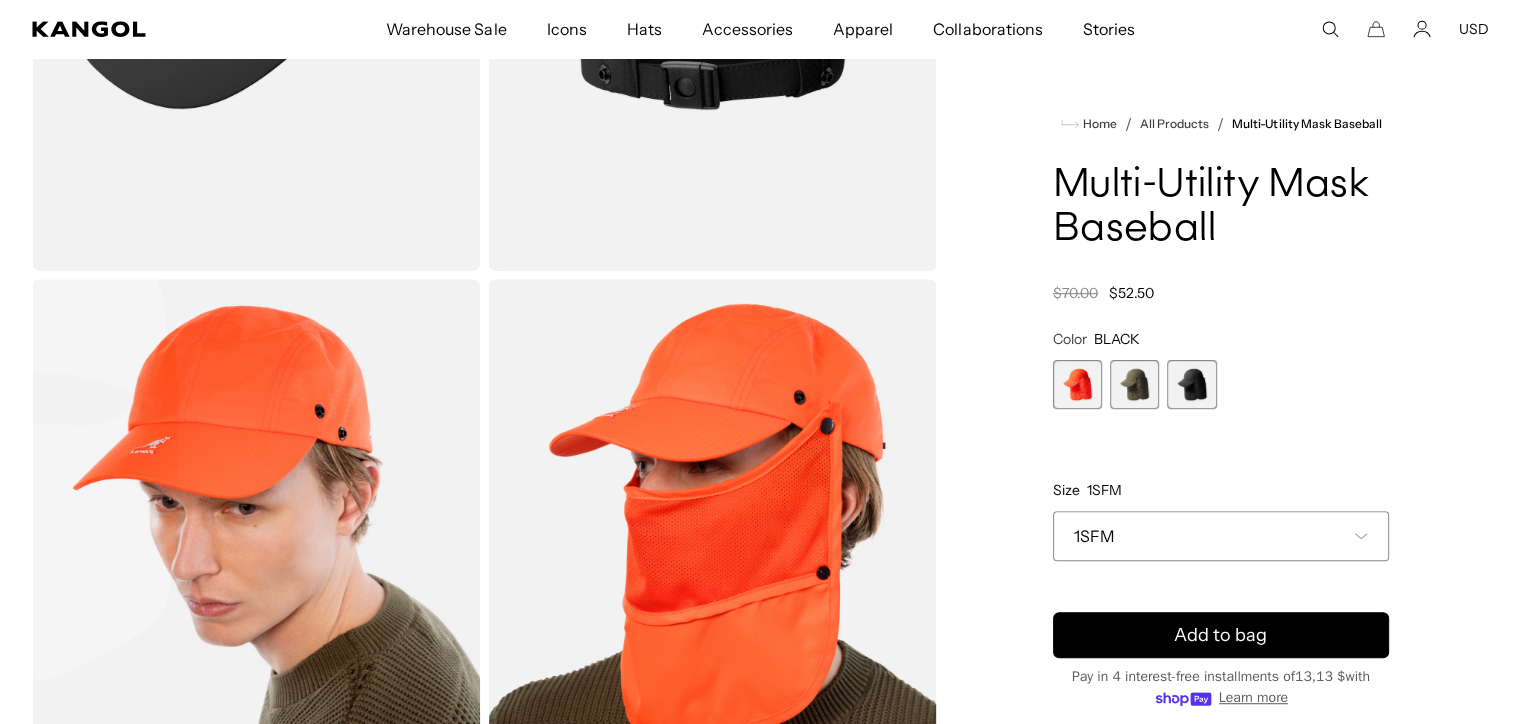 scroll, scrollTop: 1036, scrollLeft: 0, axis: vertical 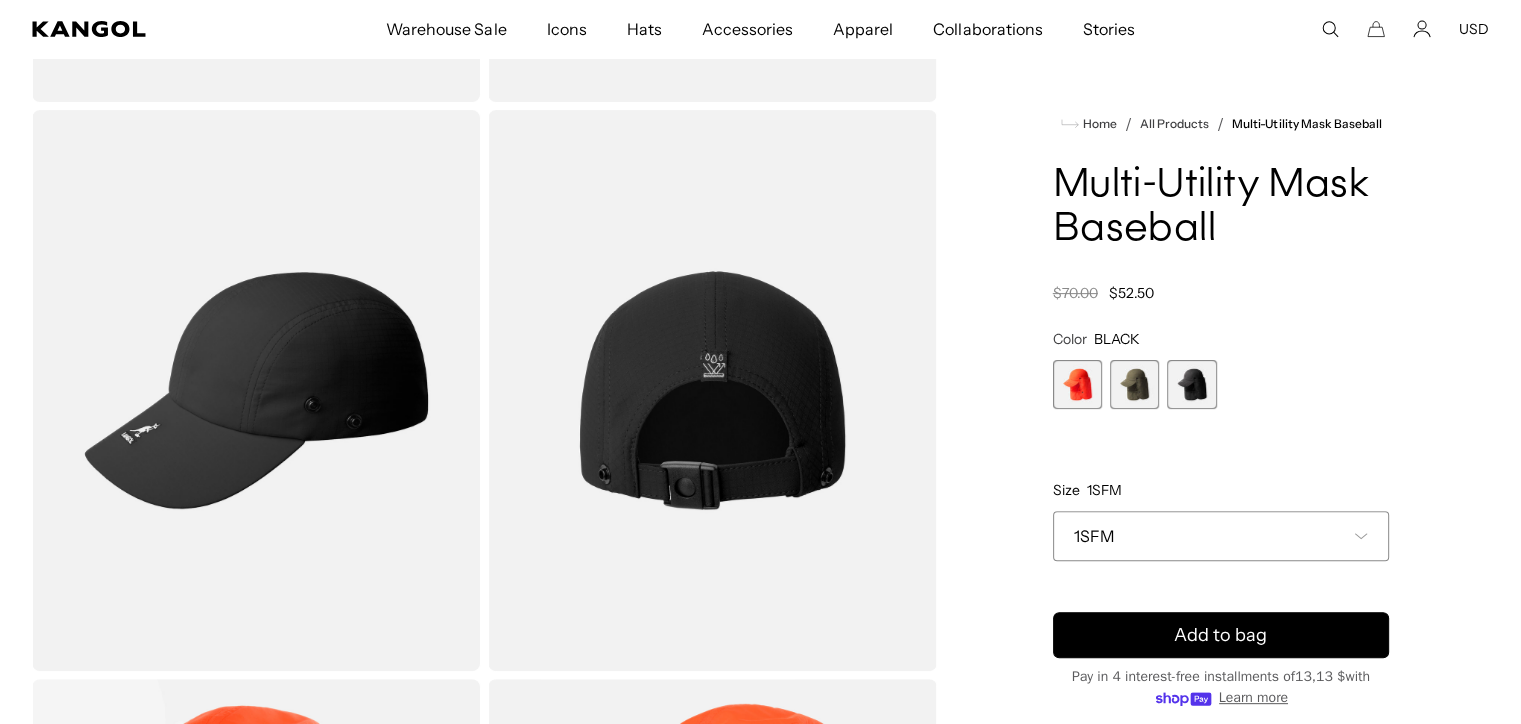 click on "Home
/
All Products
/
Multi-Utility Mask Baseball
Multi-Utility Mask Baseball
Regular price
$52.50
Regular price
$70.00
Sale price
$52.50
Color
BLACK
Previous
Next
ORANGE
Variant sold out or unavailable
DARK OLIVE
Variant sold out or unavailable" at bounding box center (1221, 675) 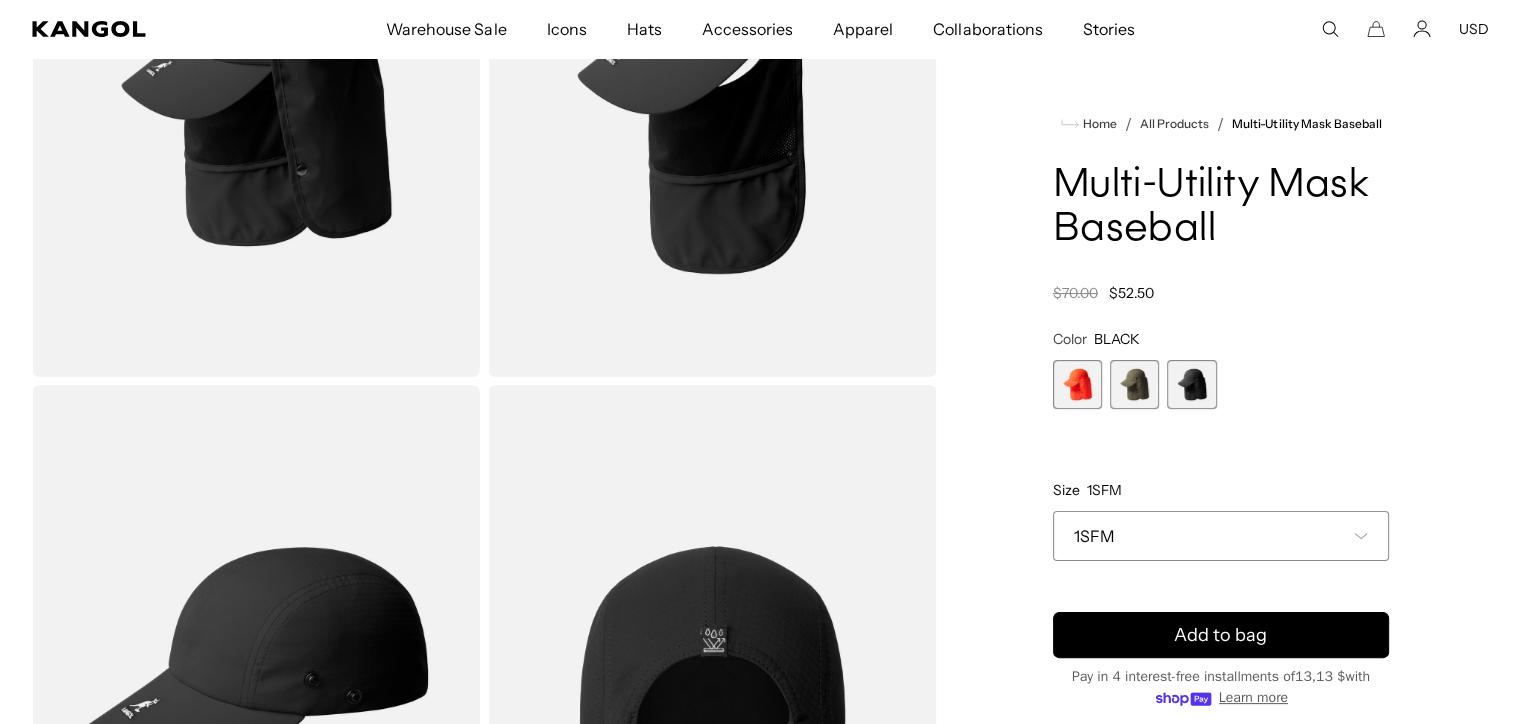 scroll, scrollTop: 287, scrollLeft: 0, axis: vertical 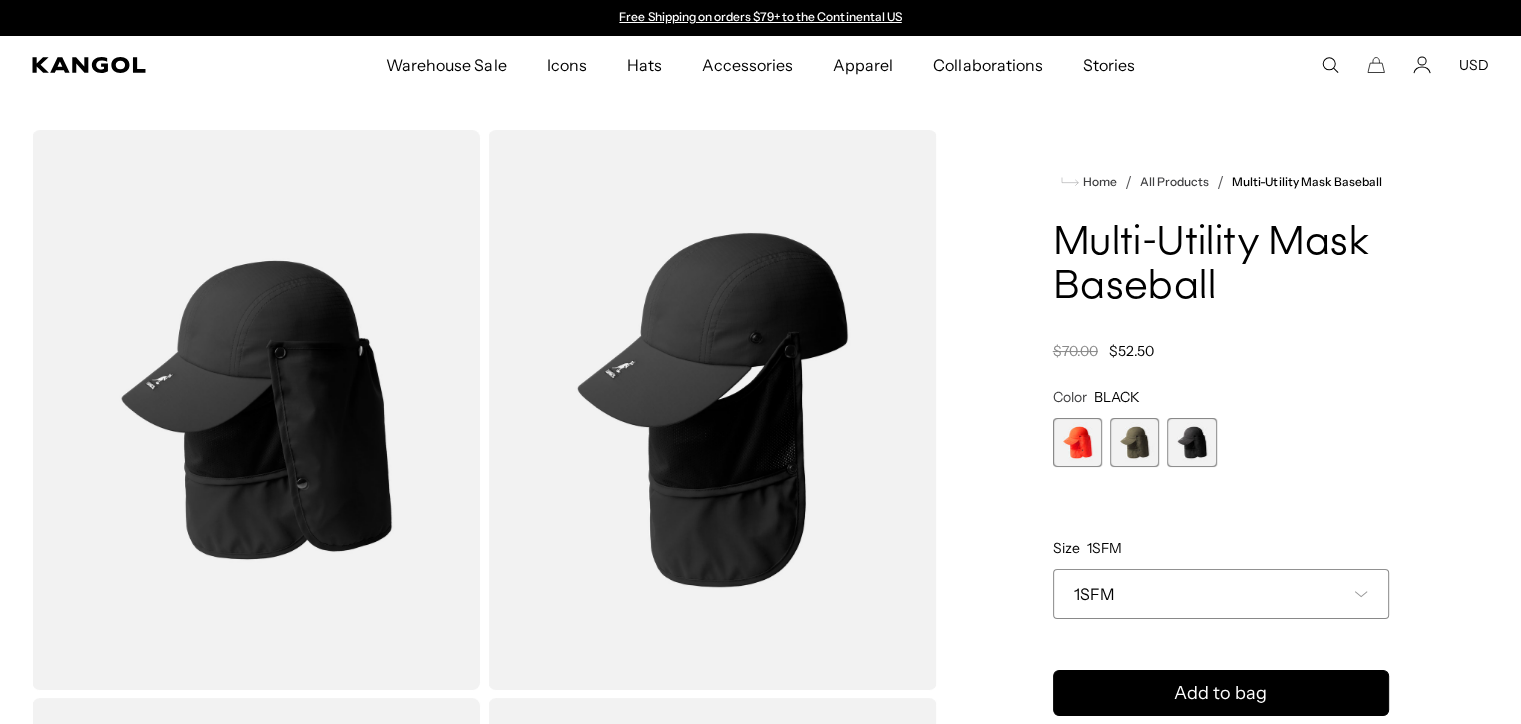 click on "1SFM" at bounding box center [1221, 594] 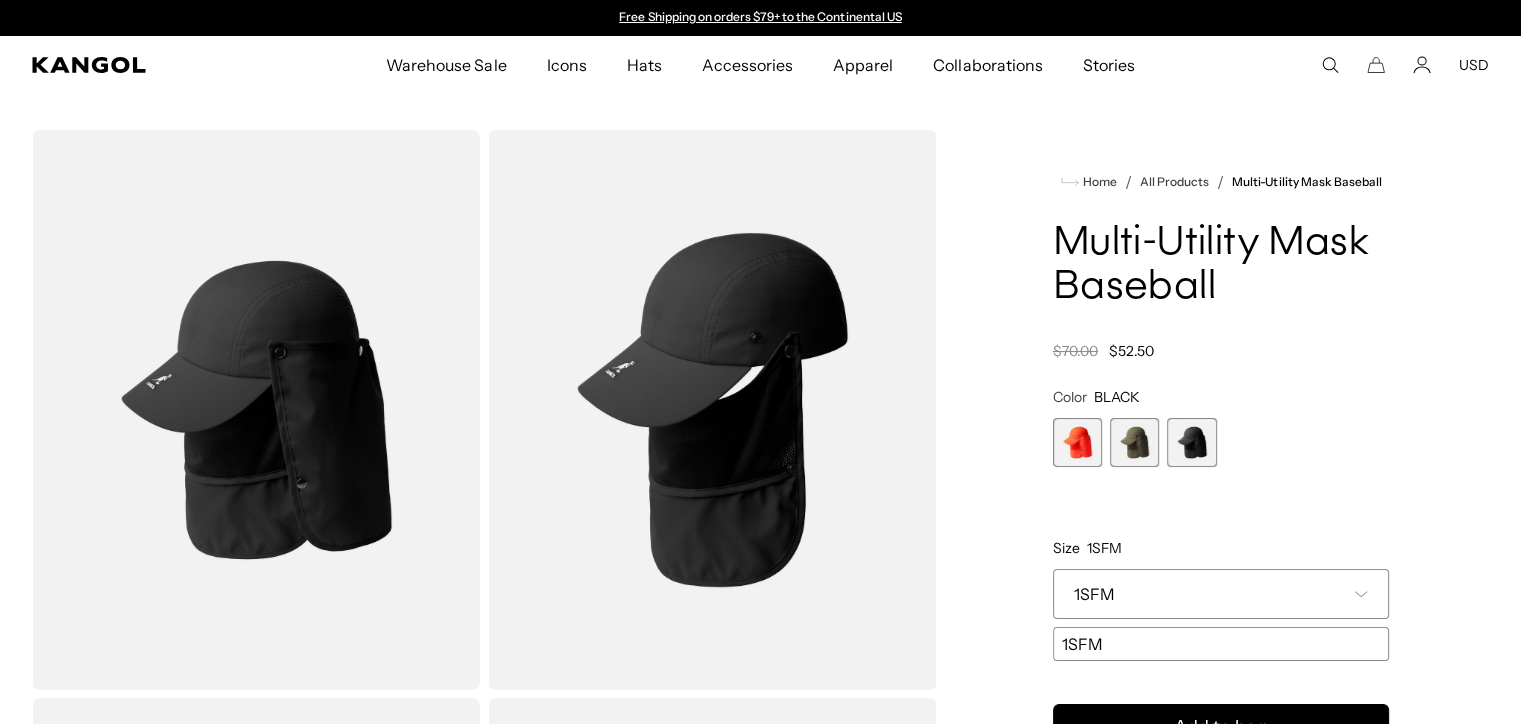 click on "1SFM" at bounding box center (1221, 594) 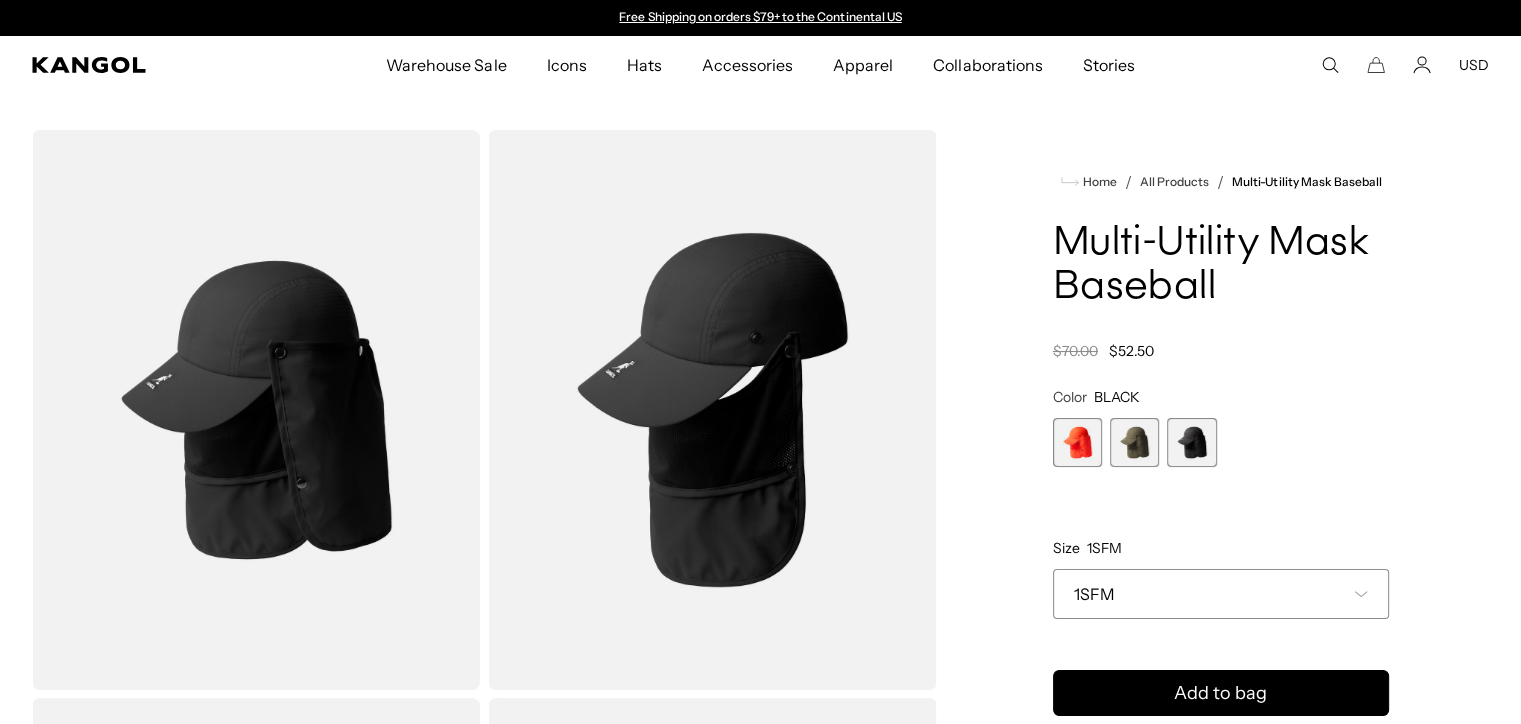click on "1SFM" at bounding box center [1221, 594] 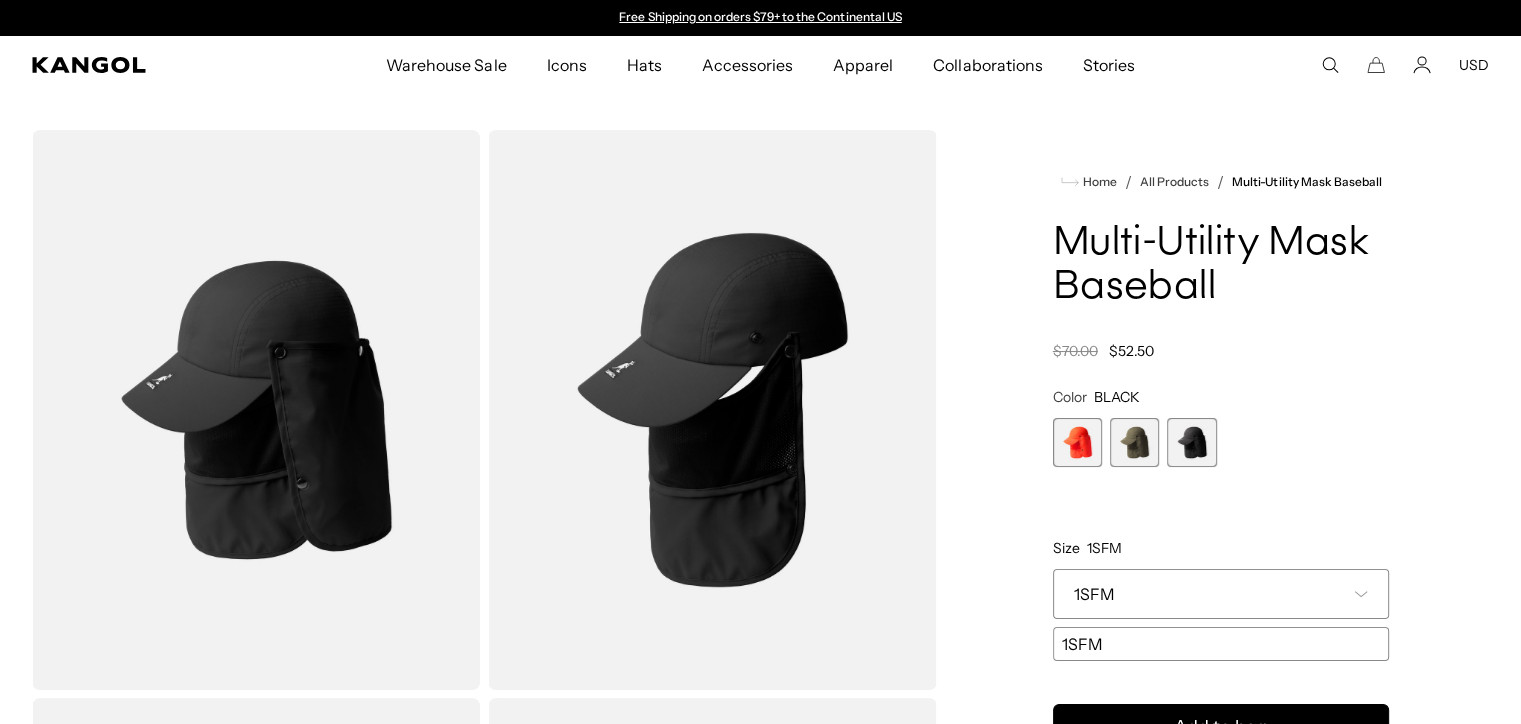 click on "1SFM" at bounding box center [1221, 644] 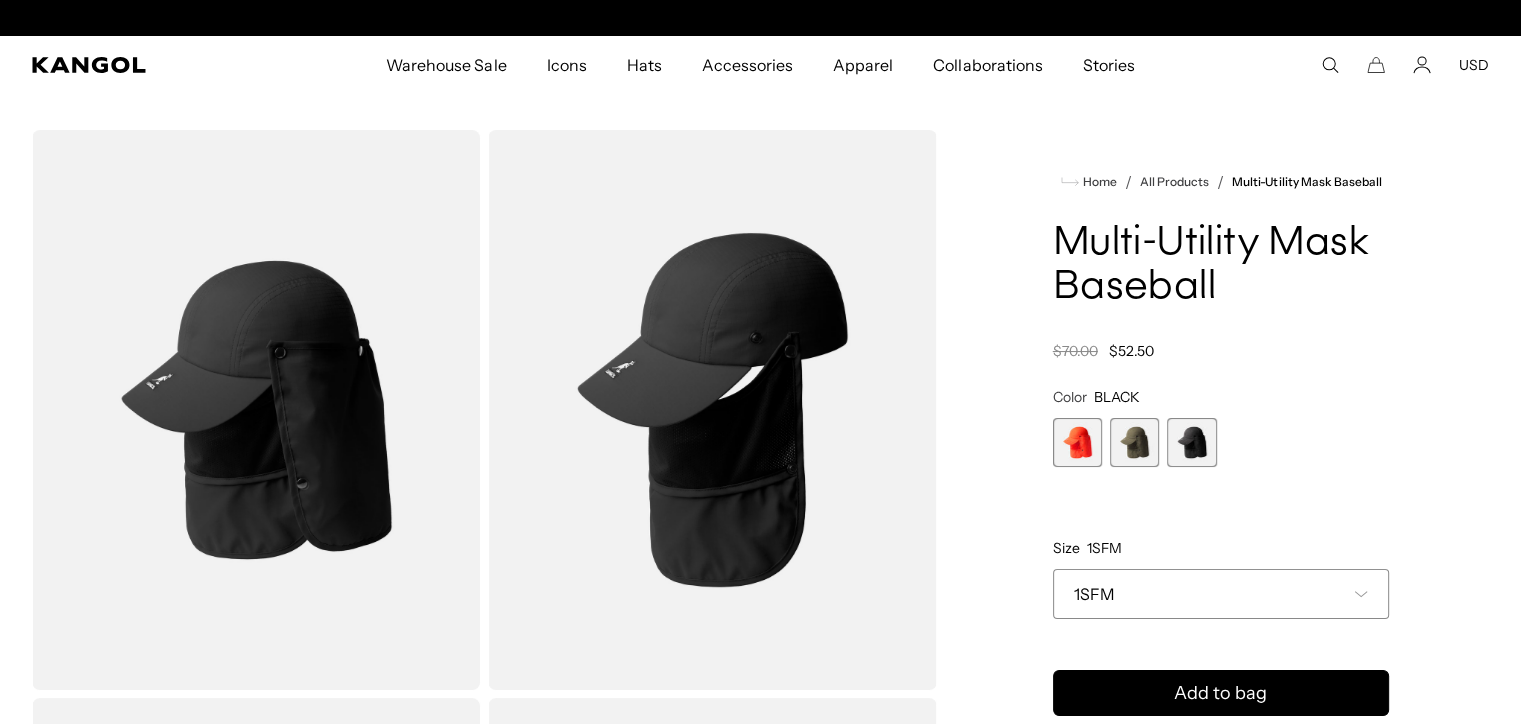 click on "1SFM" at bounding box center (1221, 594) 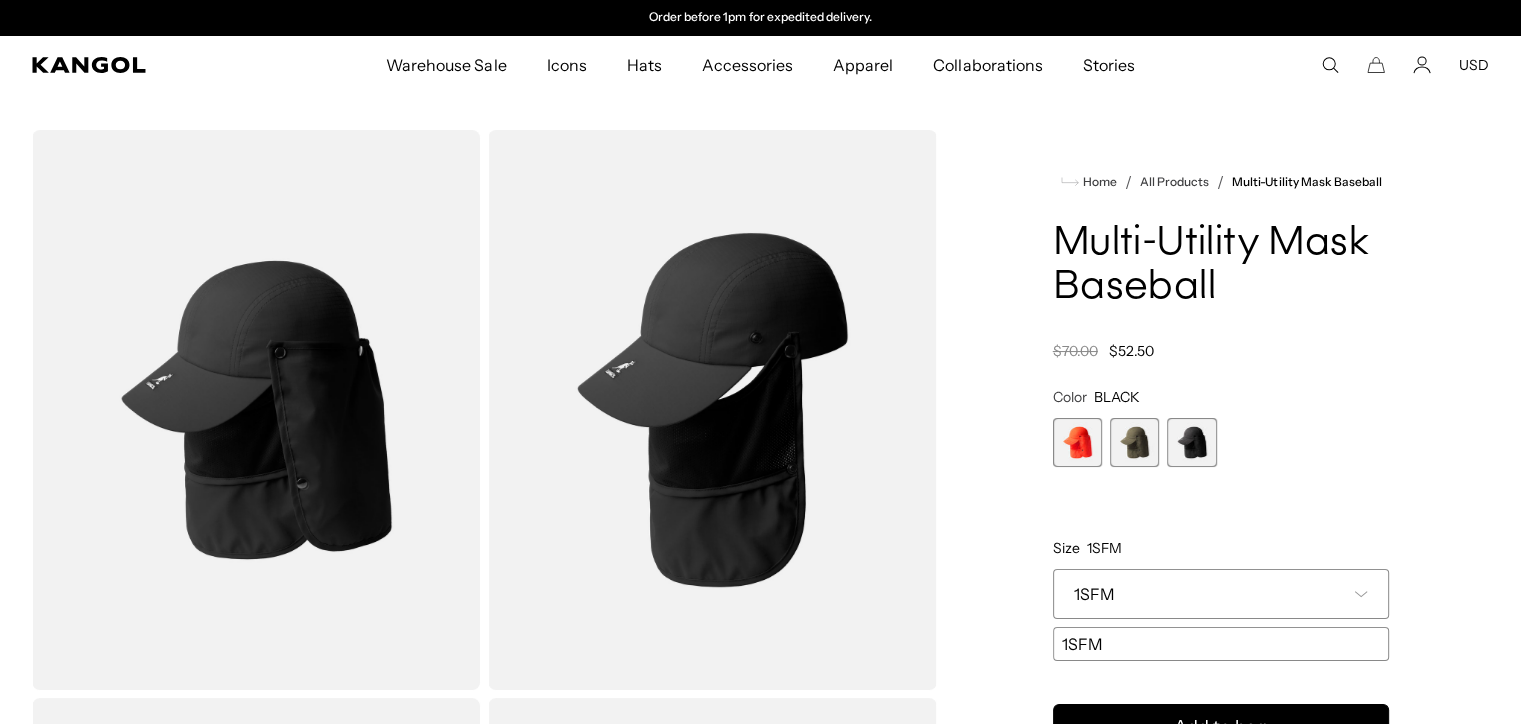 click on "1SFM" at bounding box center [1221, 594] 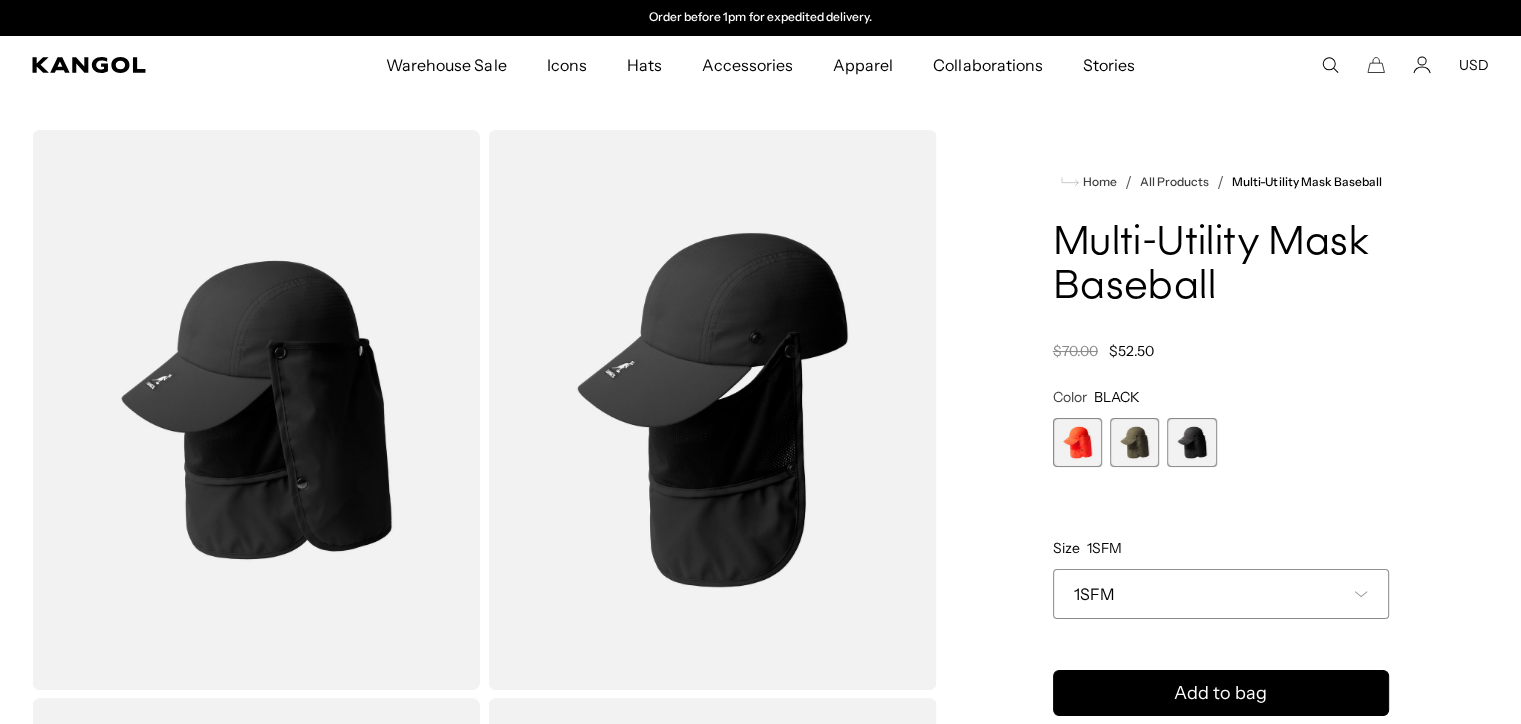 drag, startPoint x: 1065, startPoint y: 444, endPoint x: 1096, endPoint y: 440, distance: 31.257 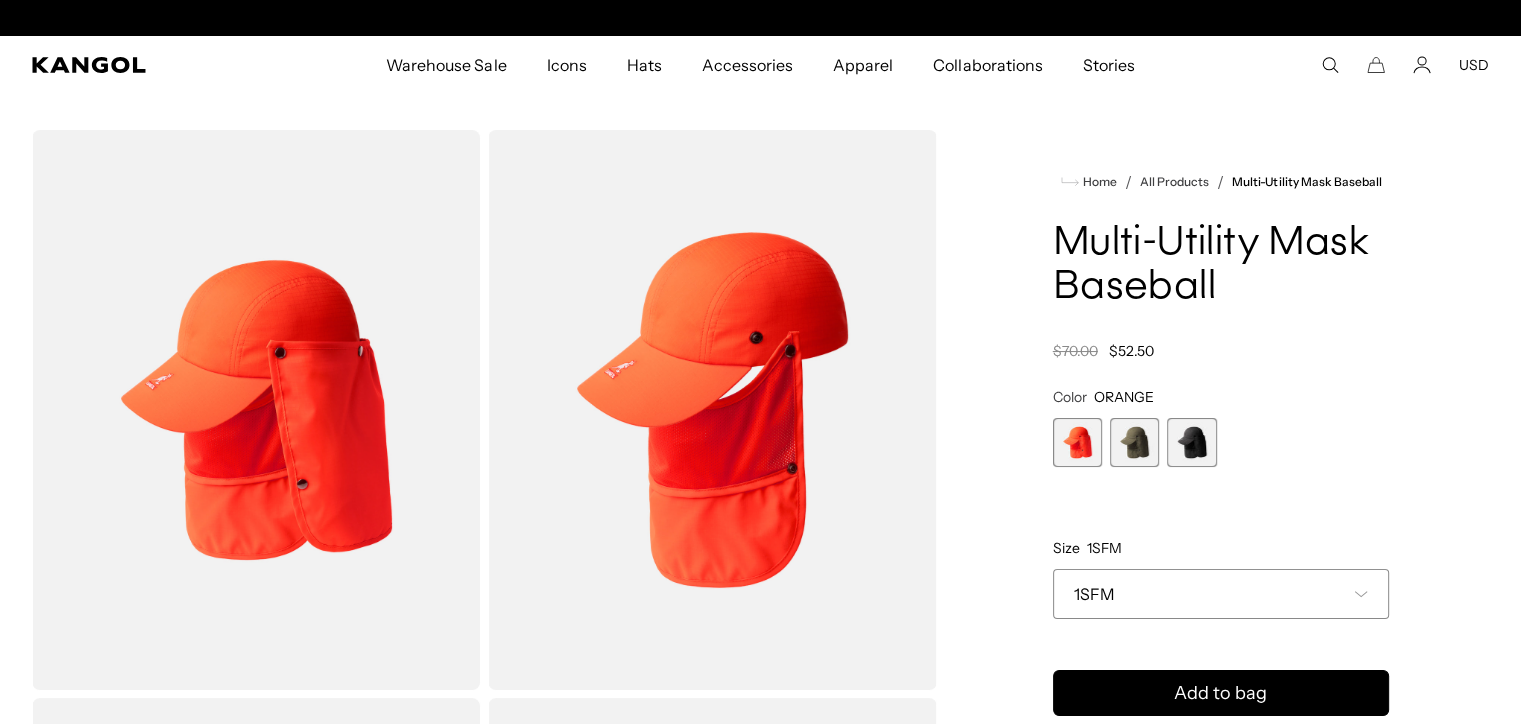 click at bounding box center (1134, 442) 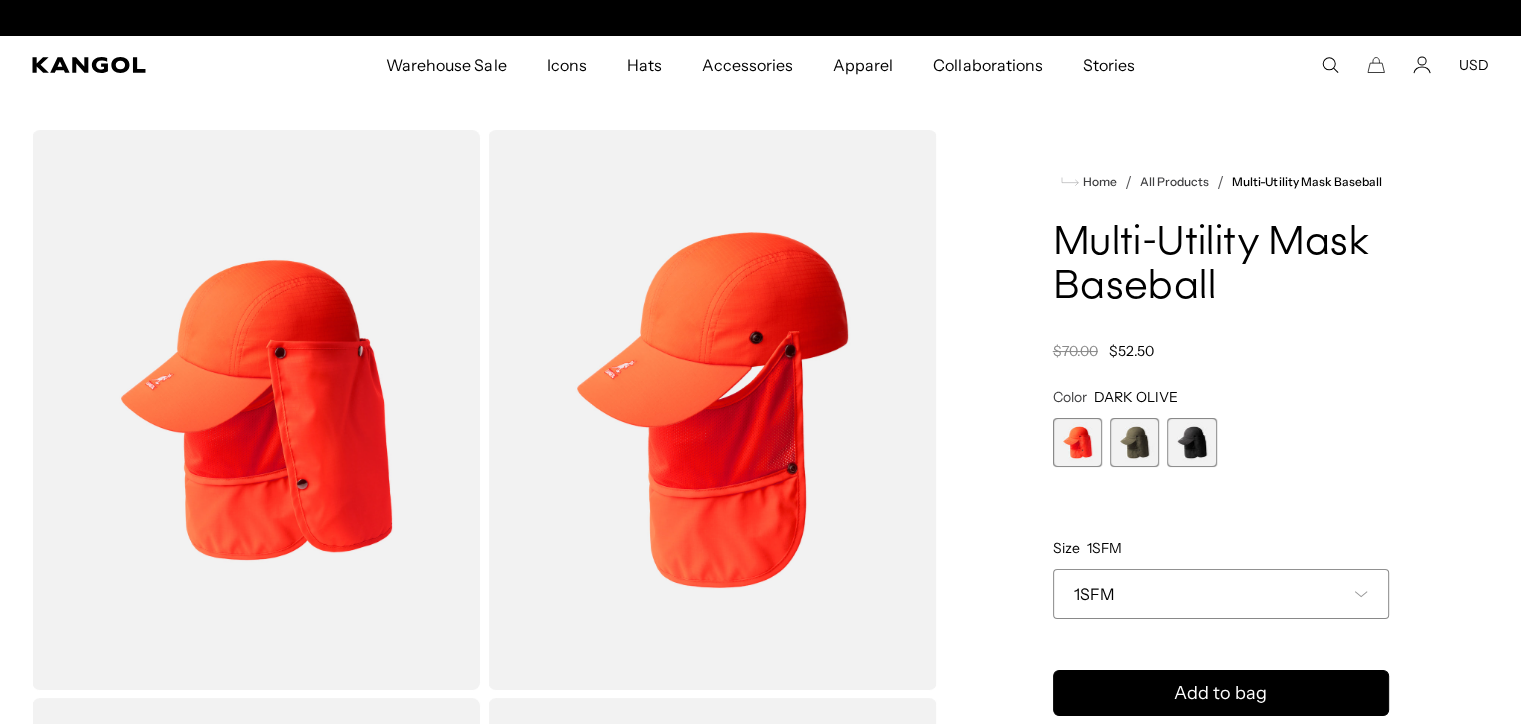 scroll, scrollTop: 0, scrollLeft: 0, axis: both 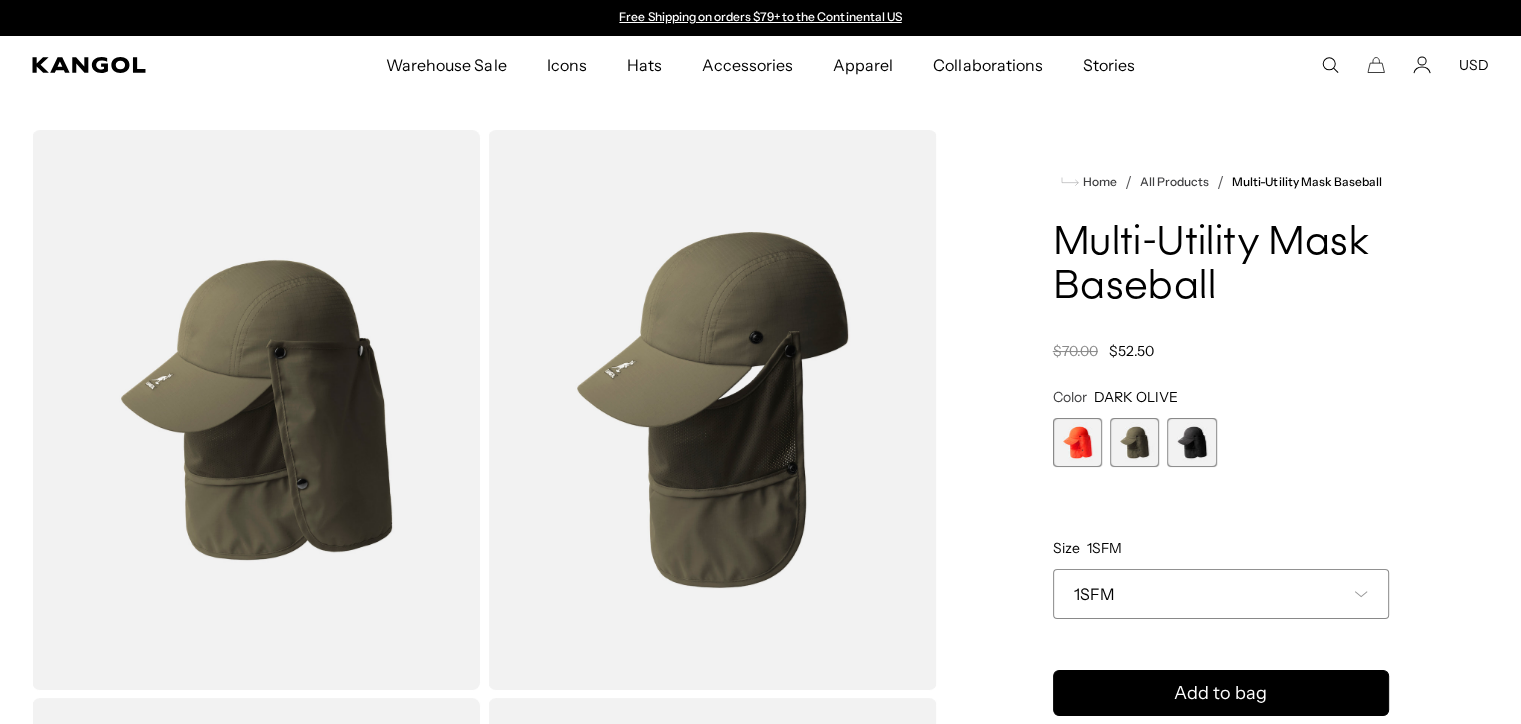click at bounding box center (1191, 442) 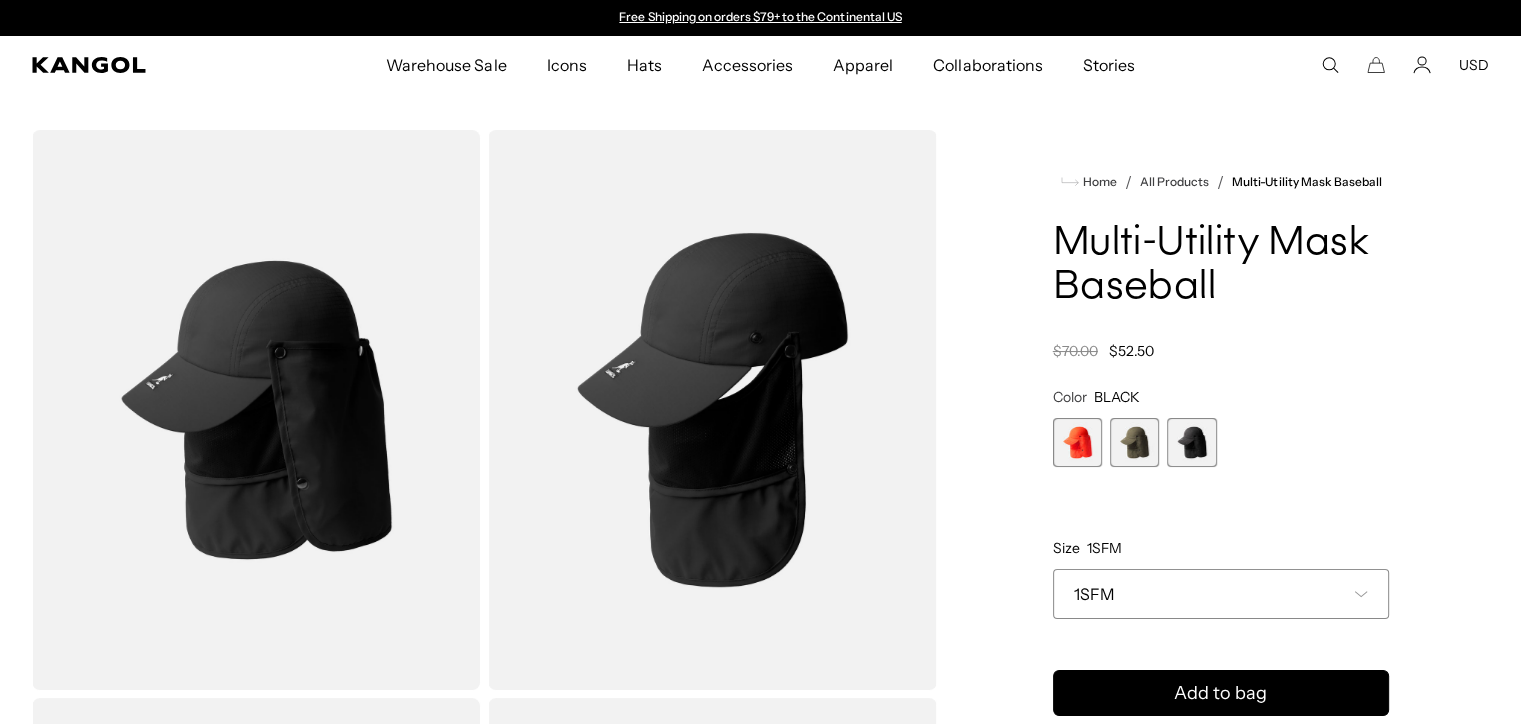 click at bounding box center (1134, 442) 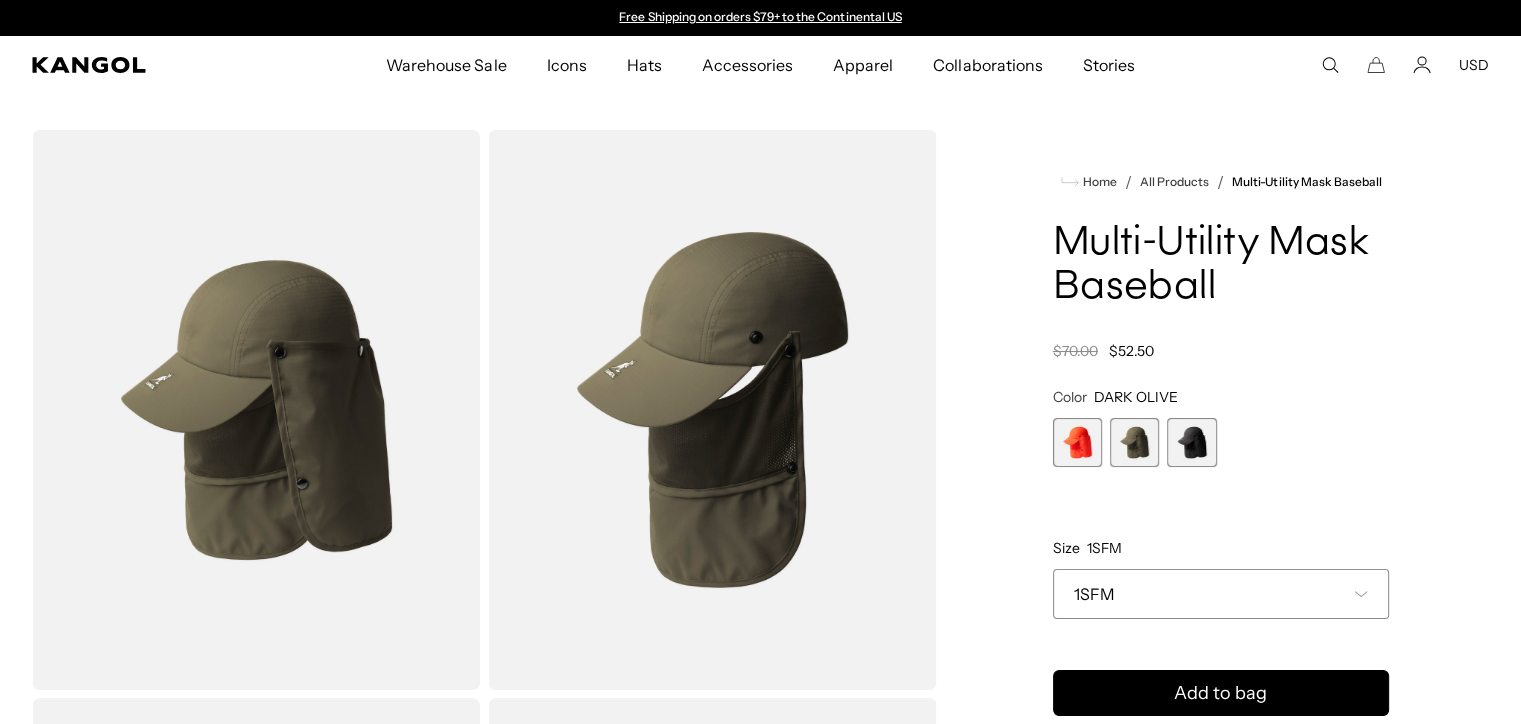 click at bounding box center (1077, 442) 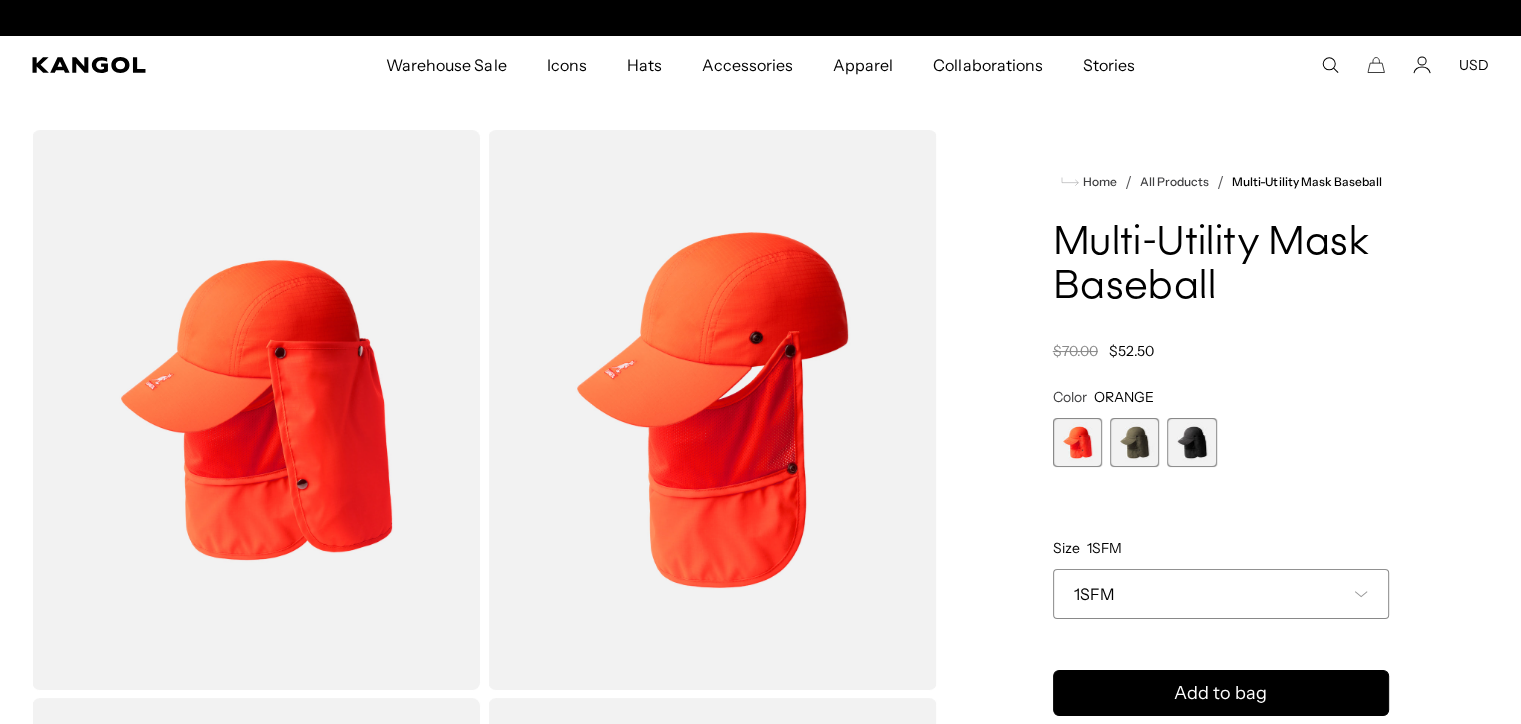 click at bounding box center (1134, 442) 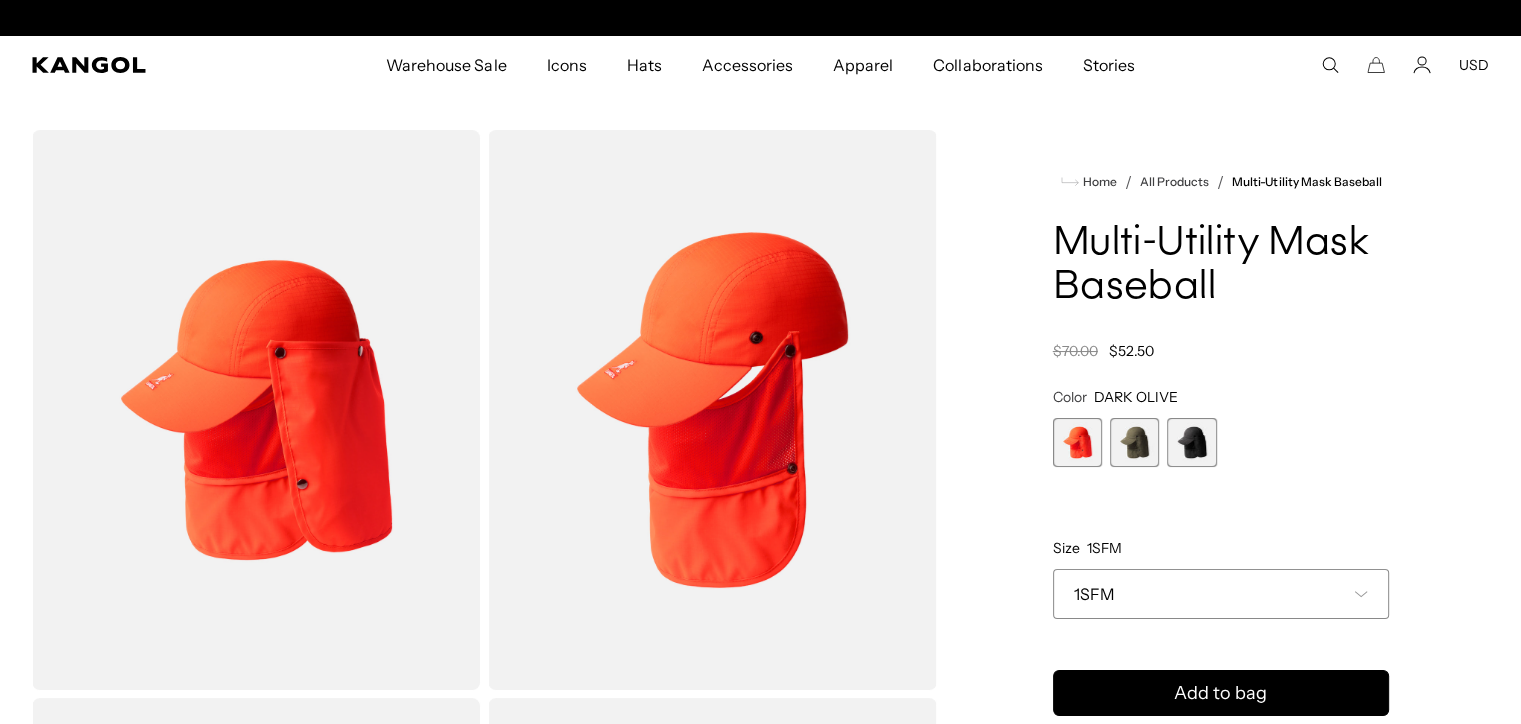 scroll, scrollTop: 0, scrollLeft: 412, axis: horizontal 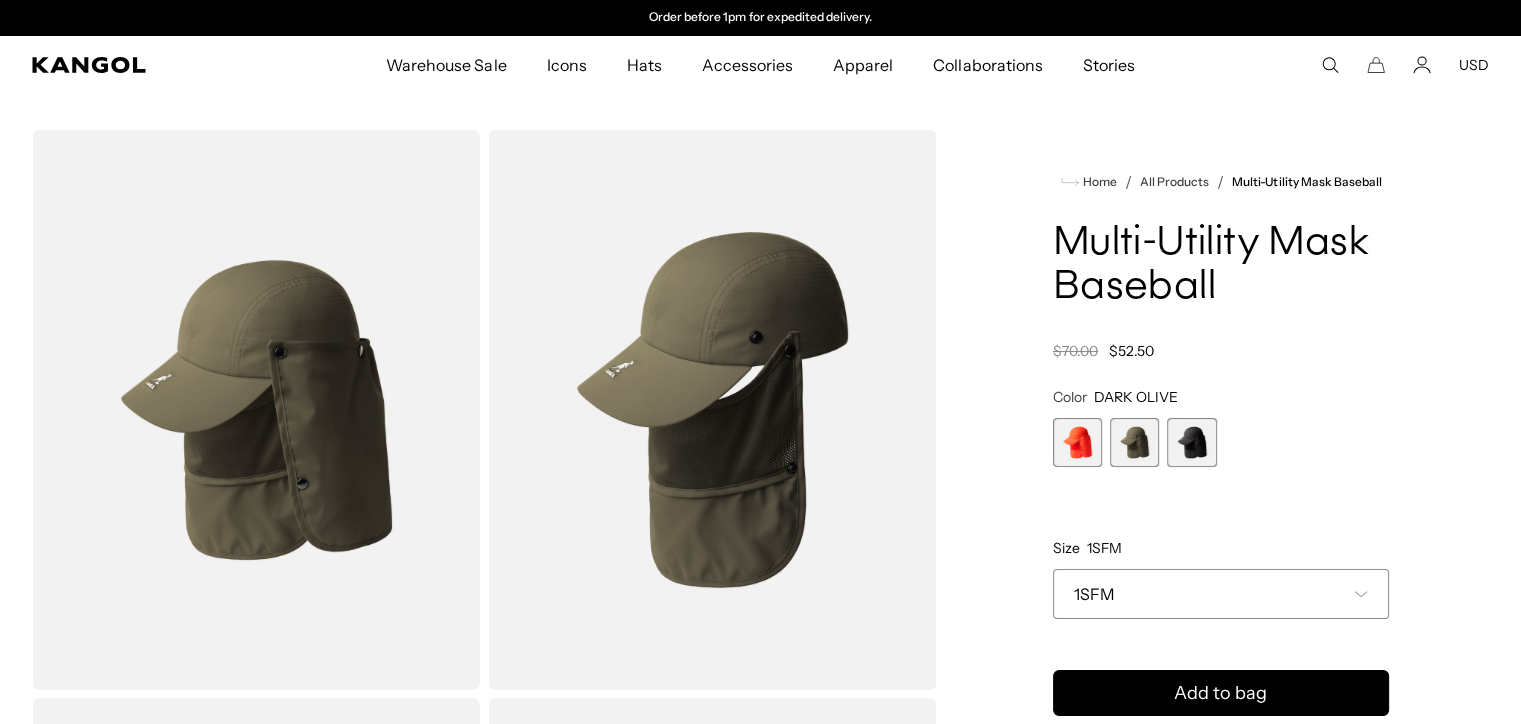 click at bounding box center [1134, 442] 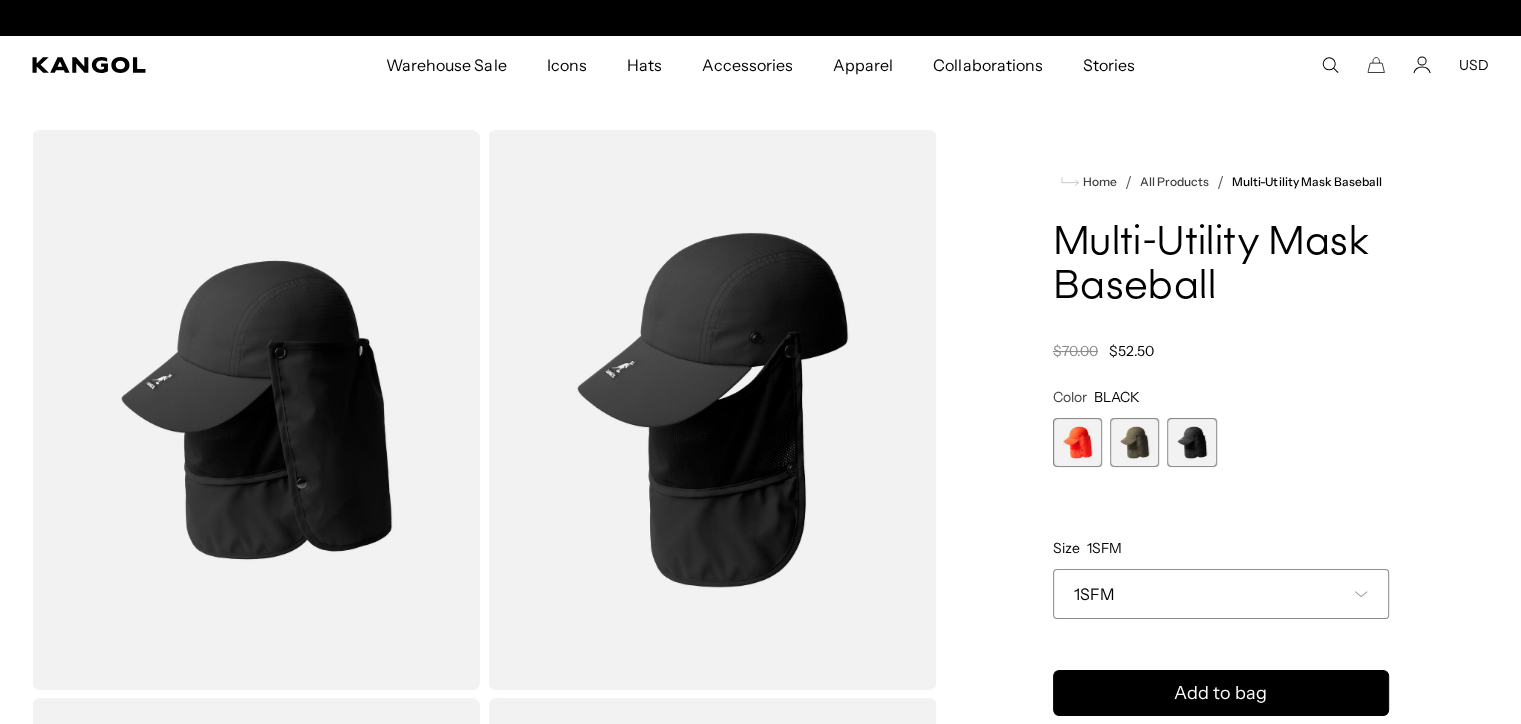 scroll, scrollTop: 0, scrollLeft: 0, axis: both 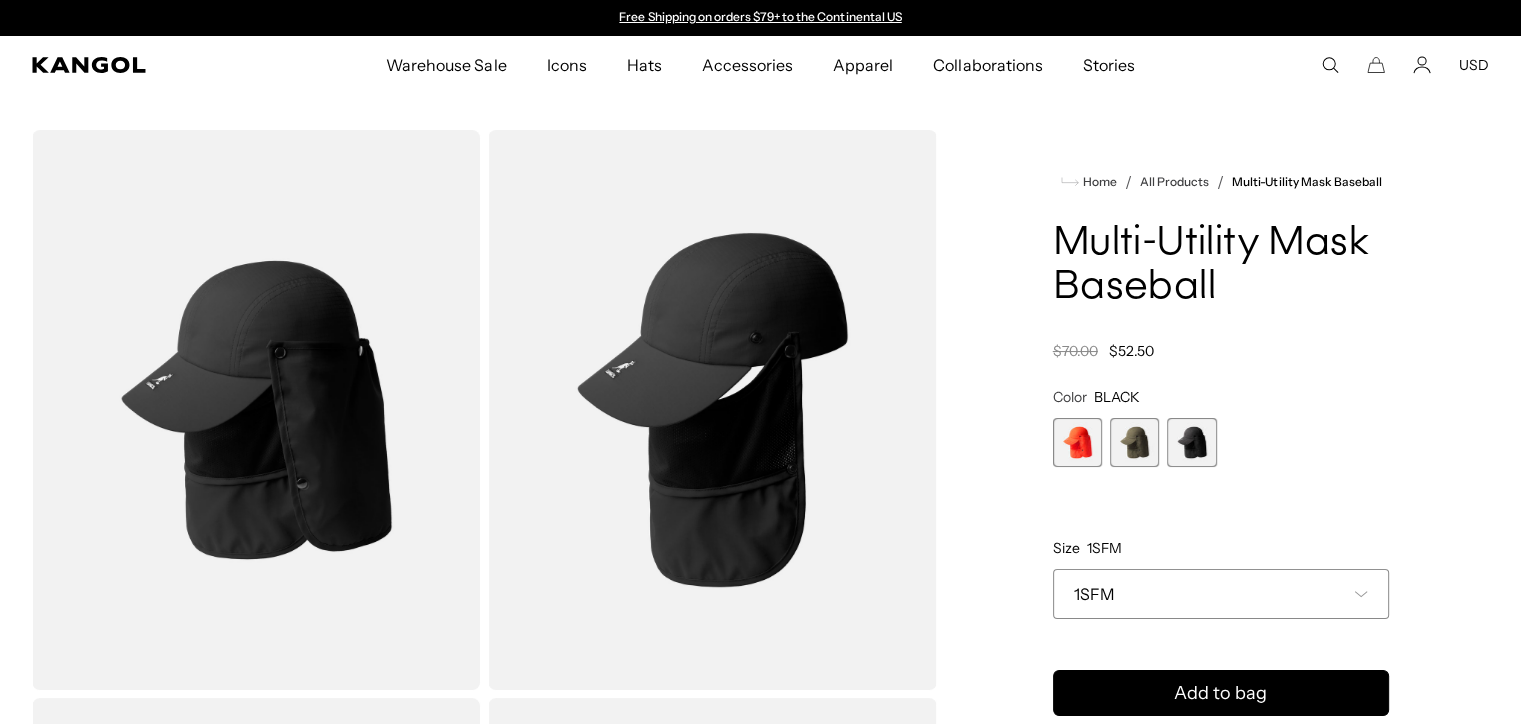 click on "Home
/
All Products
/
Multi-Utility Mask Baseball
Multi-Utility Mask Baseball
Regular price
$52.50
Regular price
$70.00
Sale price
$52.50
Color
BLACK
Previous
Next
ORANGE
Variant sold out or unavailable
DARK OLIVE
Variant sold out or unavailable" at bounding box center [1221, 1263] 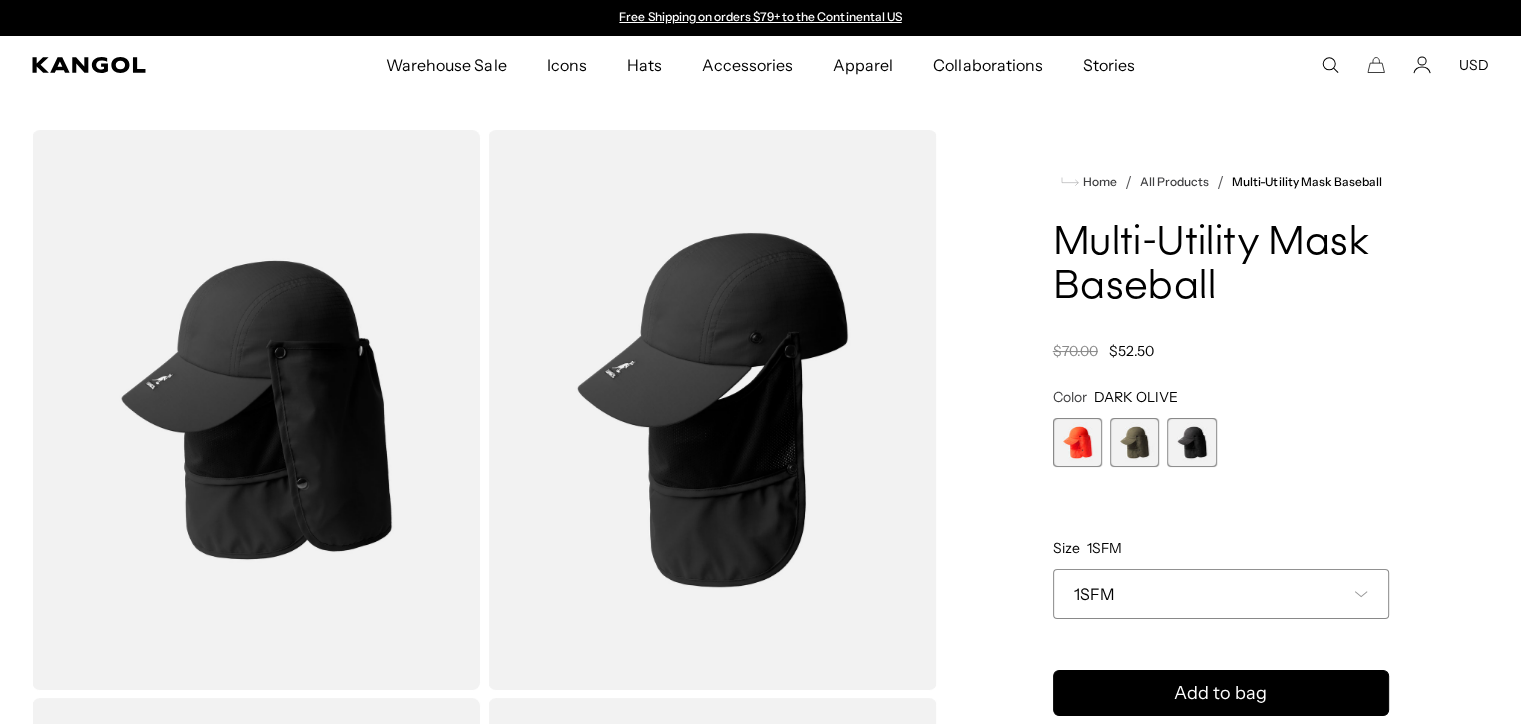 click at bounding box center (1077, 442) 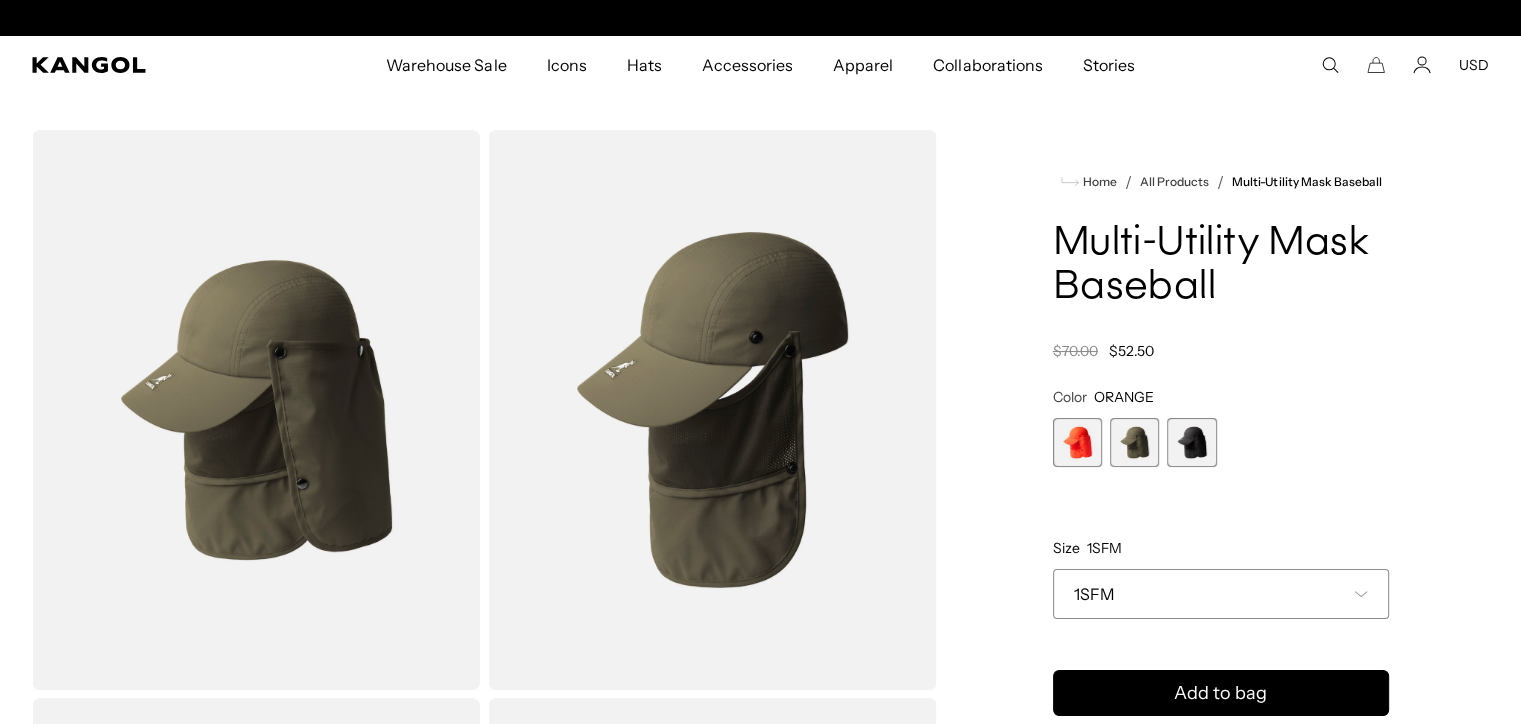 scroll, scrollTop: 0, scrollLeft: 412, axis: horizontal 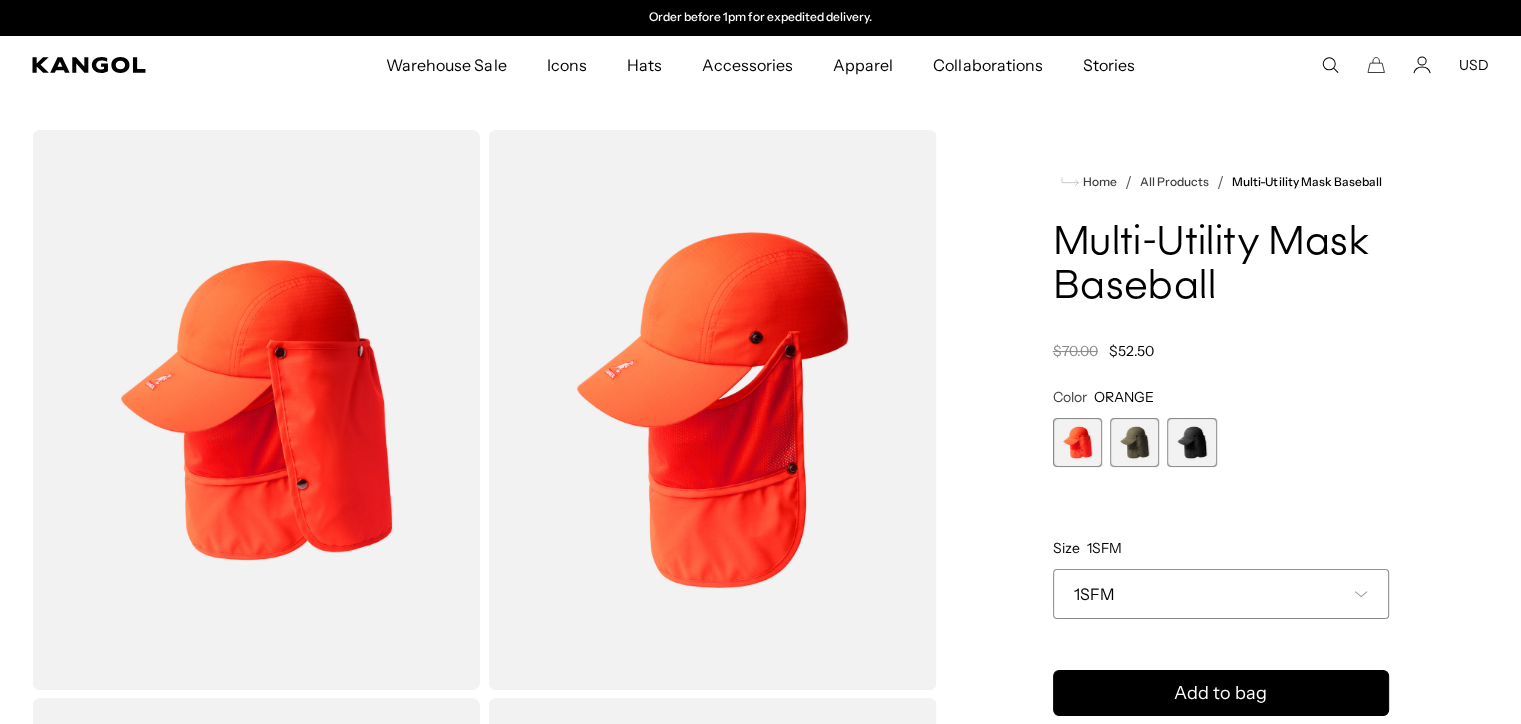 click at bounding box center (1134, 442) 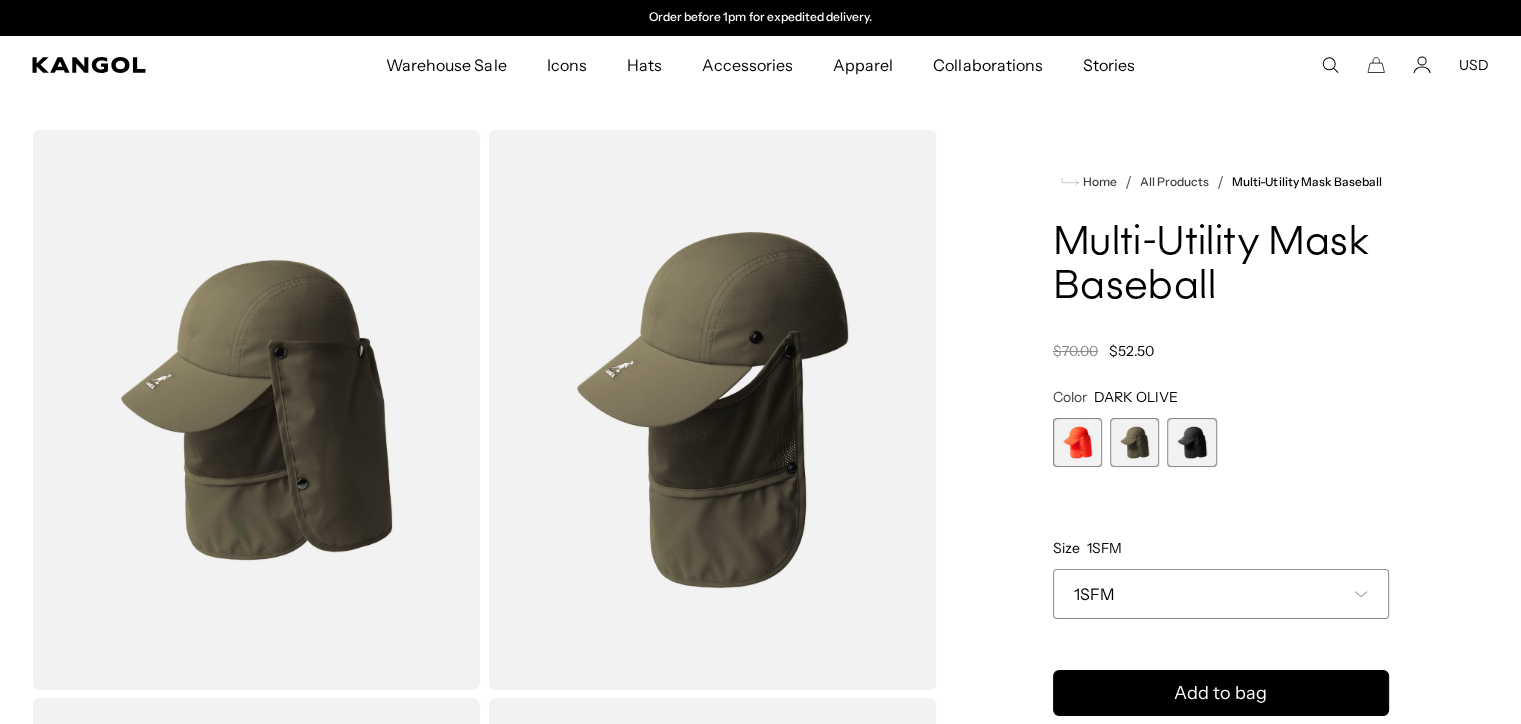 click at bounding box center (1191, 442) 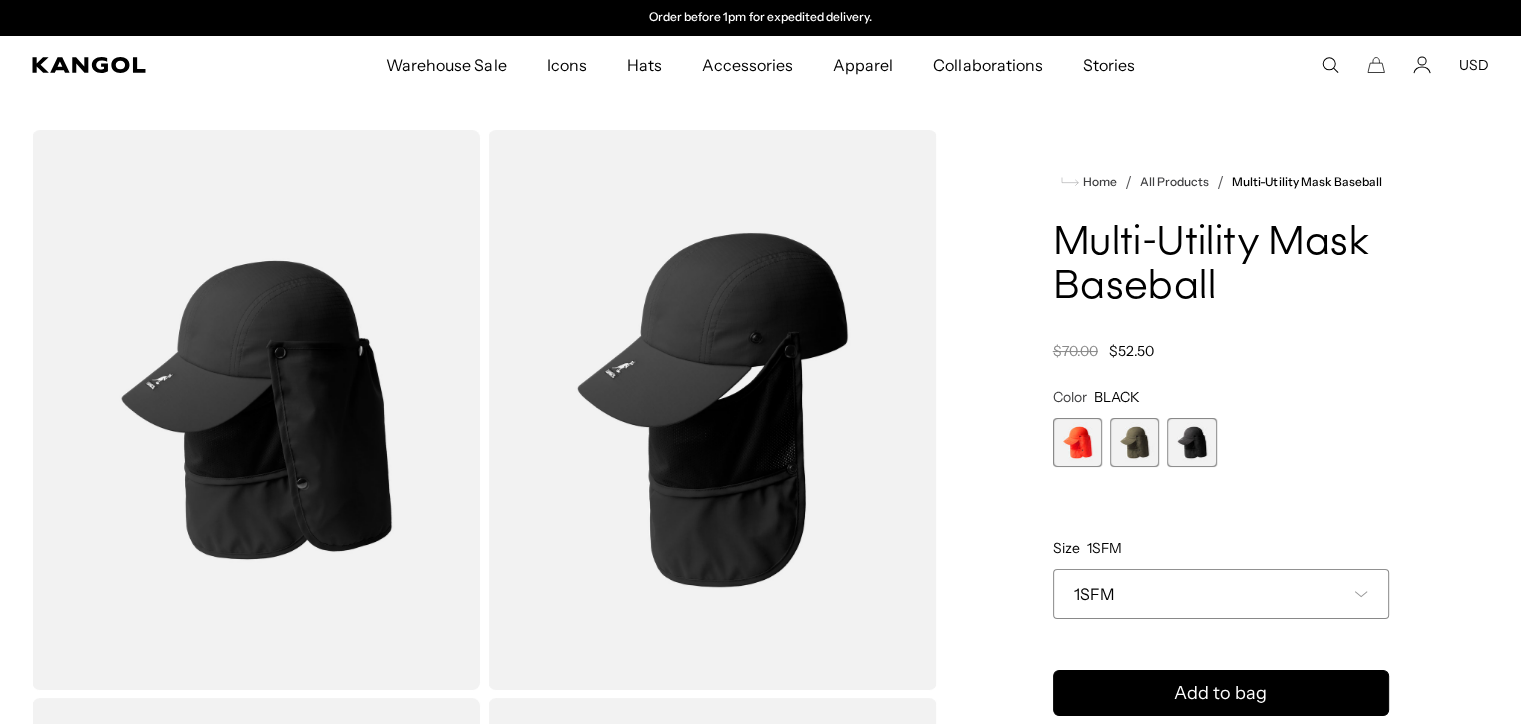 drag, startPoint x: 1115, startPoint y: 347, endPoint x: 1169, endPoint y: 346, distance: 54.00926 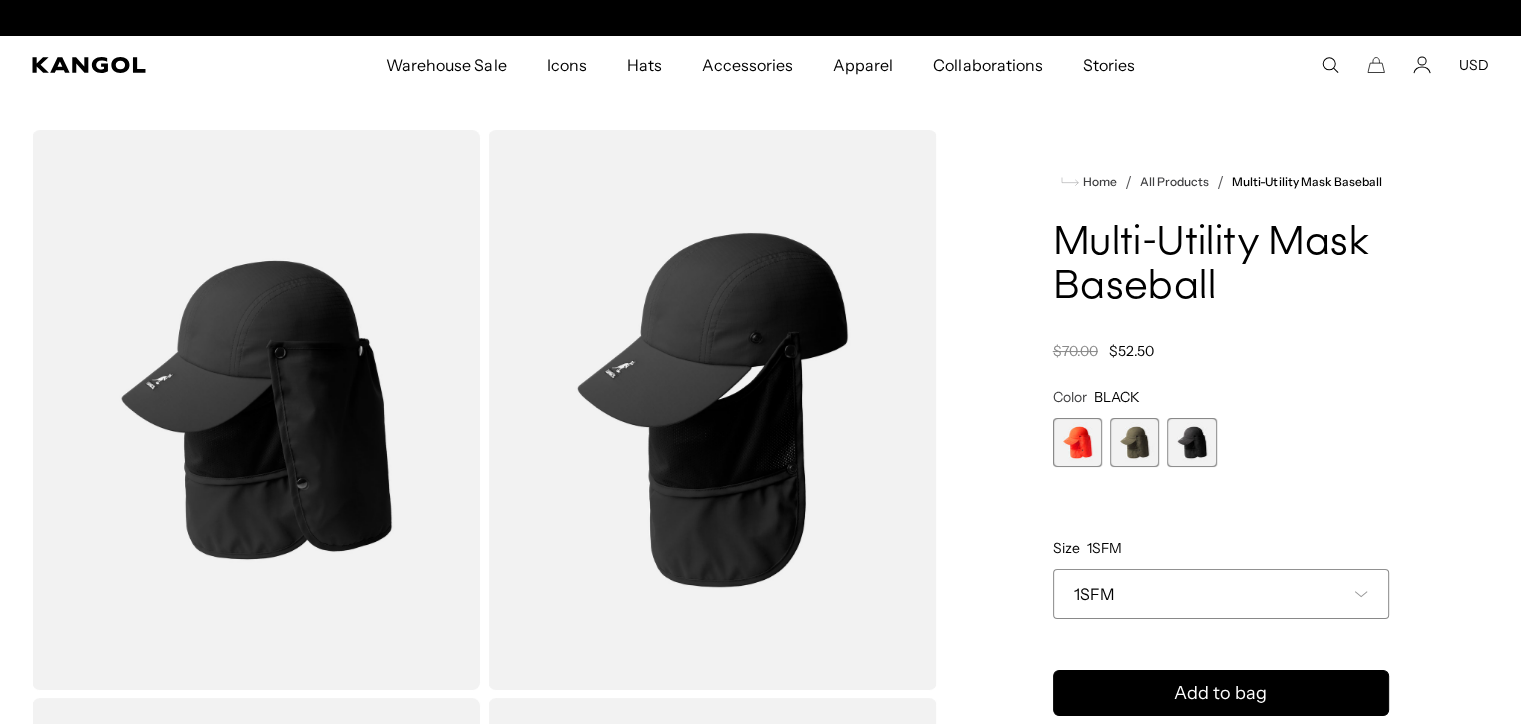 scroll, scrollTop: 0, scrollLeft: 0, axis: both 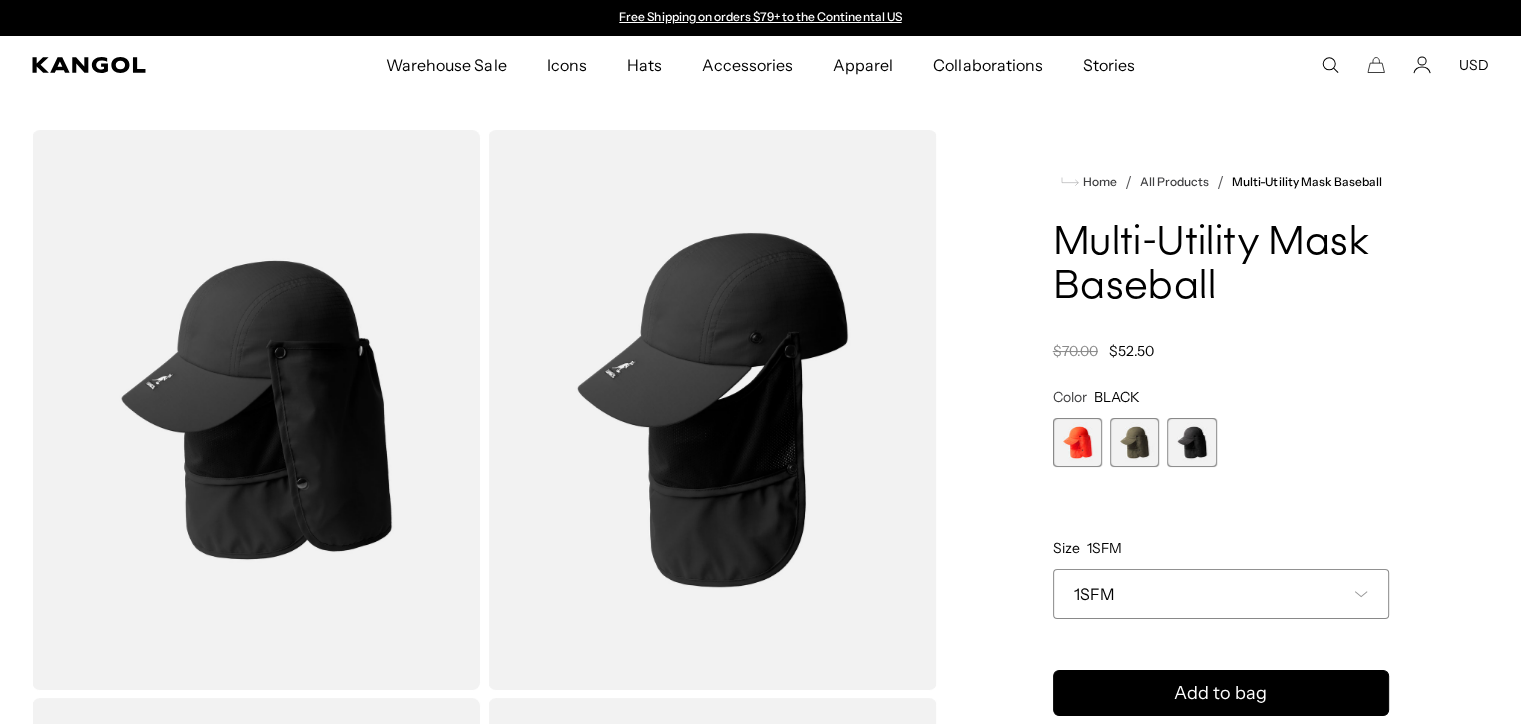 click on "Regular price
$52.50
Regular price
$70.00
Sale price
$52.50" at bounding box center (1221, 351) 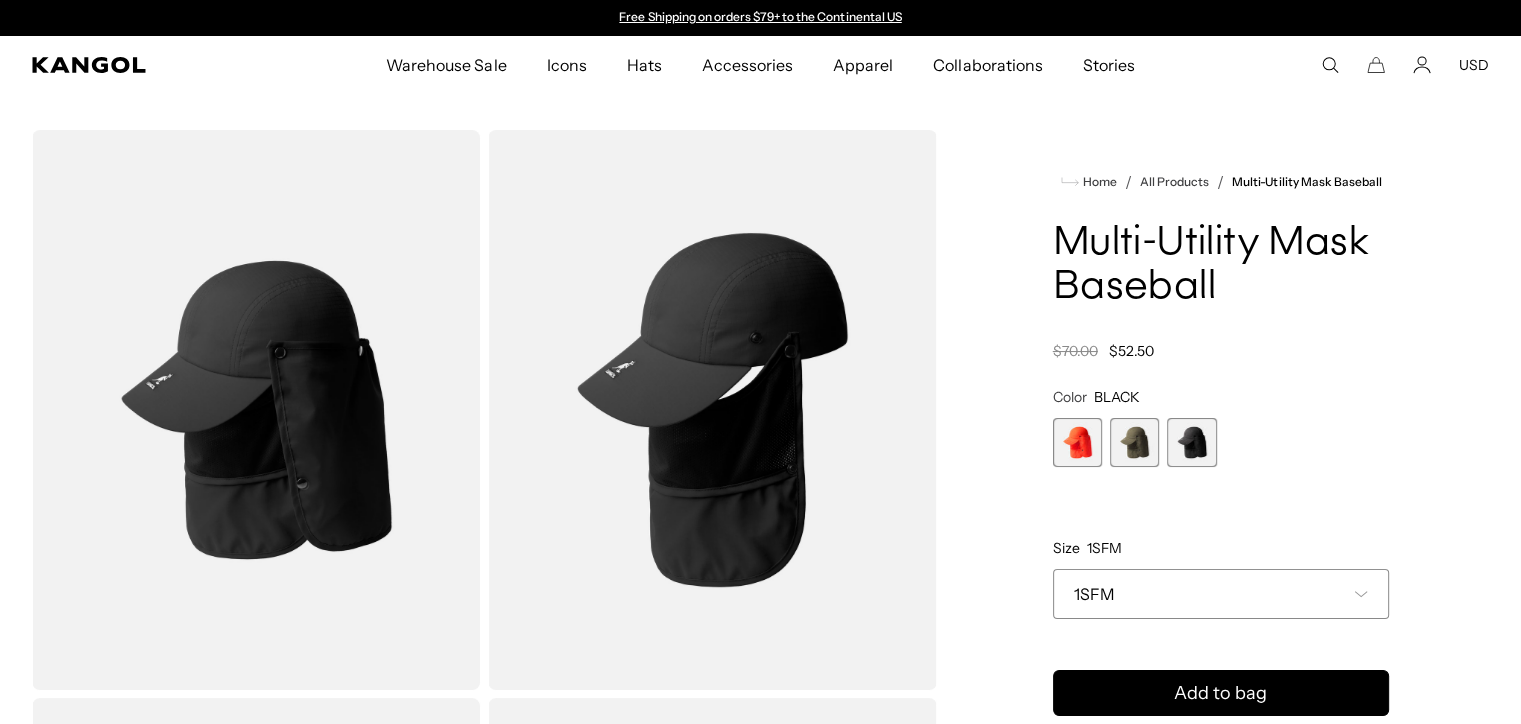drag, startPoint x: 1169, startPoint y: 346, endPoint x: 1112, endPoint y: 350, distance: 57.14018 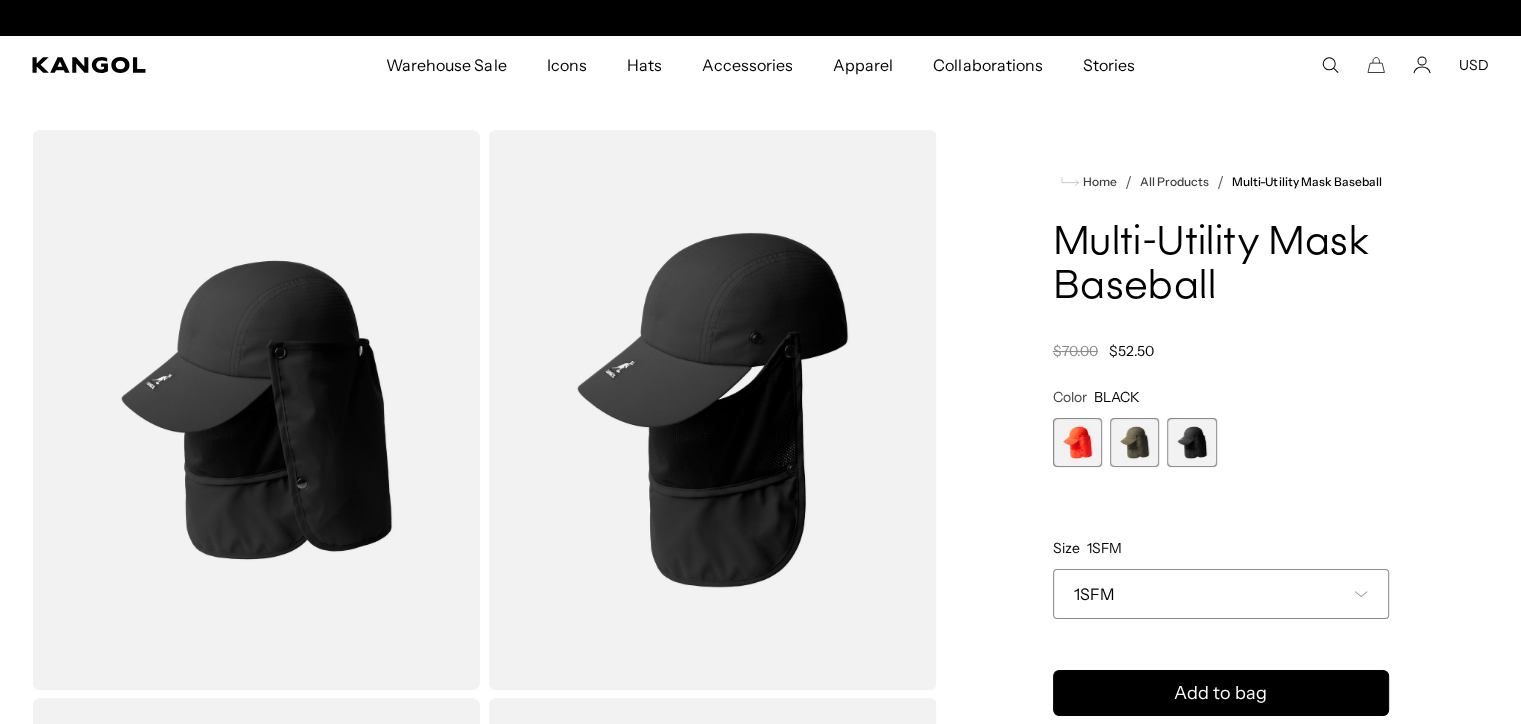 scroll, scrollTop: 0, scrollLeft: 412, axis: horizontal 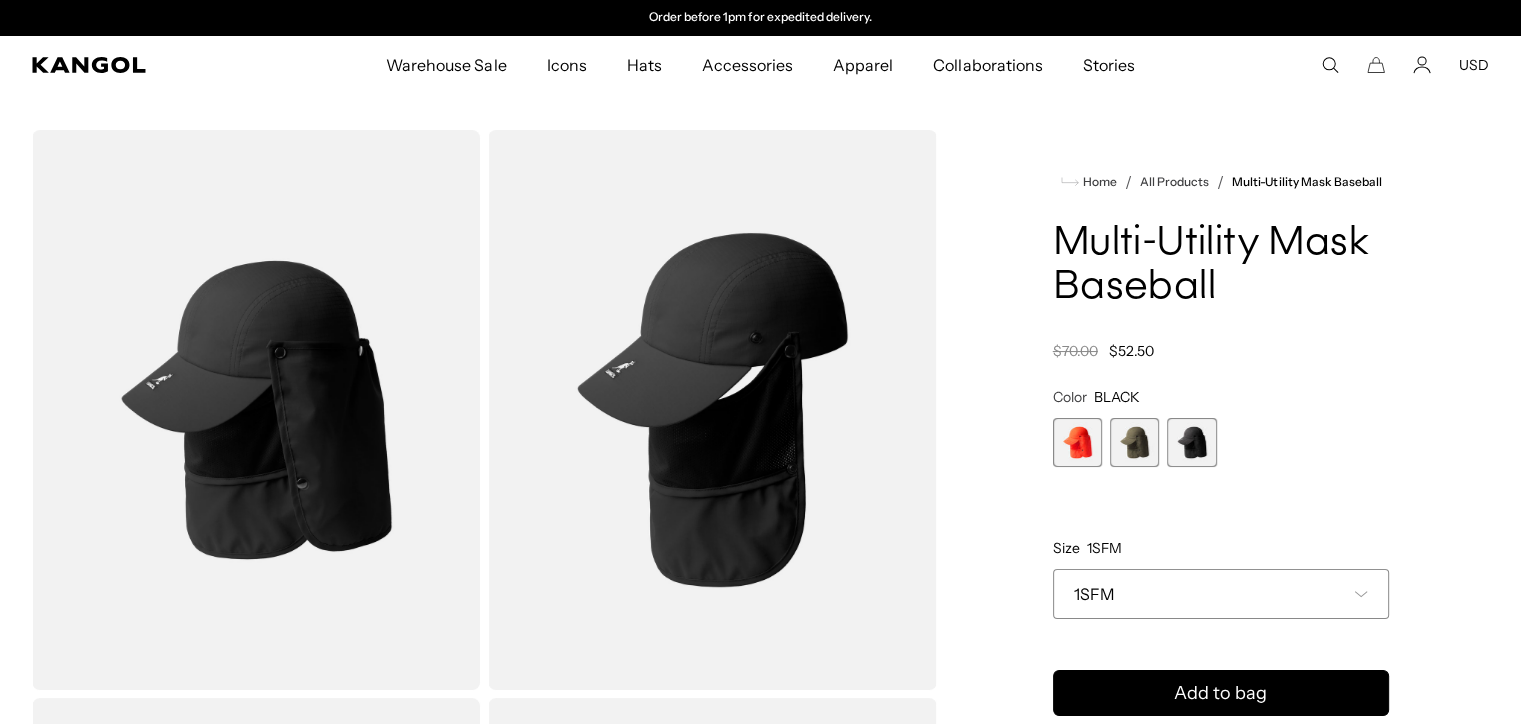 drag, startPoint x: 1108, startPoint y: 348, endPoint x: 1165, endPoint y: 353, distance: 57.21888 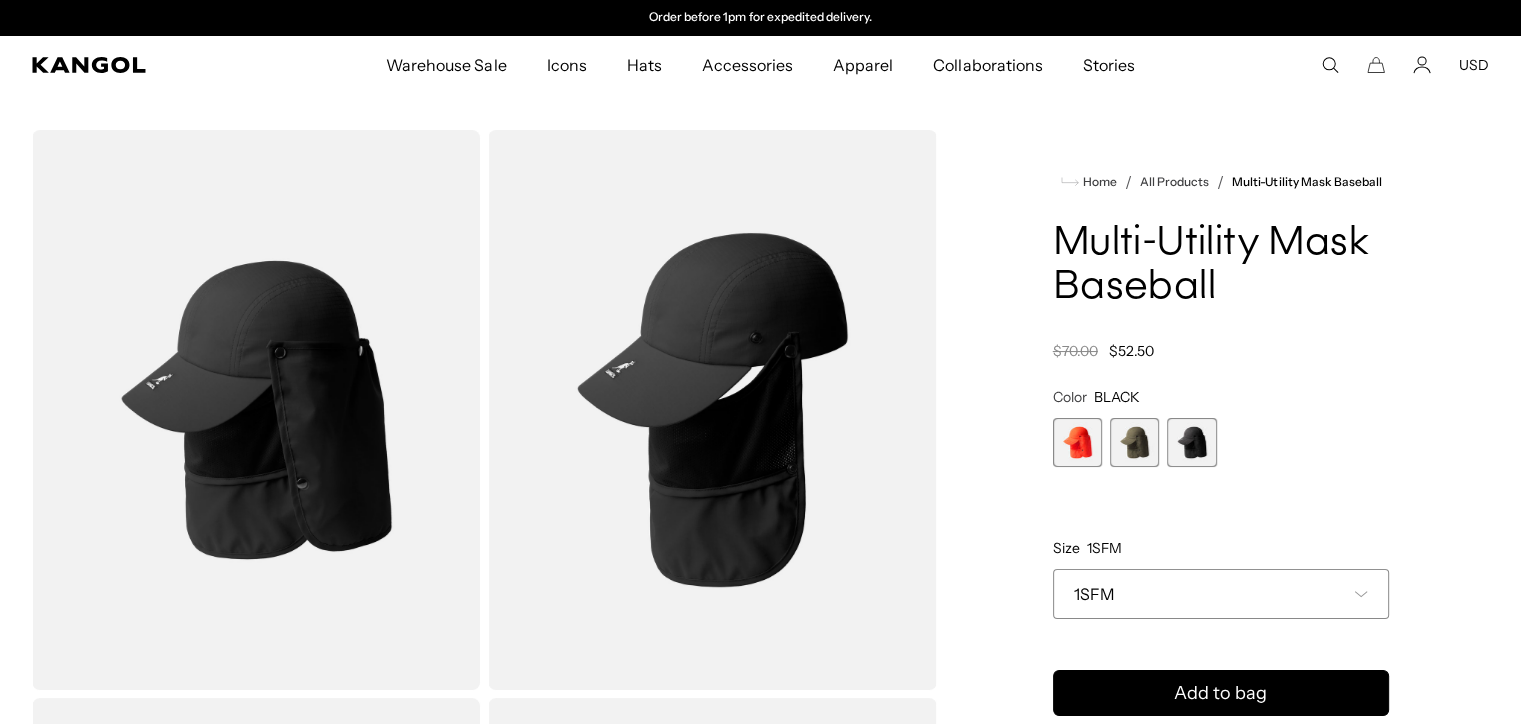 drag, startPoint x: 1164, startPoint y: 352, endPoint x: 1100, endPoint y: 352, distance: 64 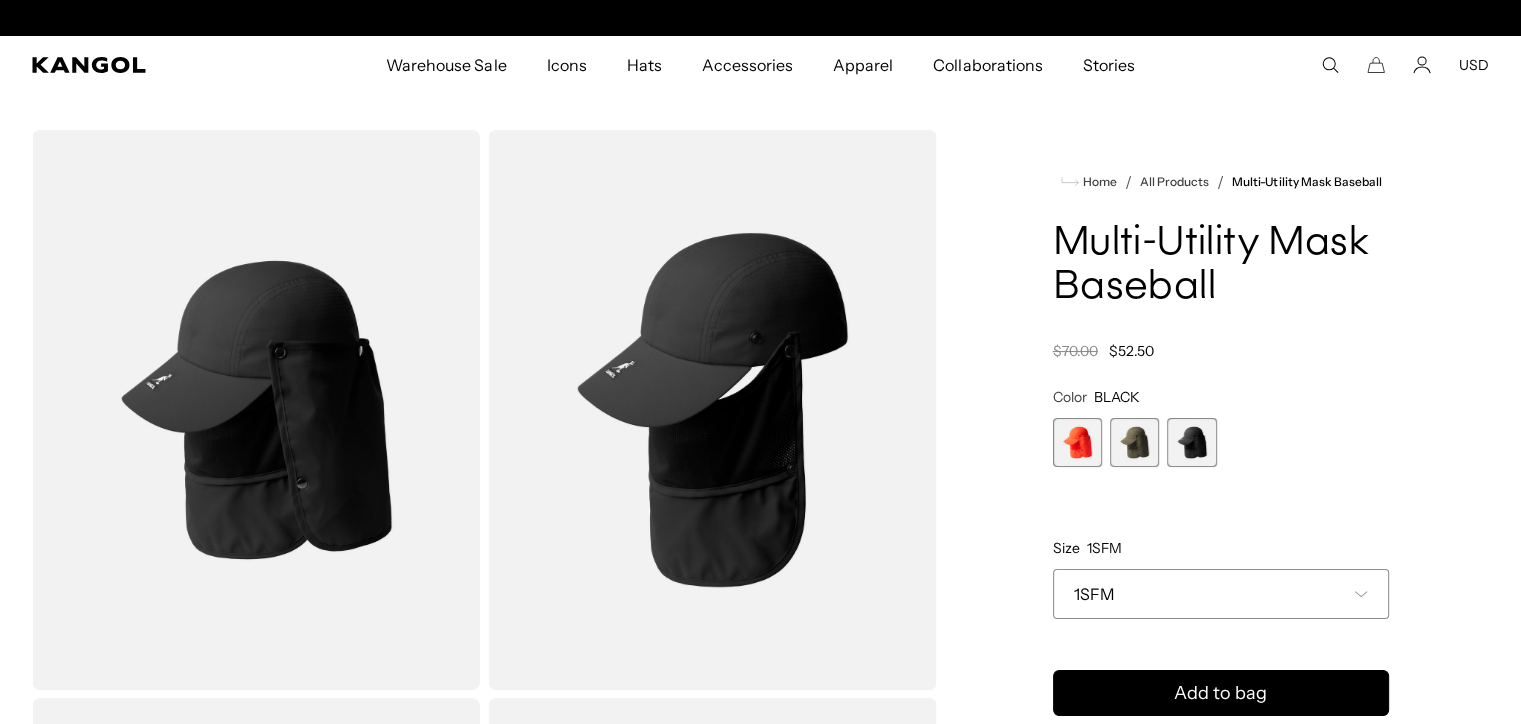 click on "$52.50" at bounding box center [1131, 351] 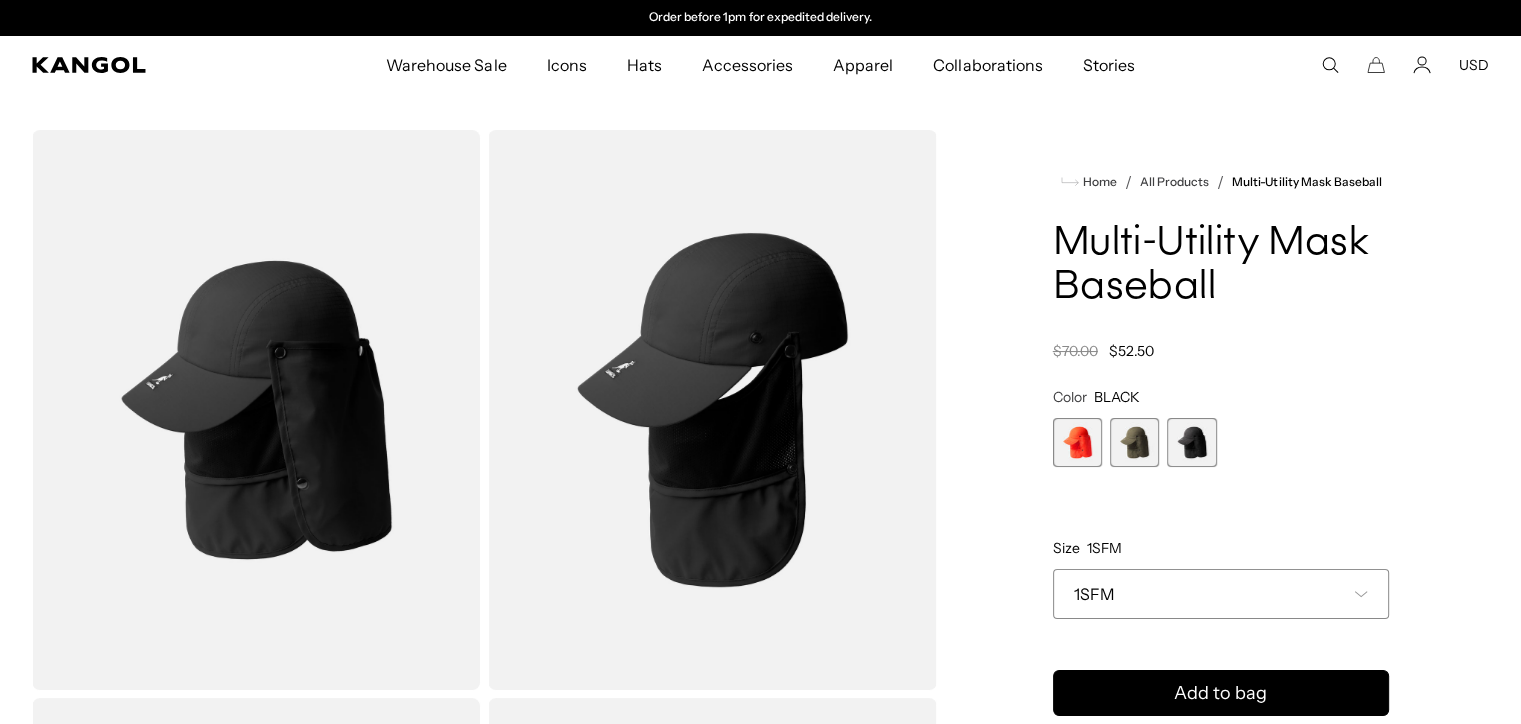 drag, startPoint x: 1112, startPoint y: 348, endPoint x: 1168, endPoint y: 347, distance: 56.008926 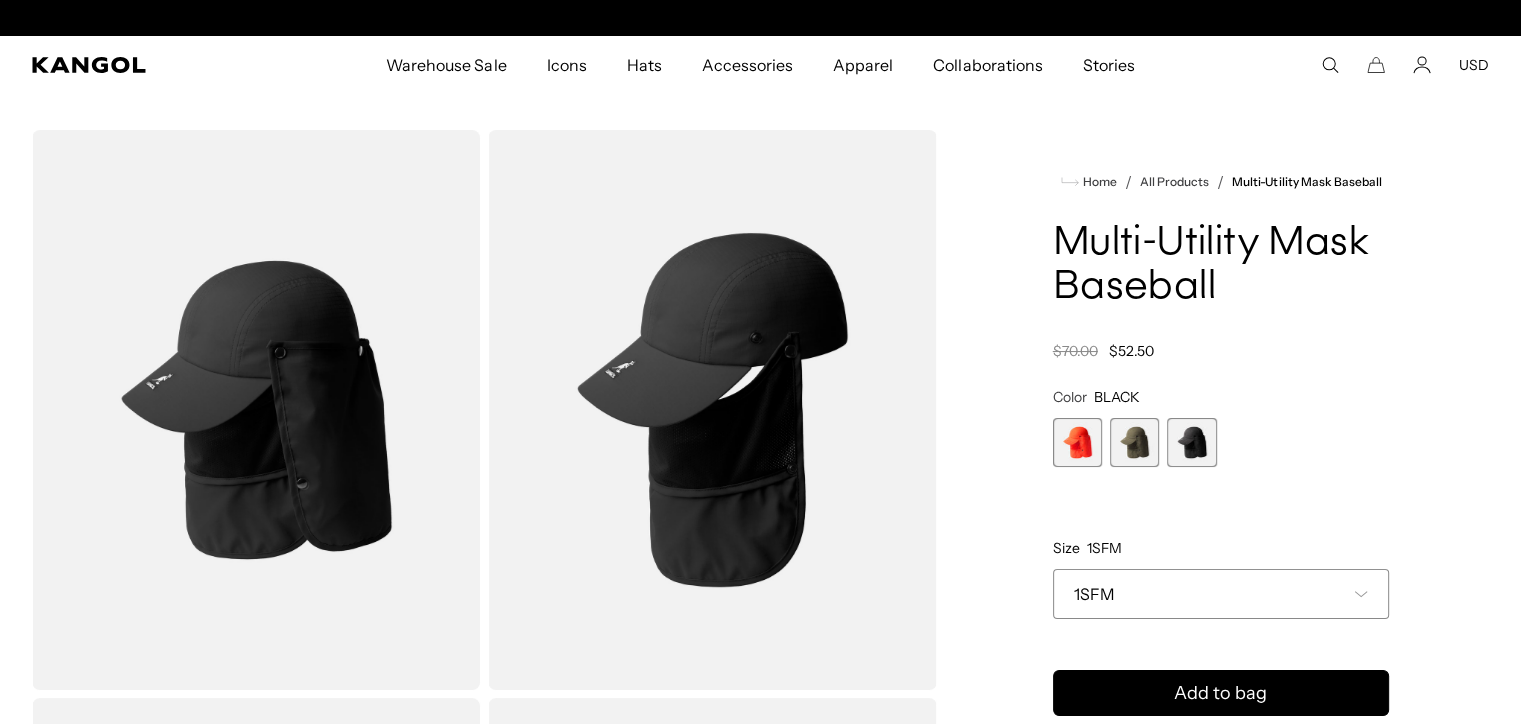 scroll, scrollTop: 0, scrollLeft: 0, axis: both 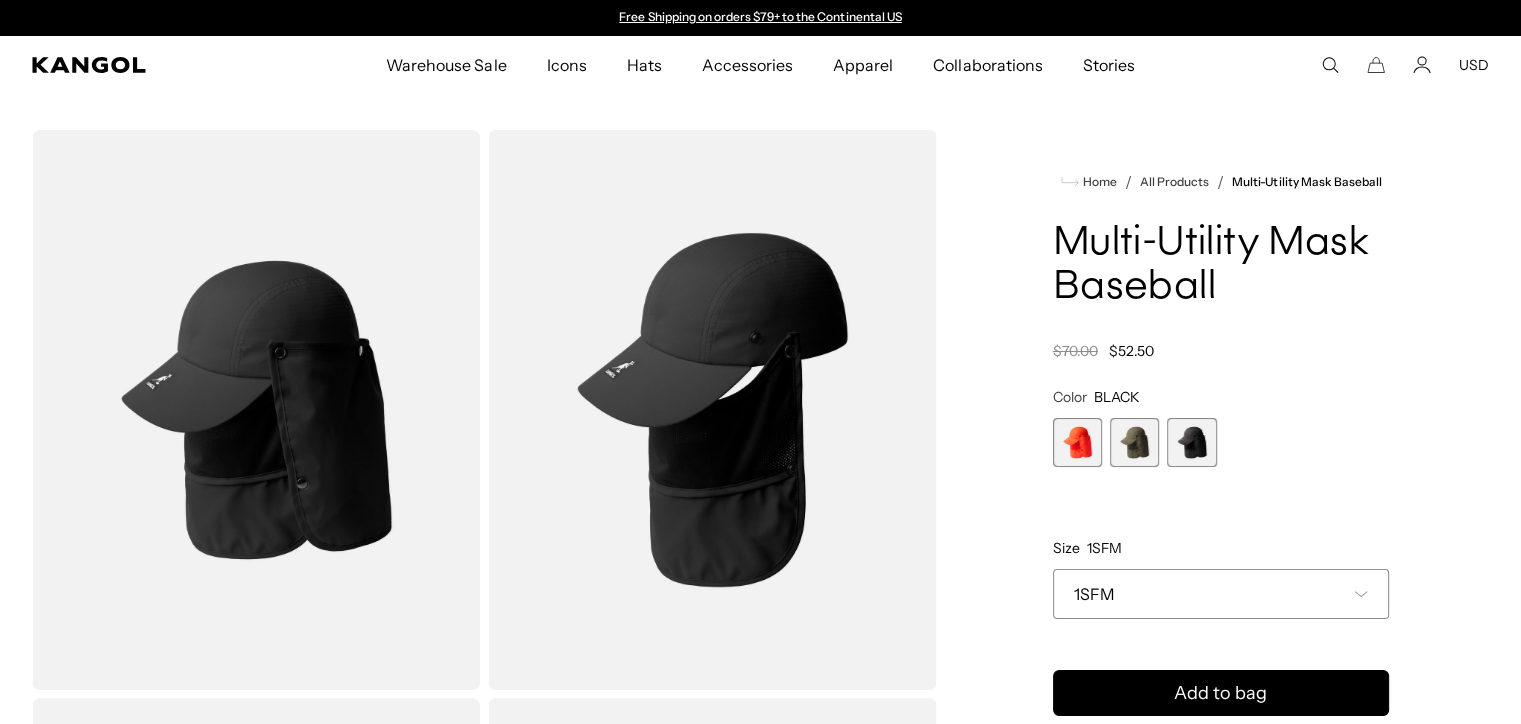 click on "Color" at bounding box center (1070, 397) 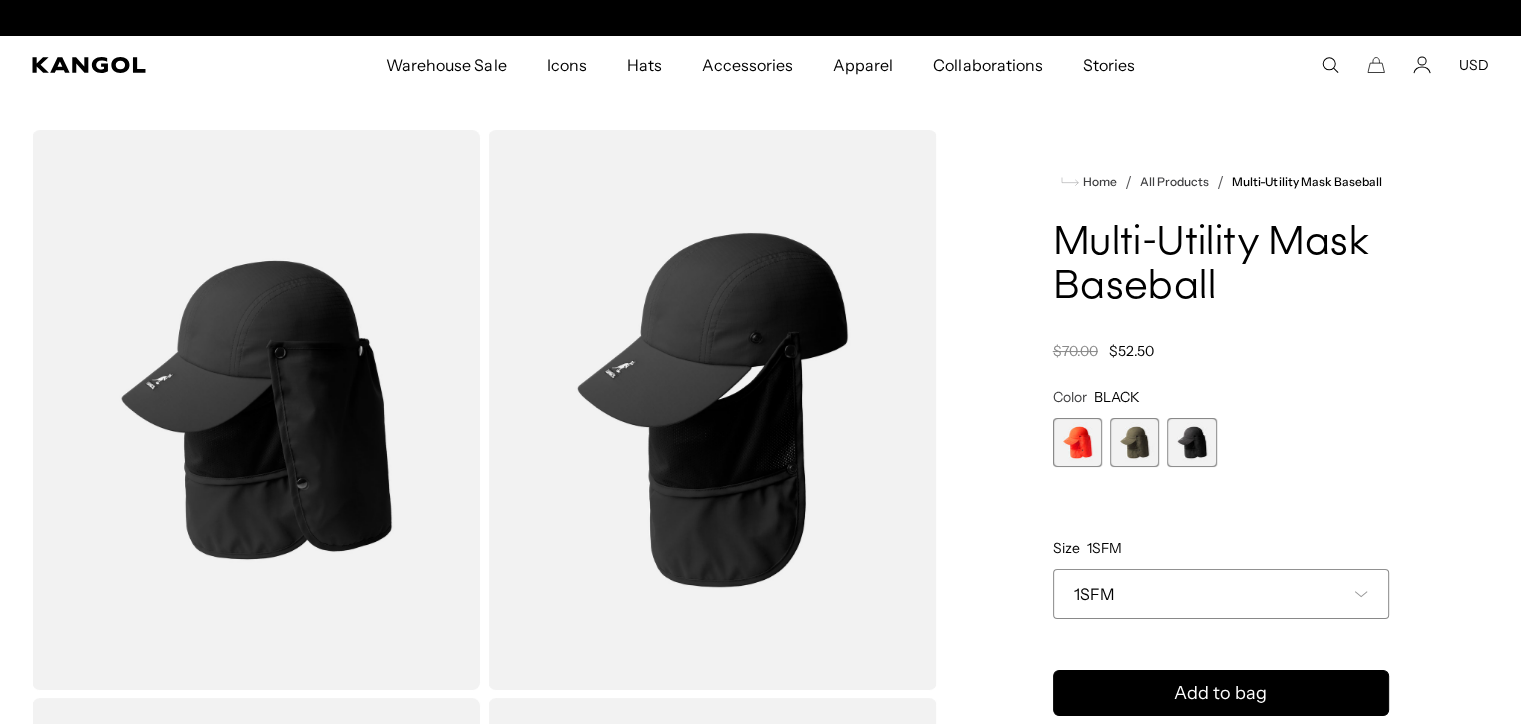 scroll, scrollTop: 0, scrollLeft: 0, axis: both 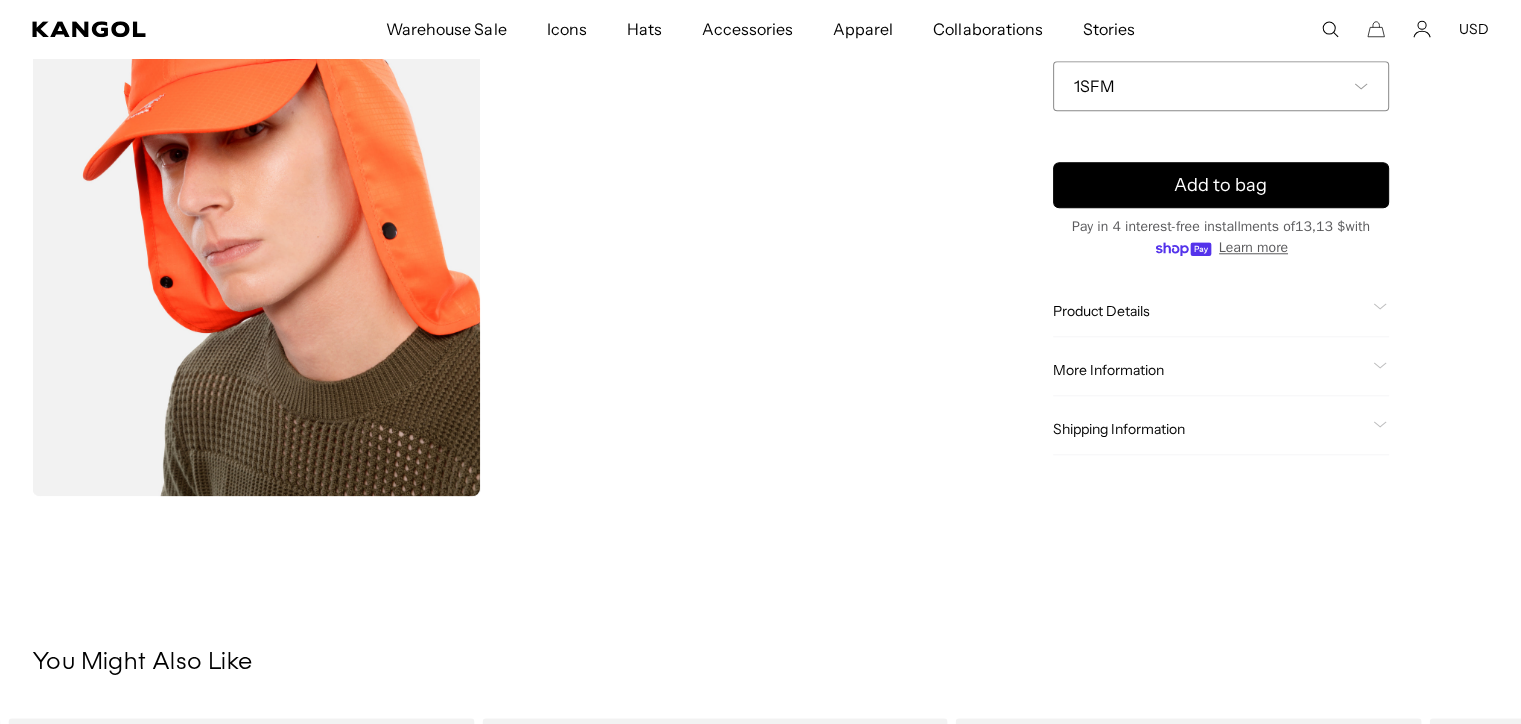 click at bounding box center (256, 215) 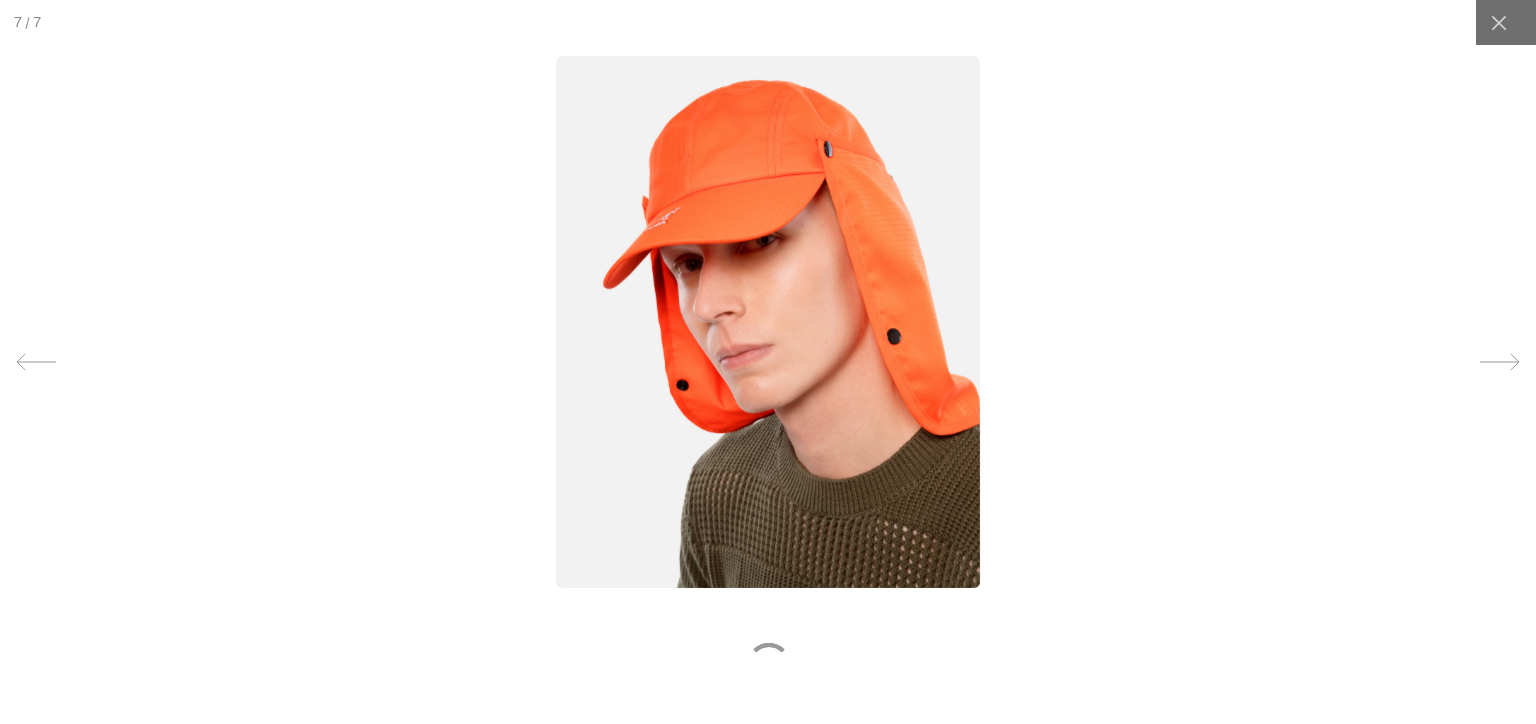 scroll, scrollTop: 0, scrollLeft: 0, axis: both 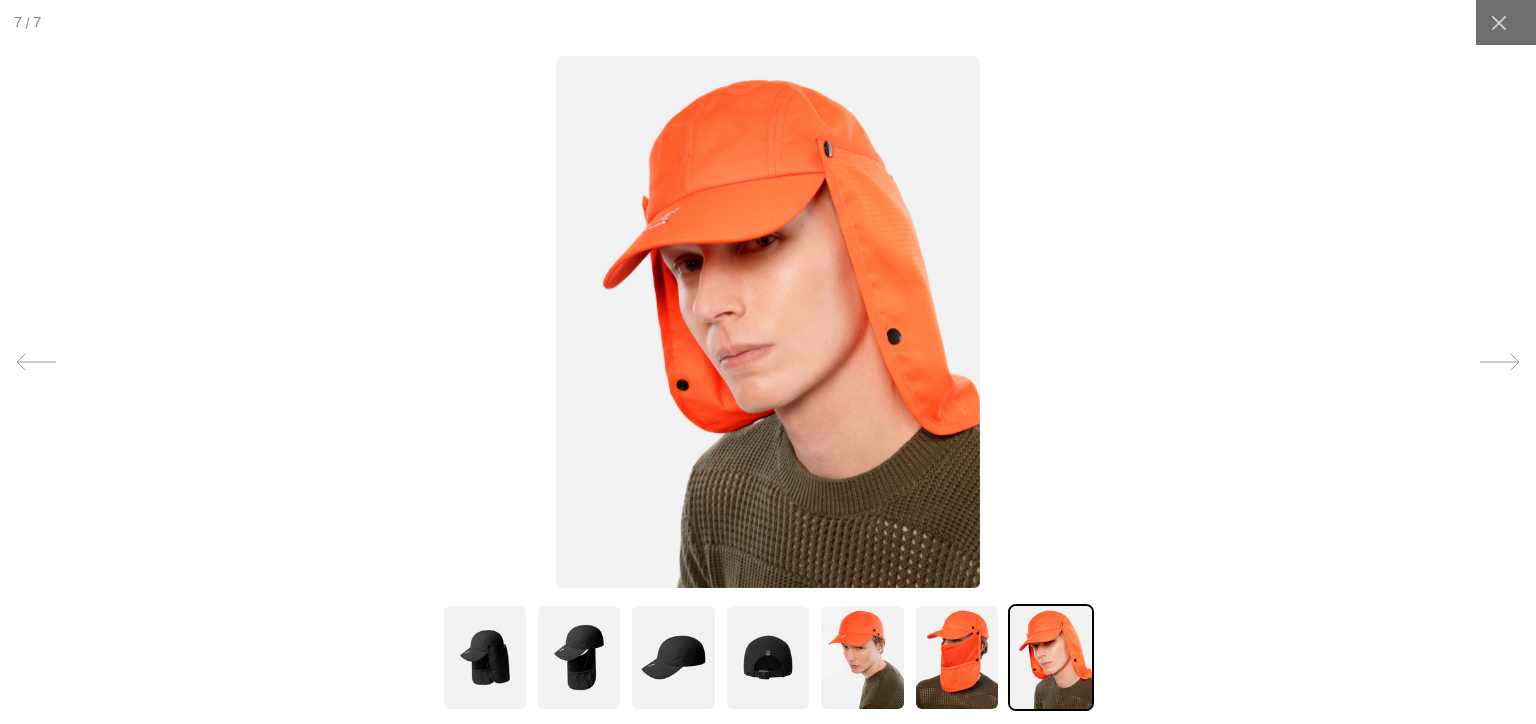 click 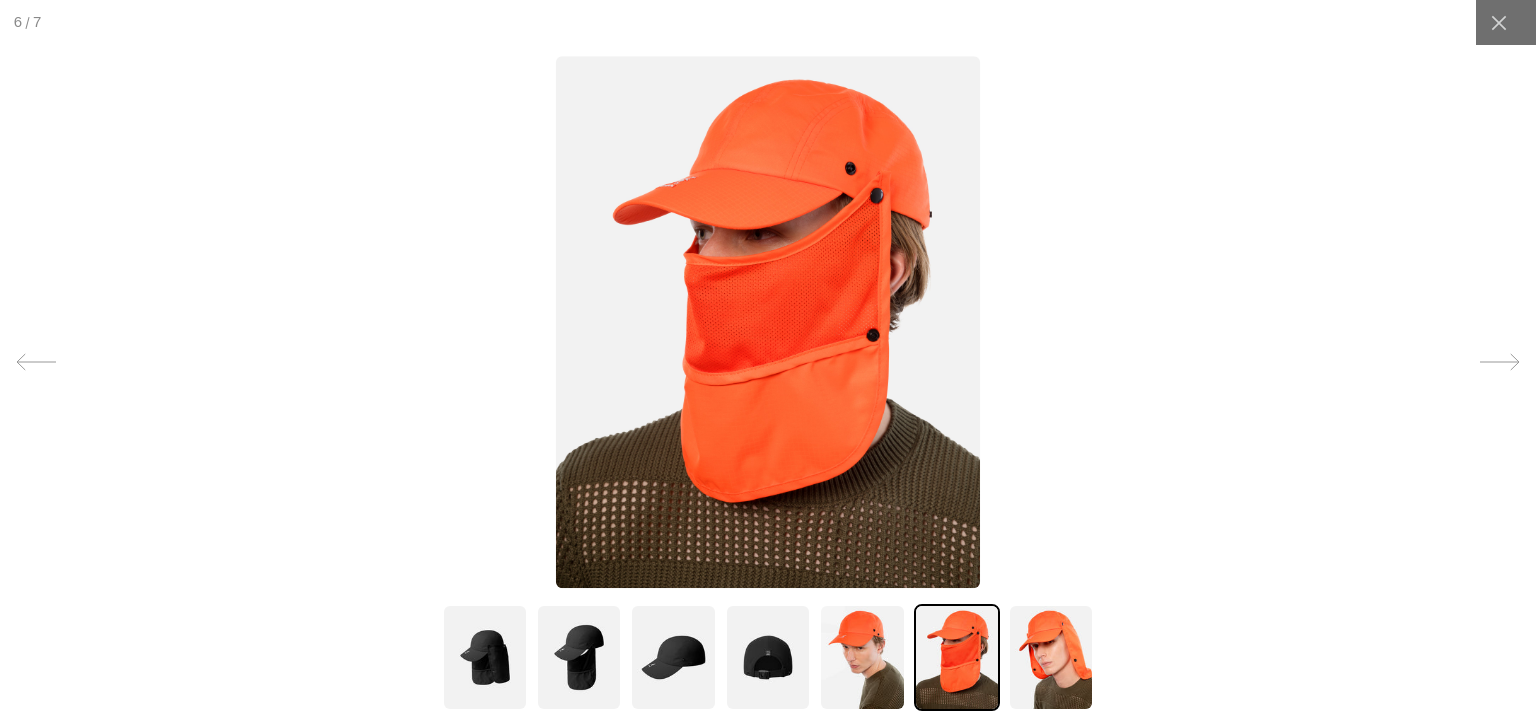 click 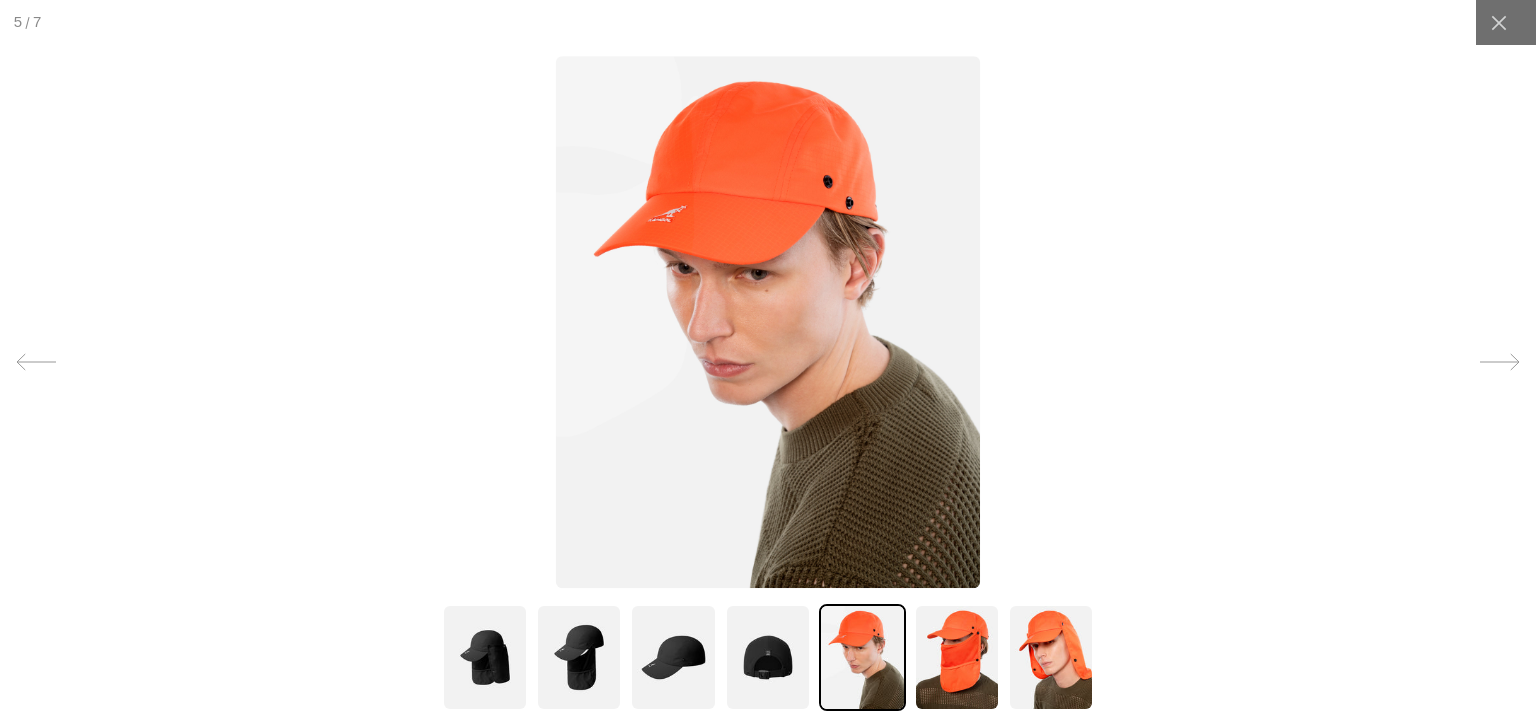 click 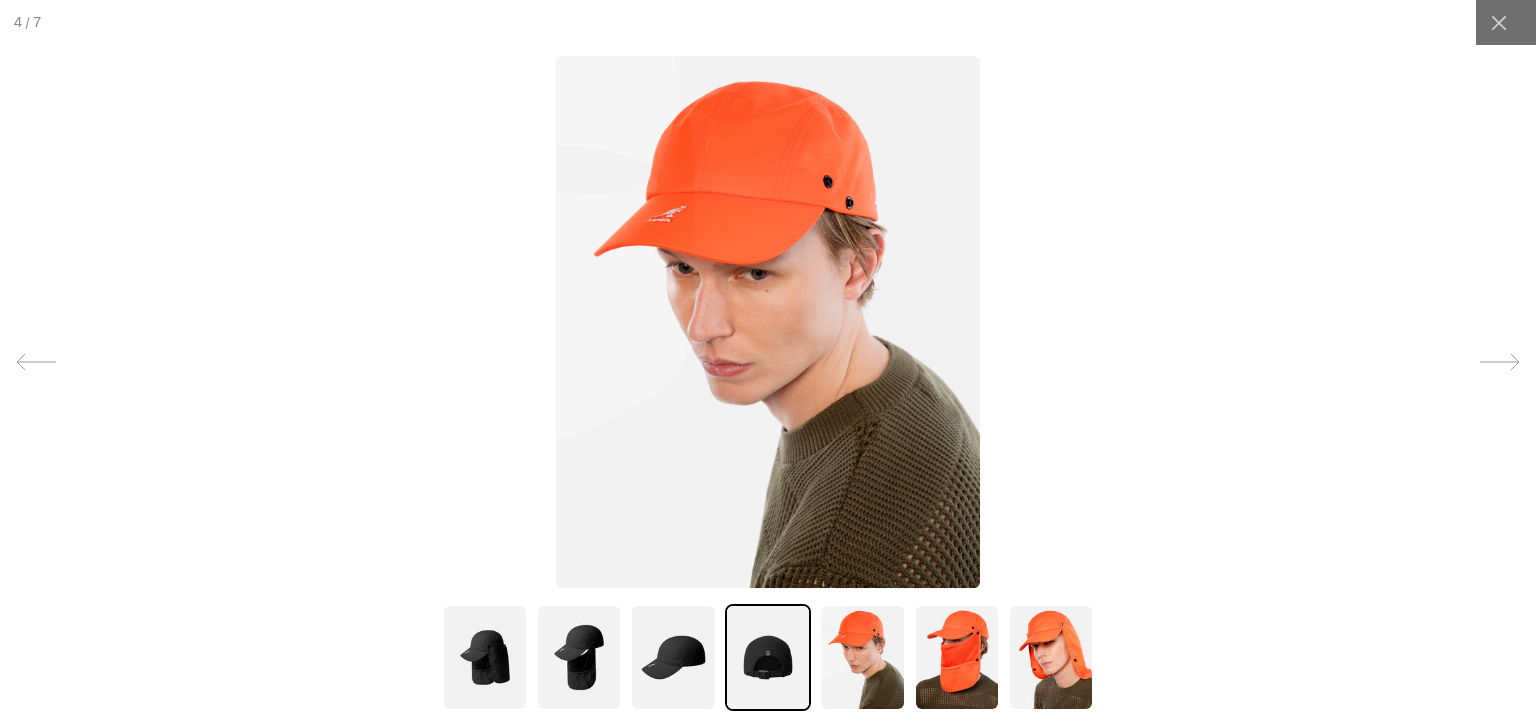 scroll, scrollTop: 0, scrollLeft: 412, axis: horizontal 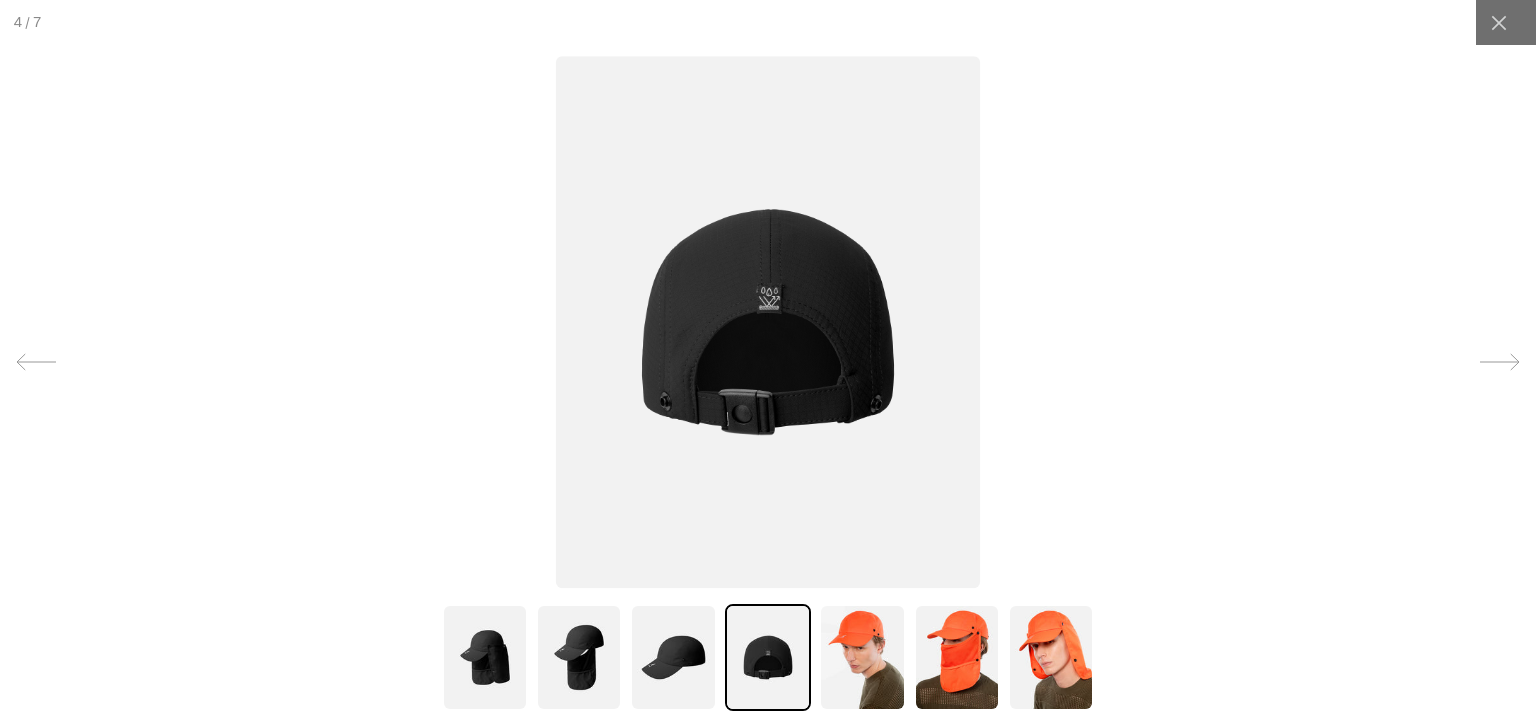 click 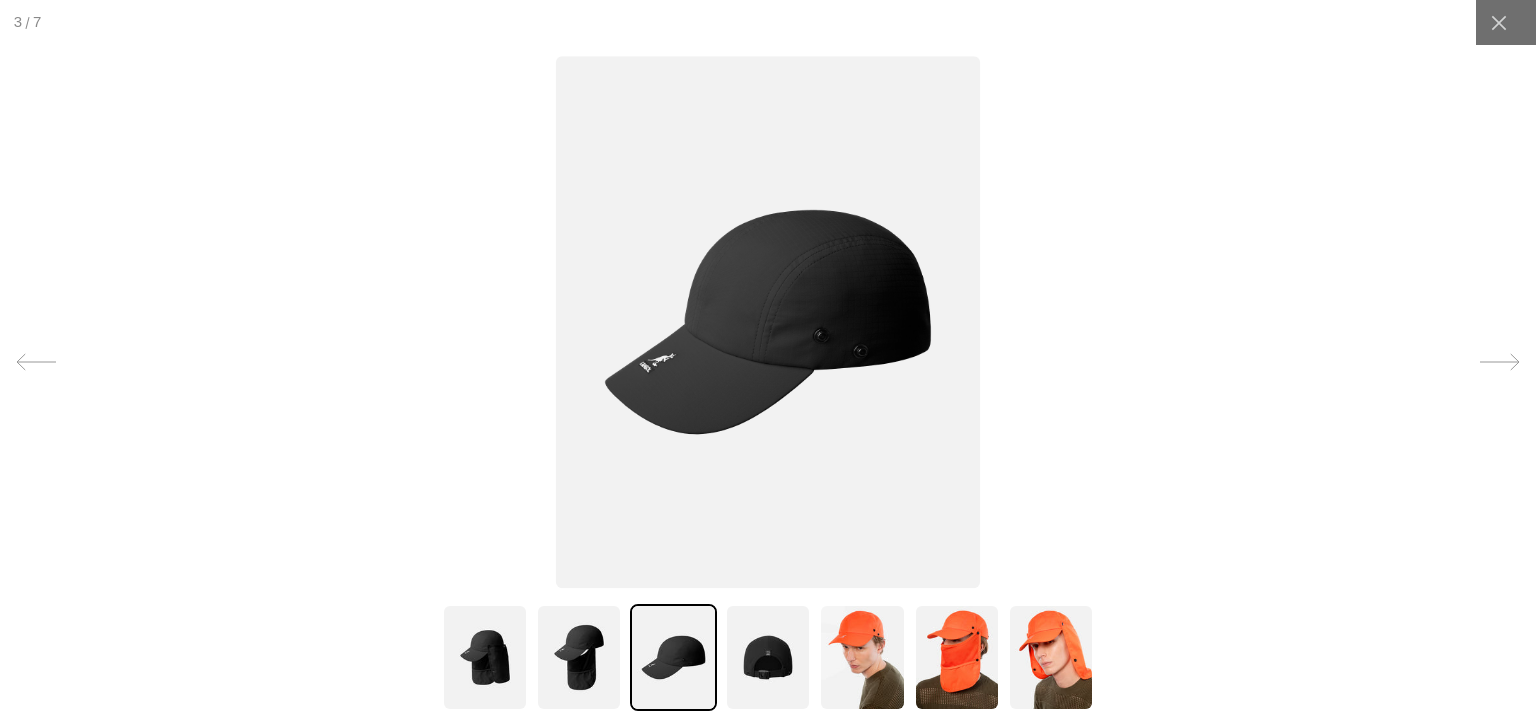 click 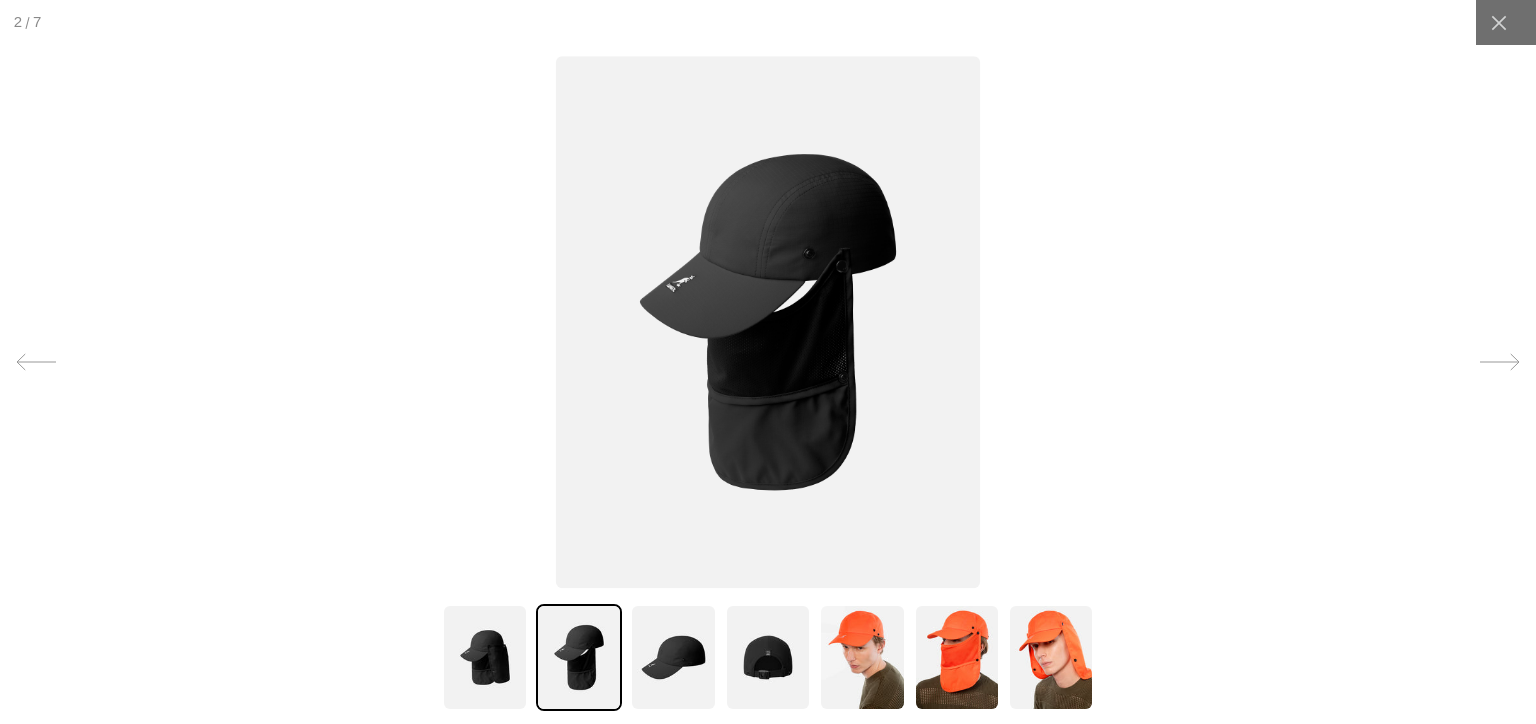 click 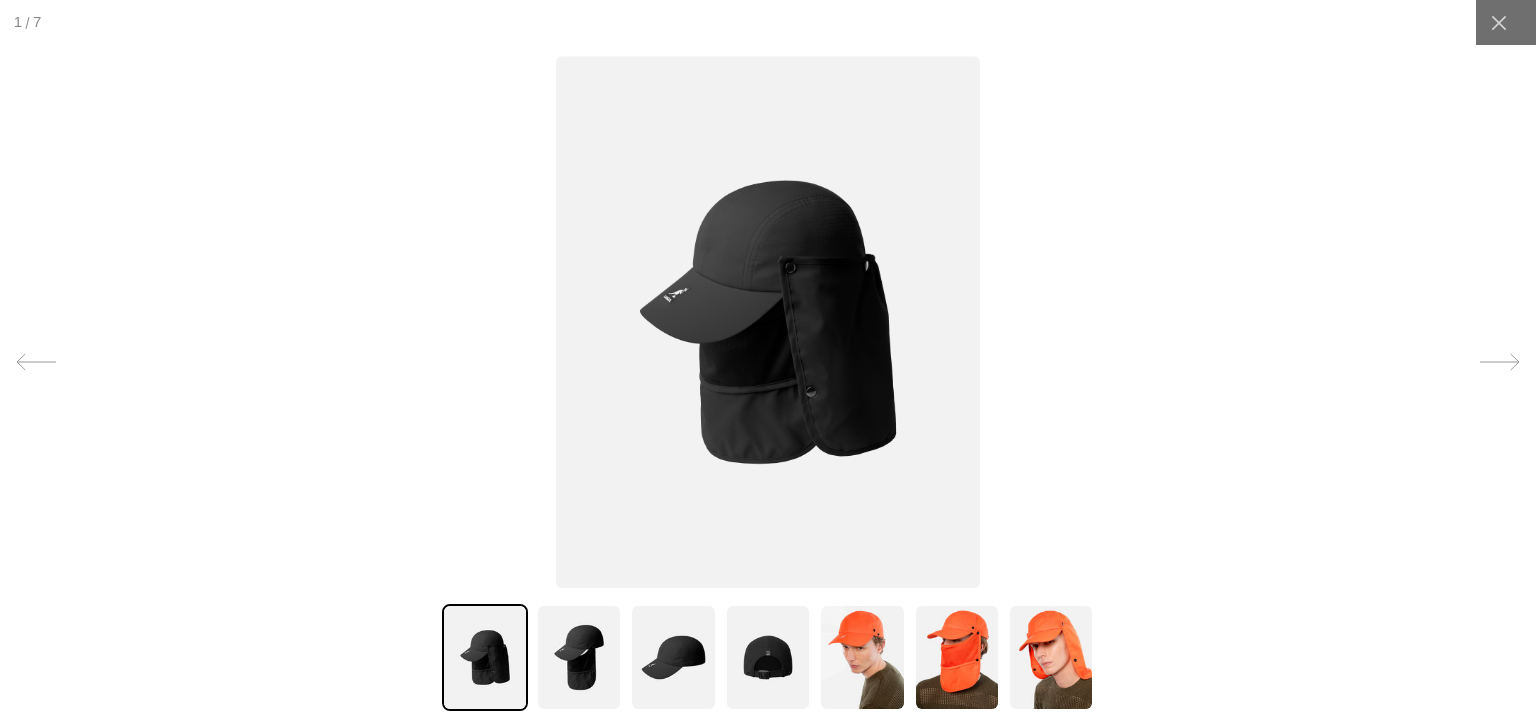 click 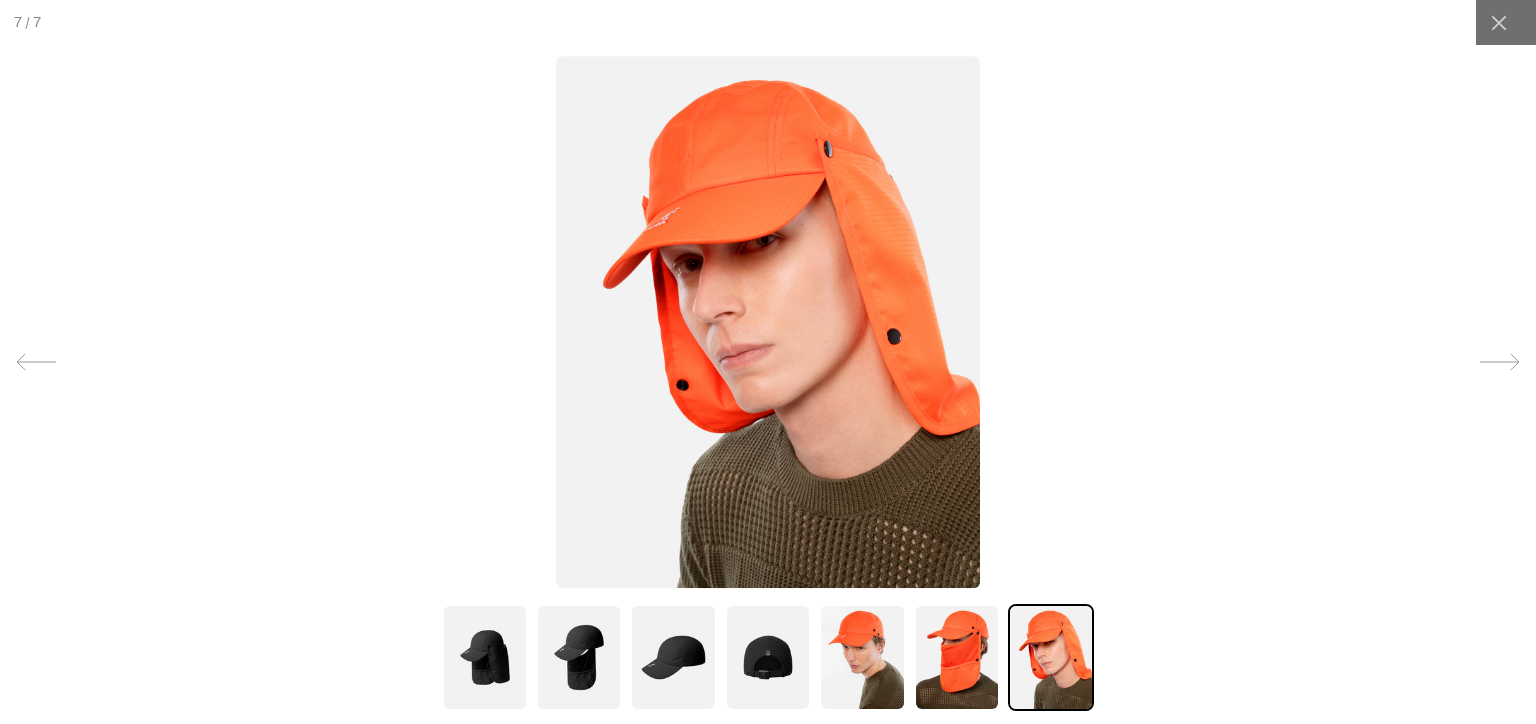 scroll, scrollTop: 0, scrollLeft: 0, axis: both 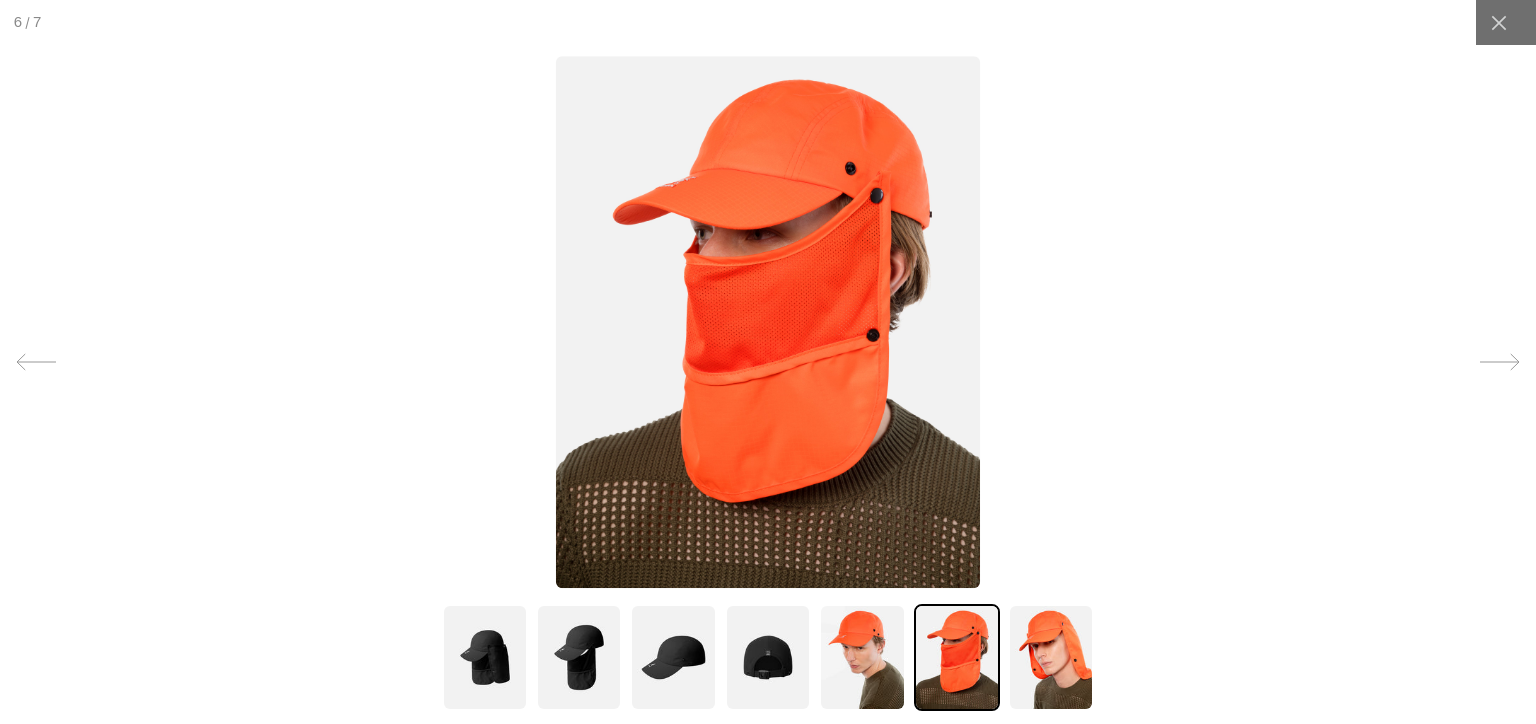 click 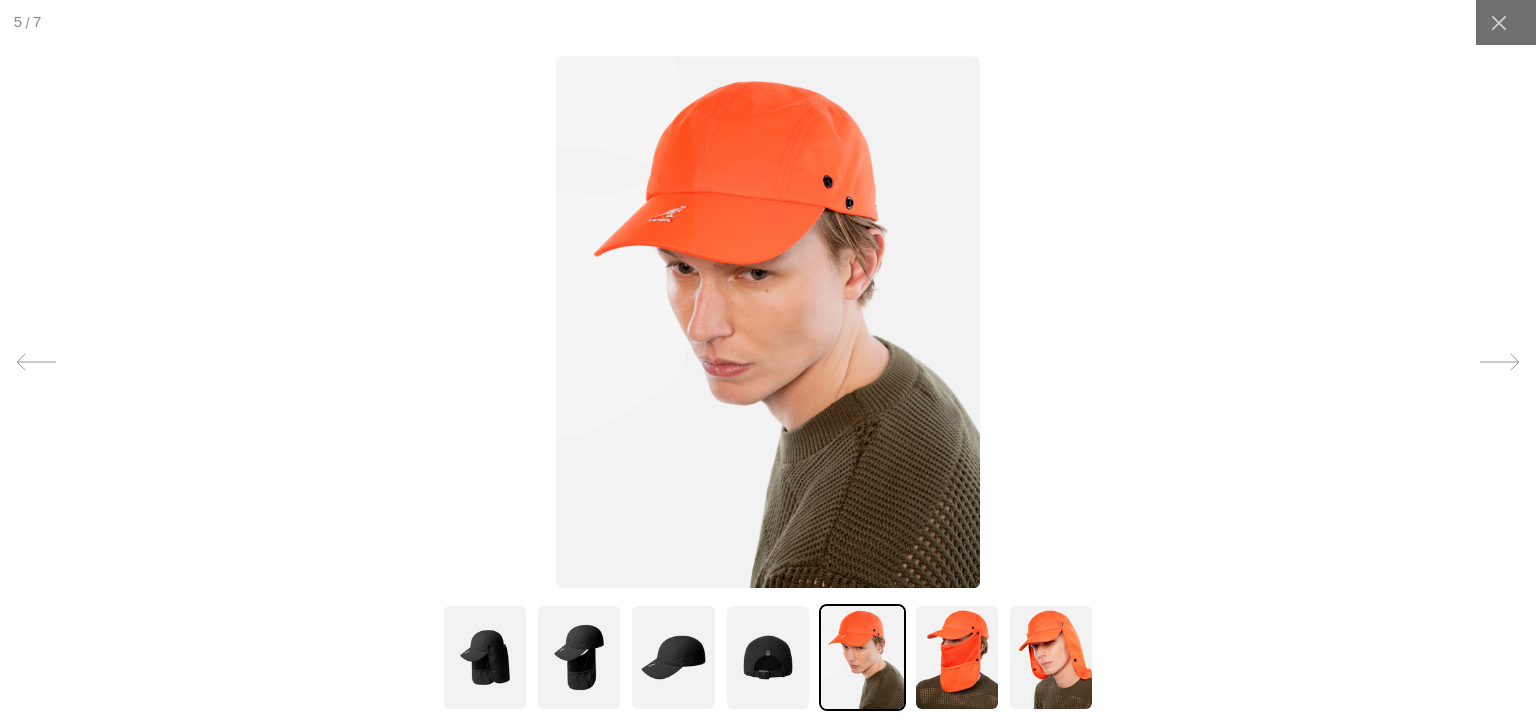 click 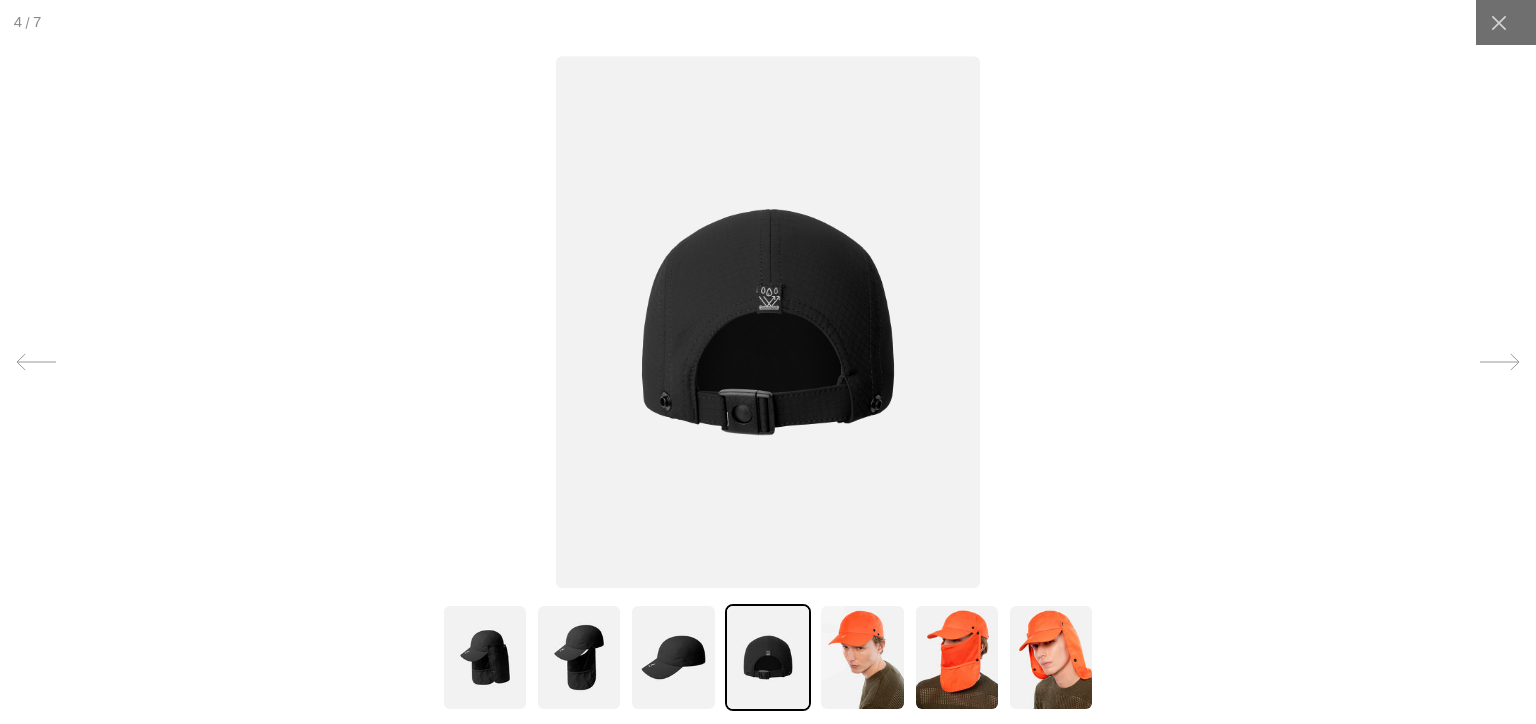 click at bounding box center (1500, 362) 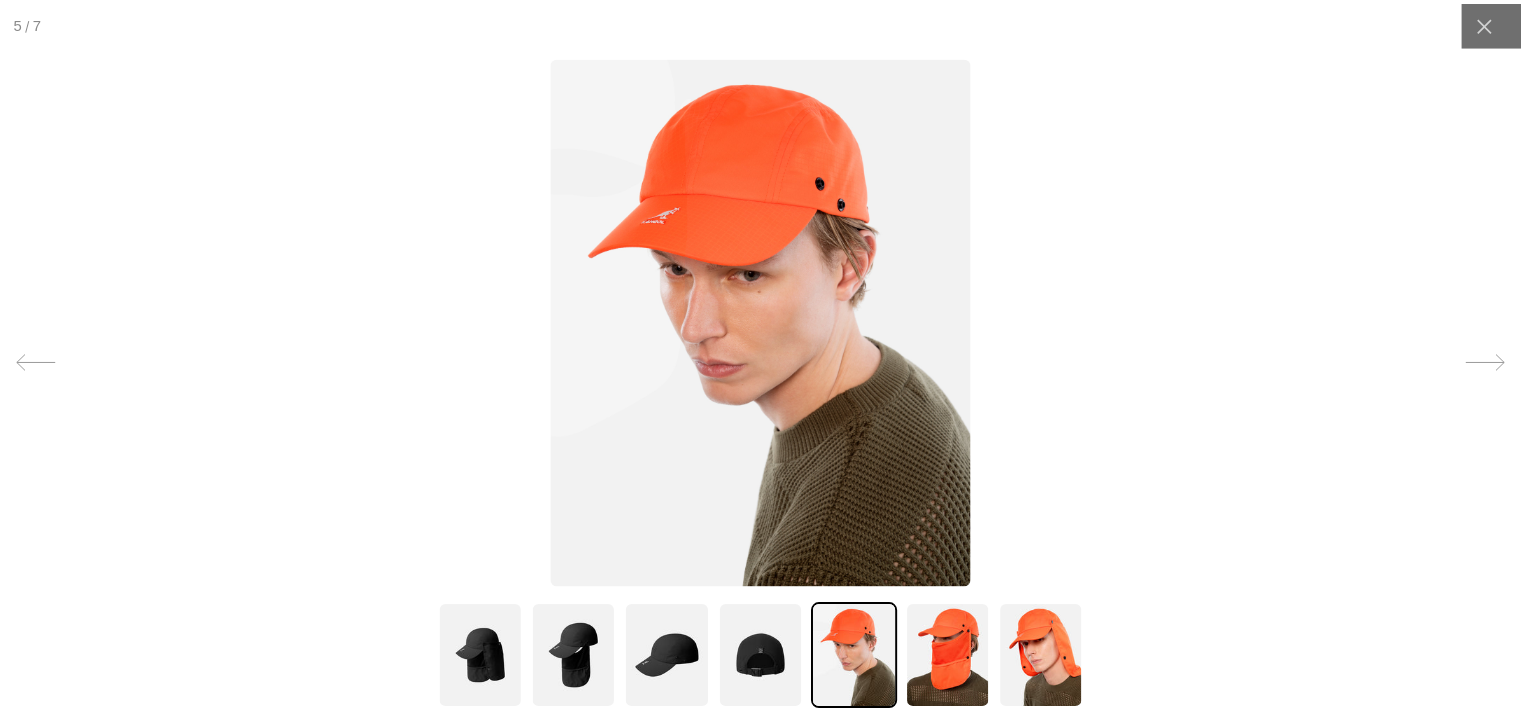 scroll, scrollTop: 0, scrollLeft: 412, axis: horizontal 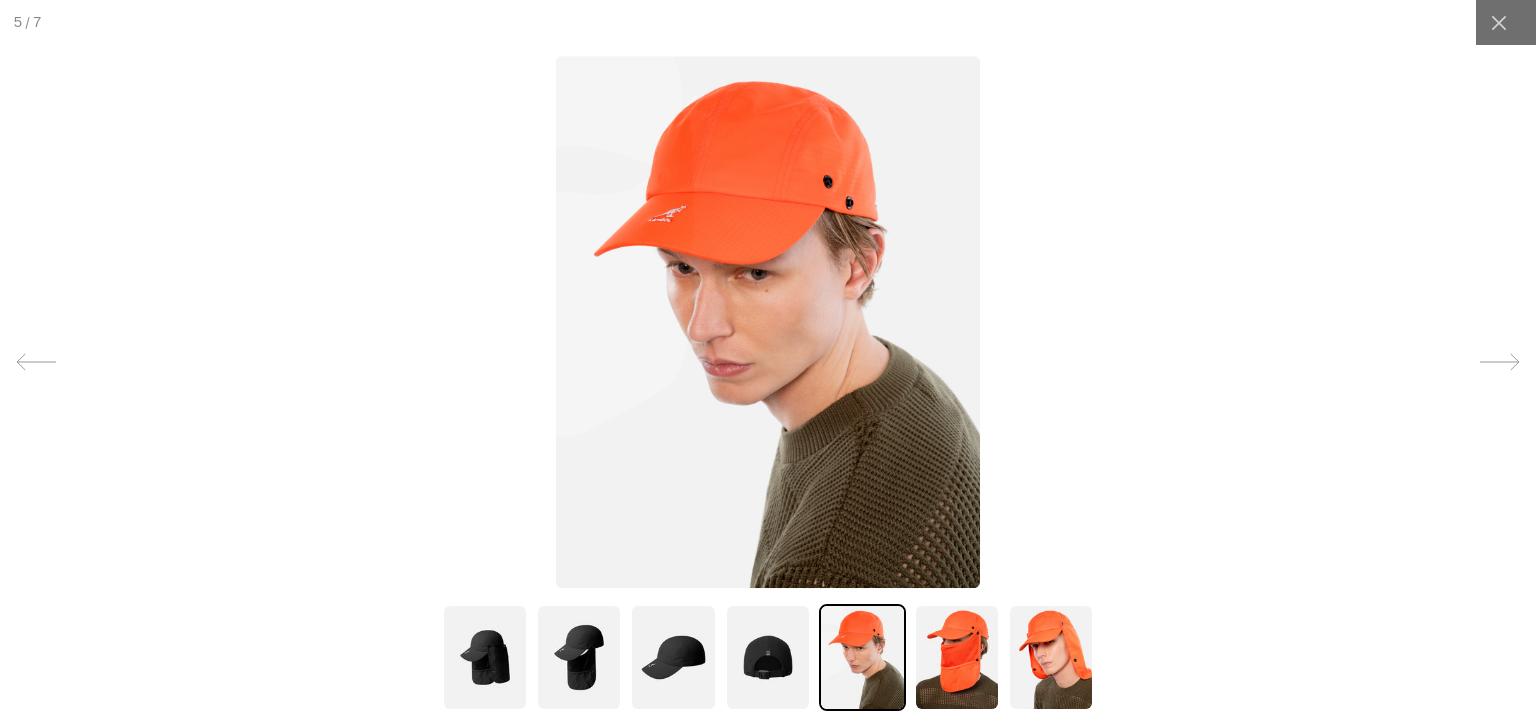 click at bounding box center (1500, 362) 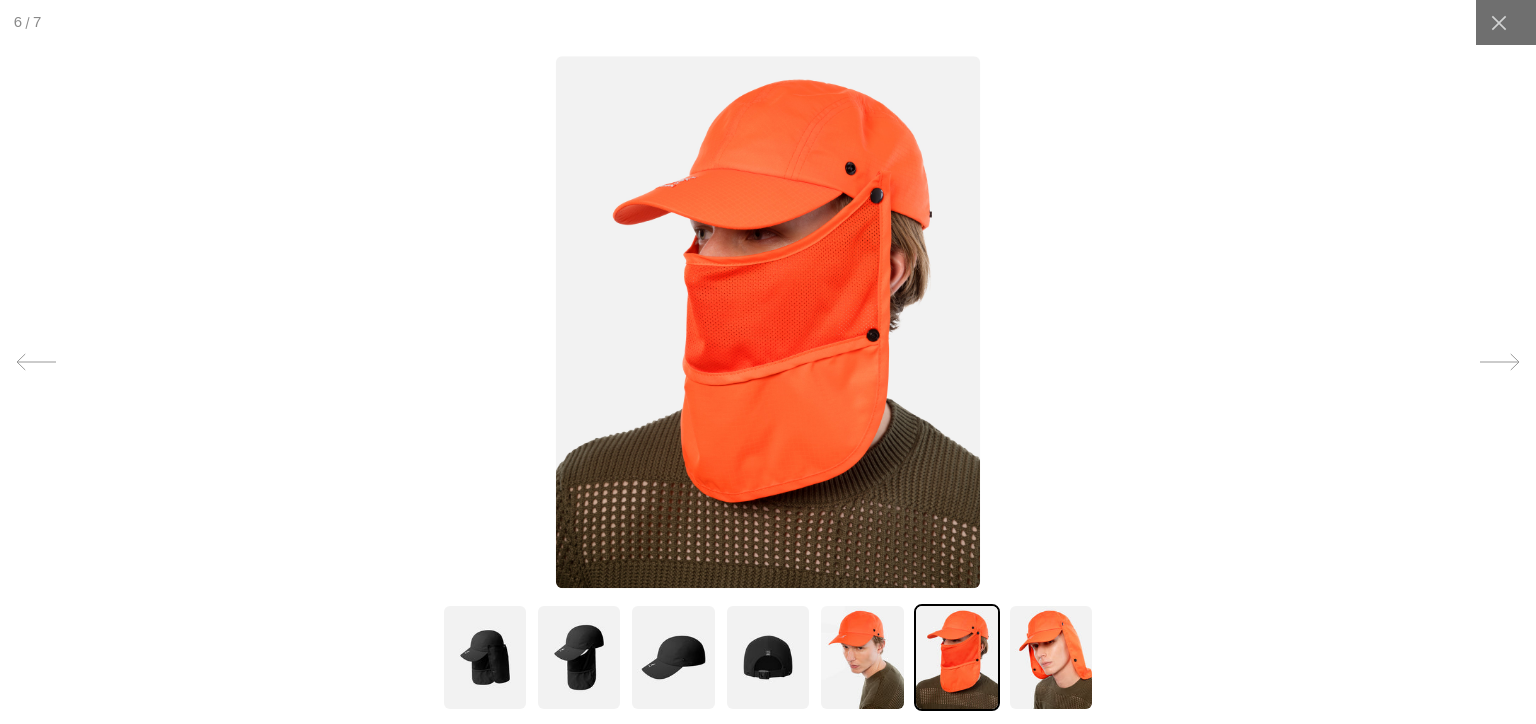 click at bounding box center (768, 362) 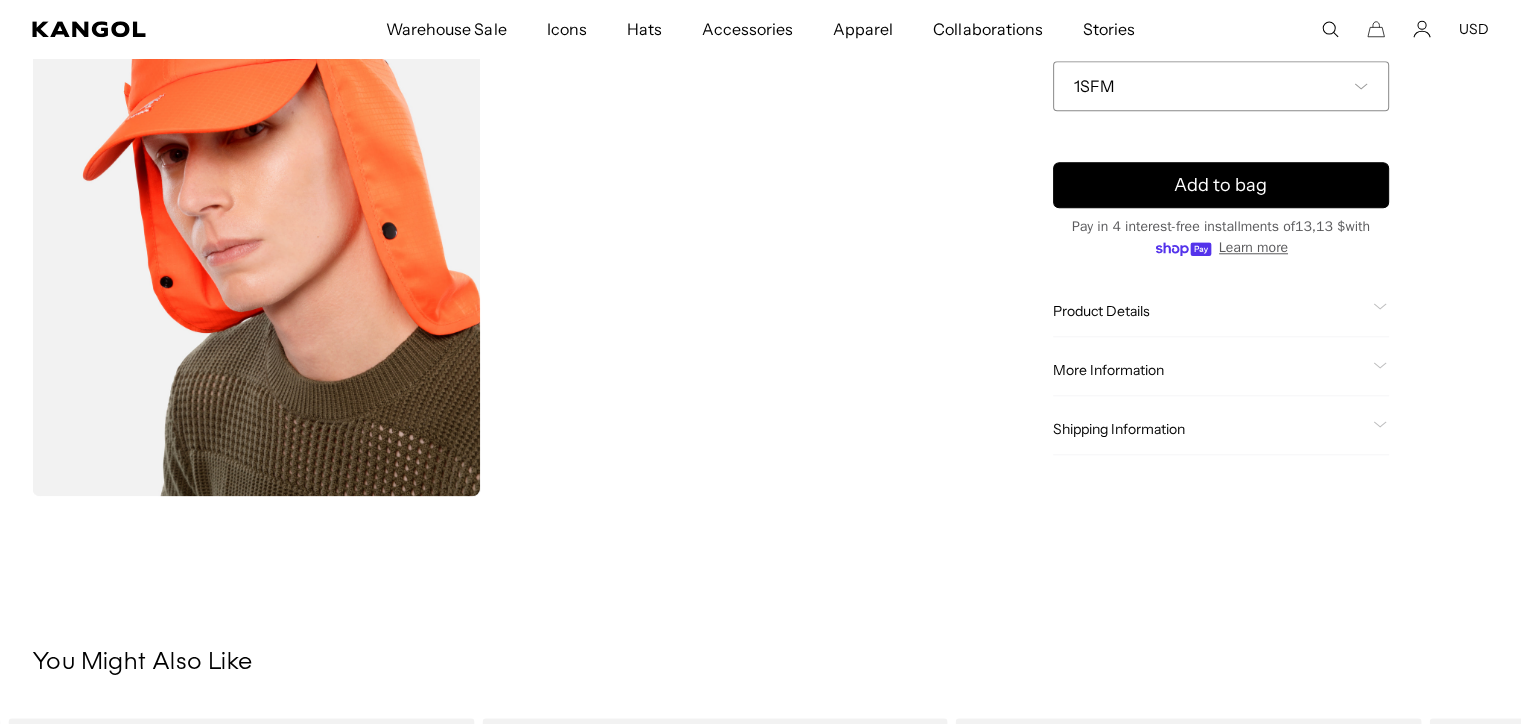 scroll, scrollTop: 0, scrollLeft: 0, axis: both 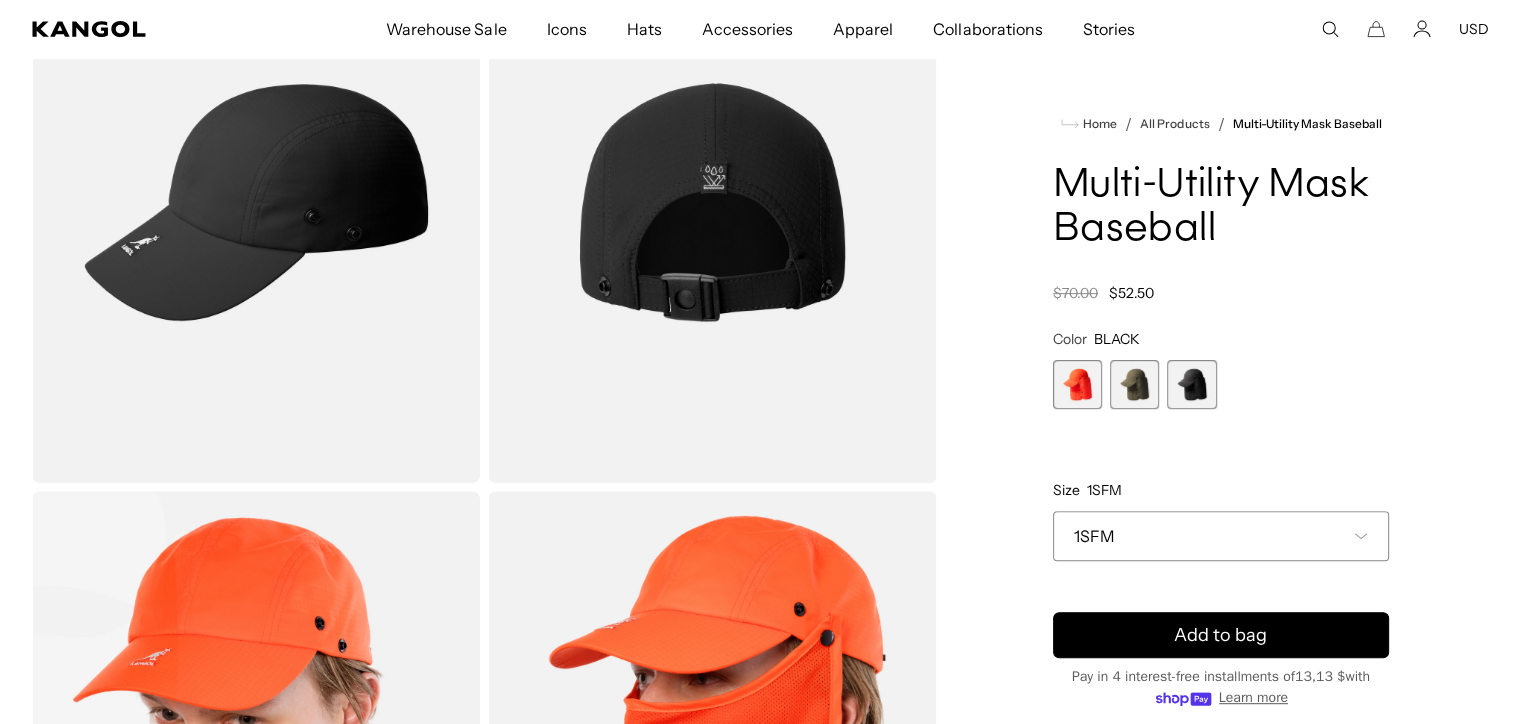 drag, startPoint x: 732, startPoint y: 426, endPoint x: 680, endPoint y: 220, distance: 212.46176 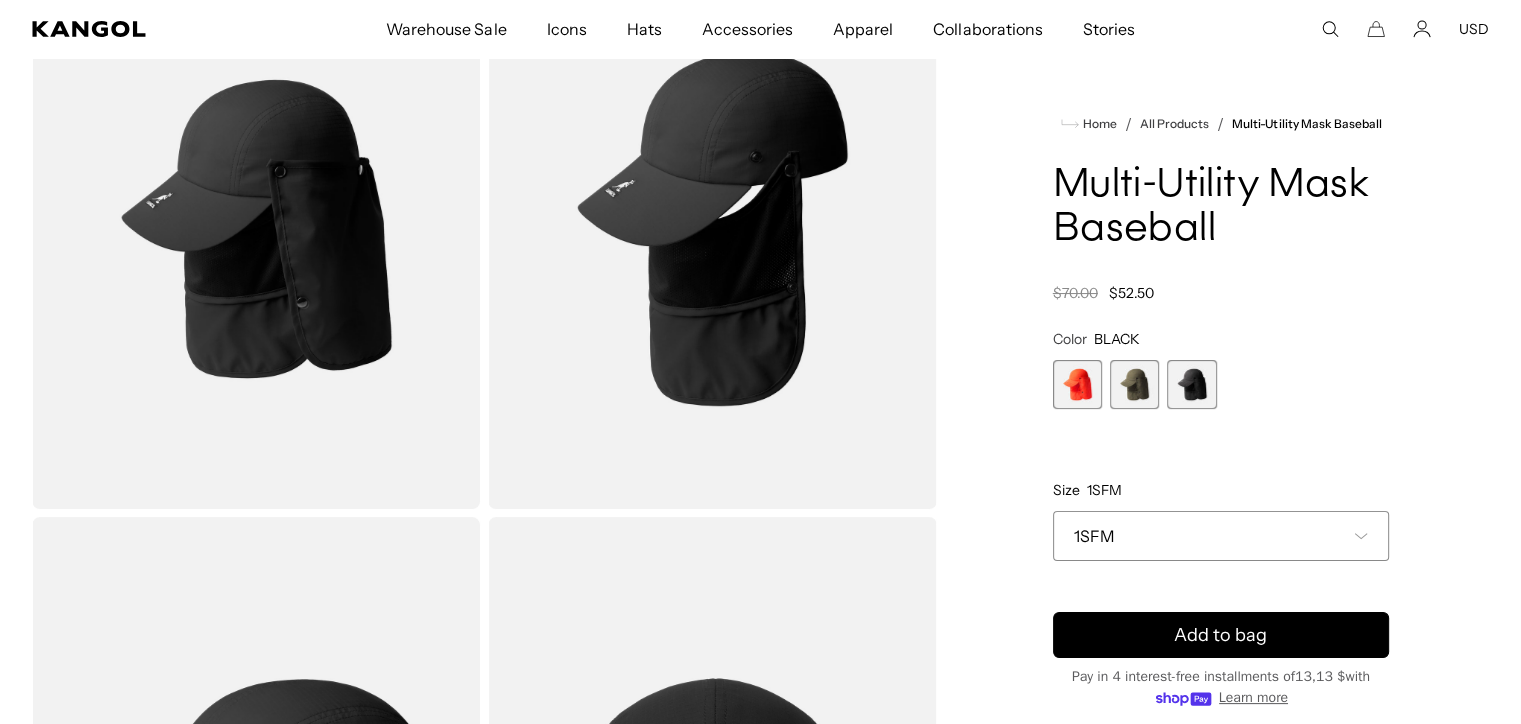 scroll, scrollTop: 0, scrollLeft: 0, axis: both 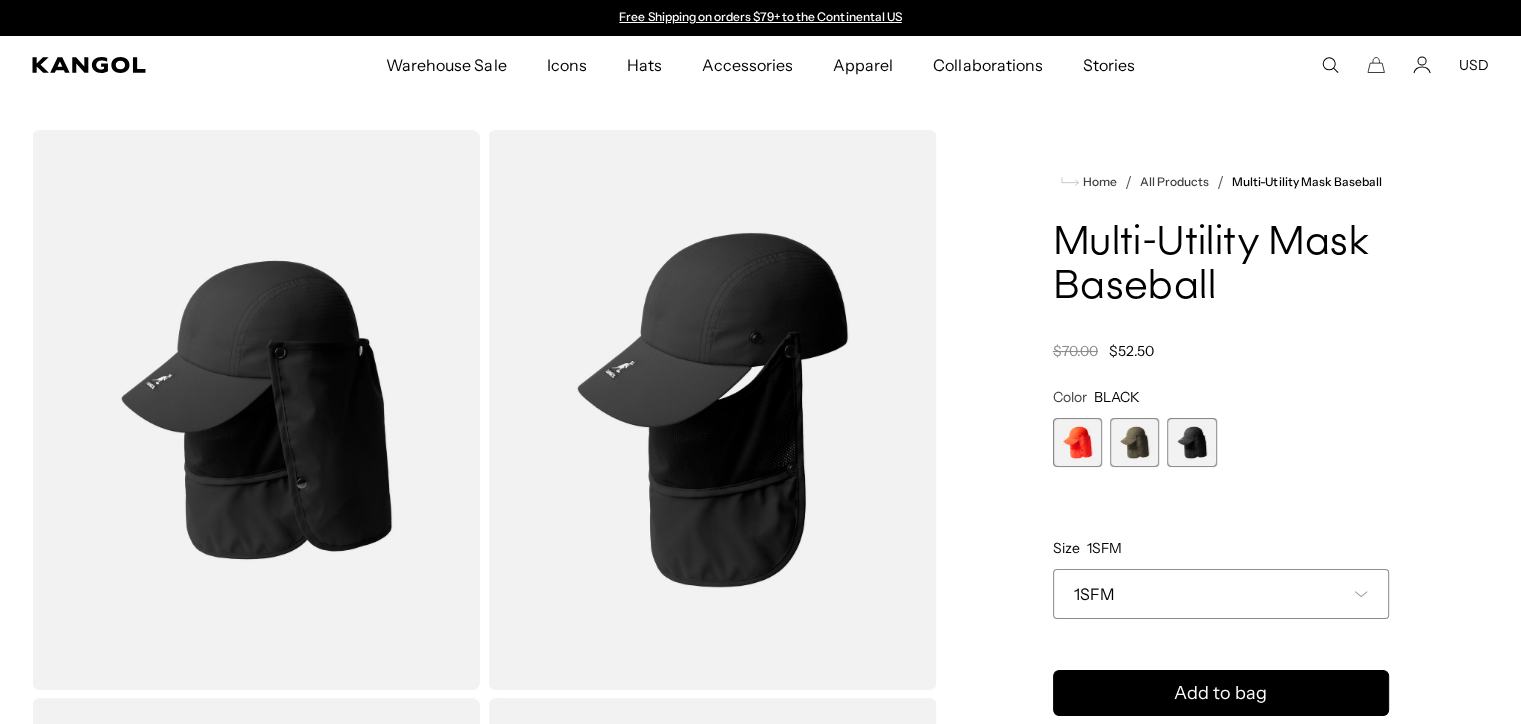 drag, startPoint x: 991, startPoint y: 472, endPoint x: 960, endPoint y: 345, distance: 130.72873 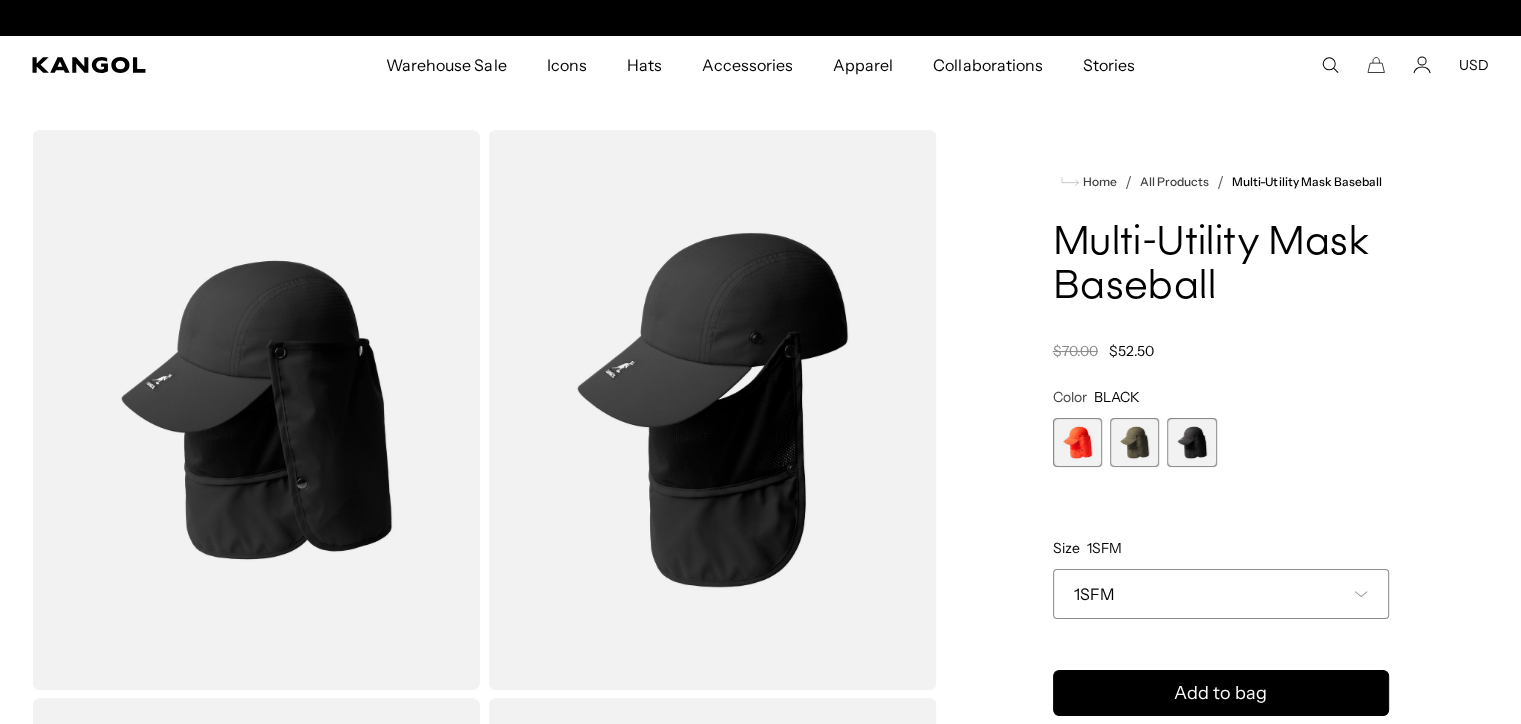 scroll, scrollTop: 0, scrollLeft: 412, axis: horizontal 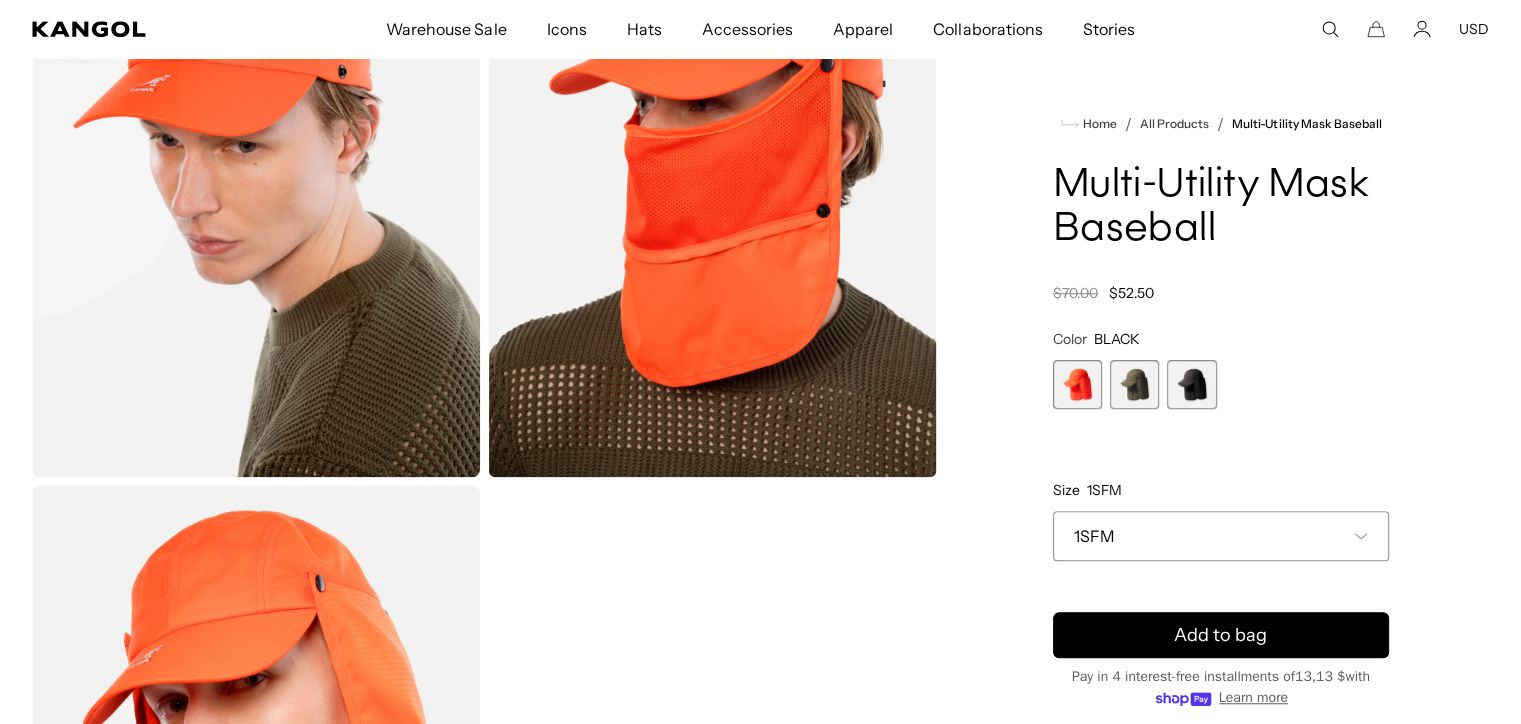 drag, startPoint x: 956, startPoint y: 232, endPoint x: 976, endPoint y: 456, distance: 224.89108 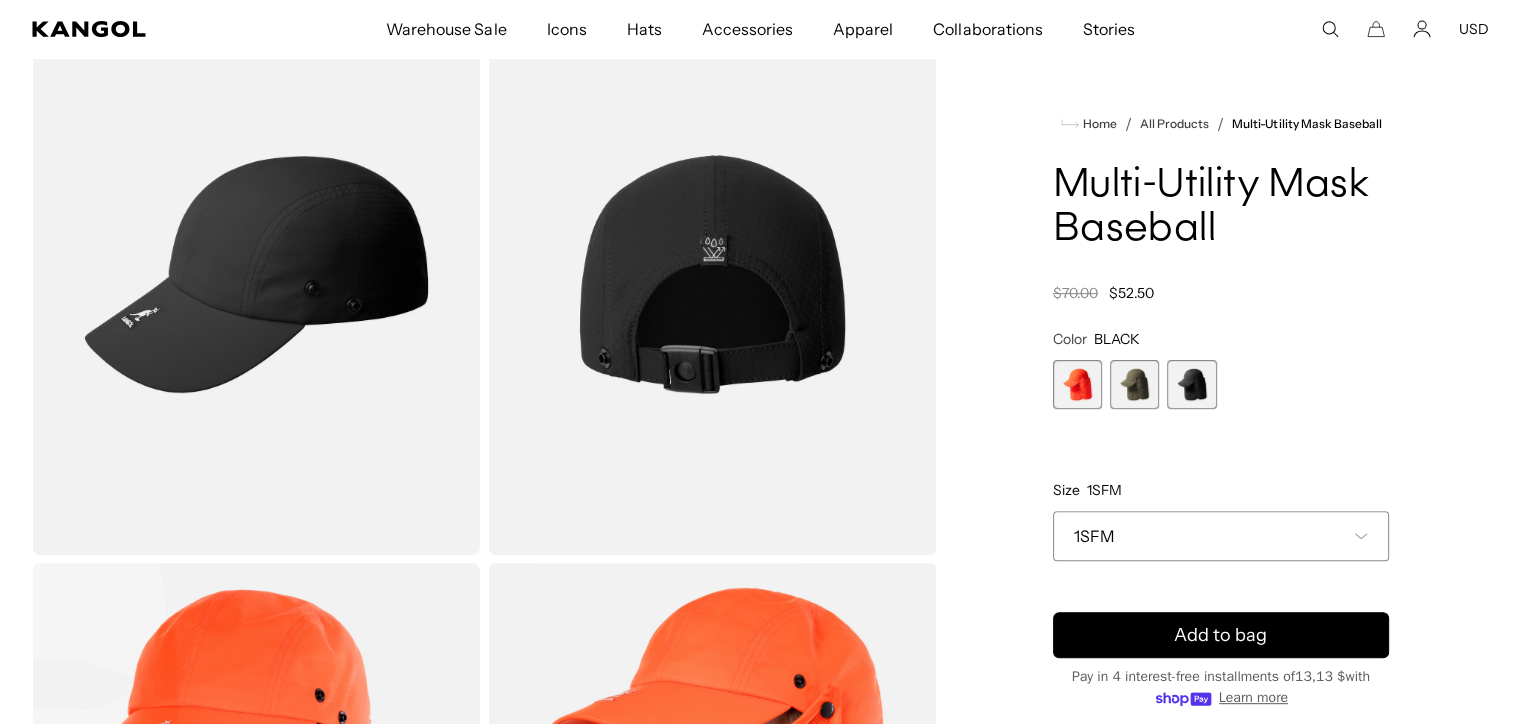 drag, startPoint x: 976, startPoint y: 456, endPoint x: 984, endPoint y: 234, distance: 222.1441 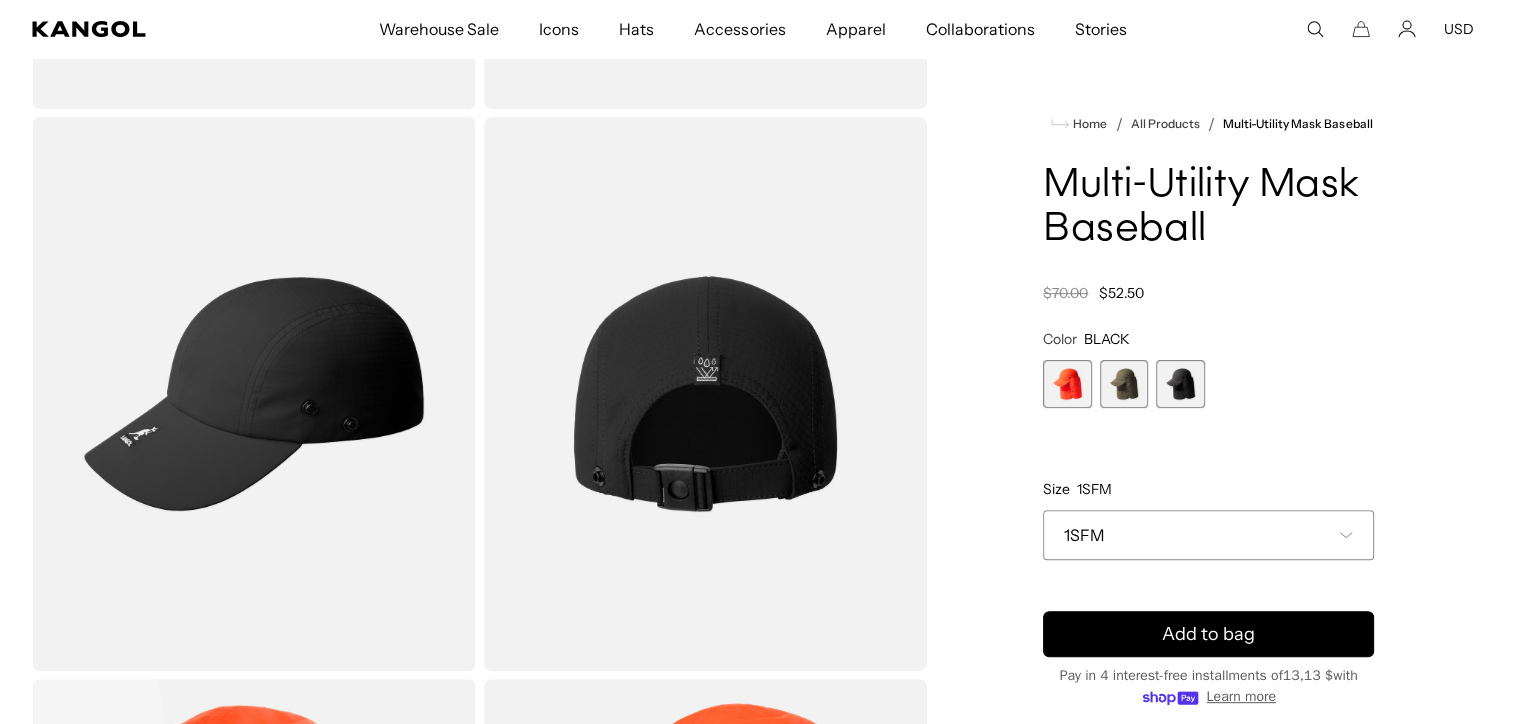 scroll, scrollTop: 0, scrollLeft: 412, axis: horizontal 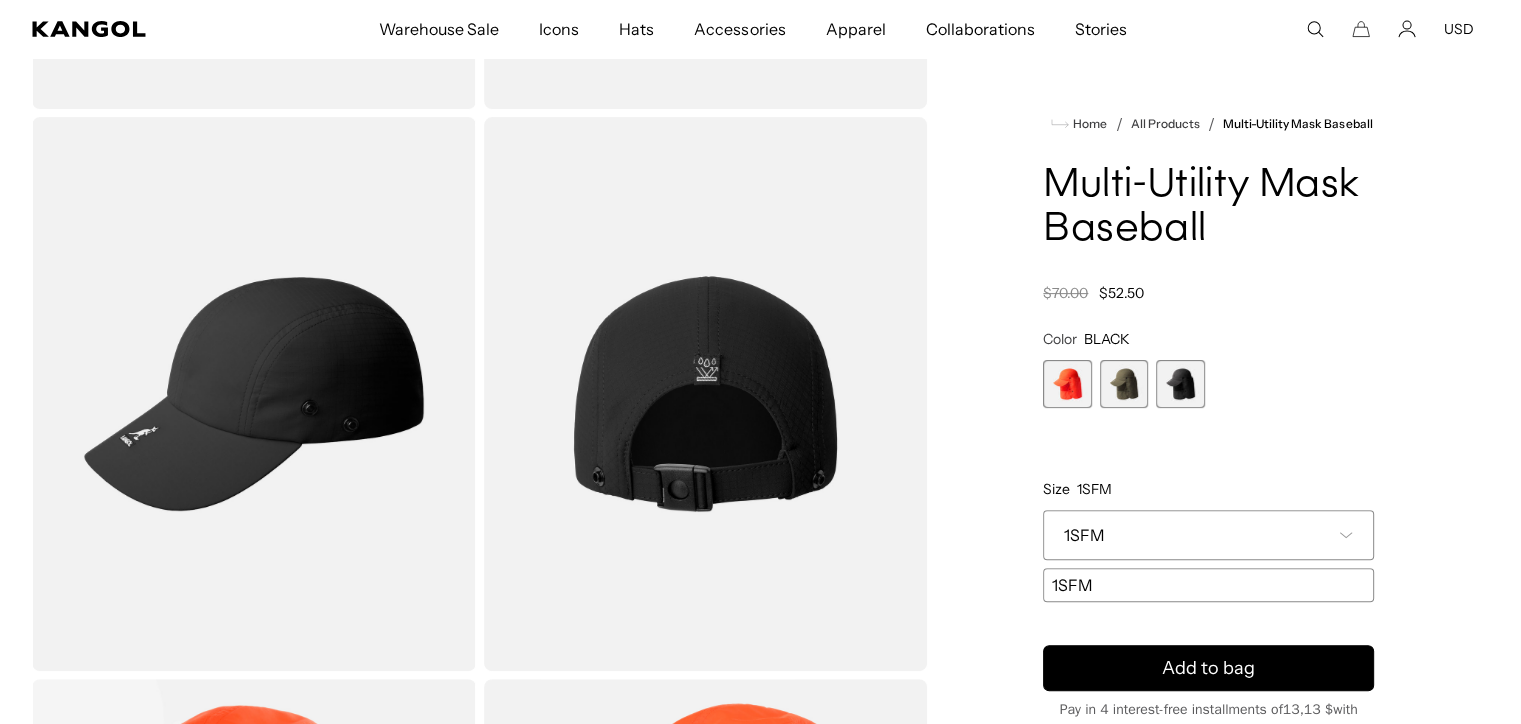 click on "1SFM" at bounding box center [1208, 585] 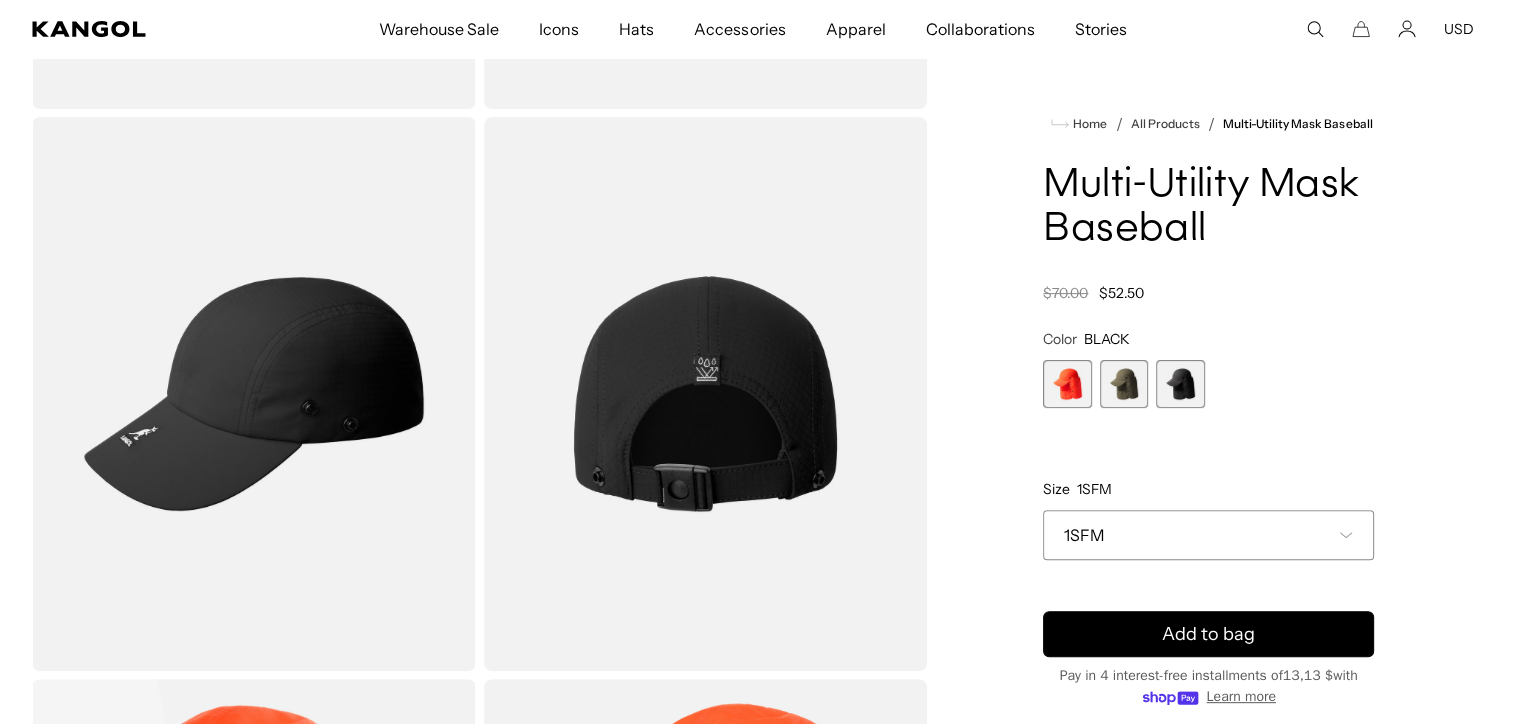 click on "1SFM" at bounding box center [1208, 535] 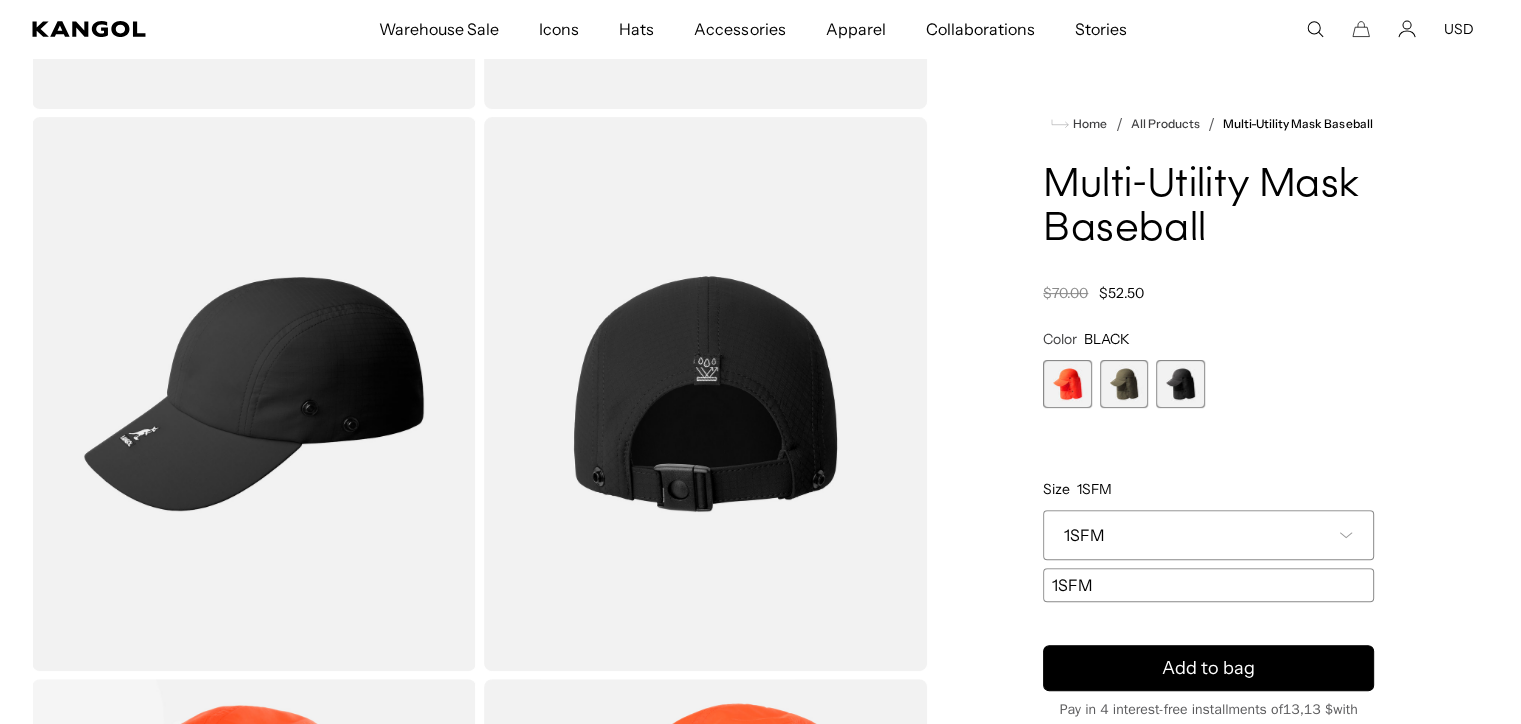 click on "Home
/
All Products
/
Multi-Utility Mask Baseball
Multi-Utility Mask Baseball
Regular price
$52.50
Regular price
$70.00
Sale price
$52.50
Color
BLACK
Previous
Next
ORANGE
Variant sold out or unavailable
DARK OLIVE
Variant sold out or unavailable" at bounding box center (1208, 675) 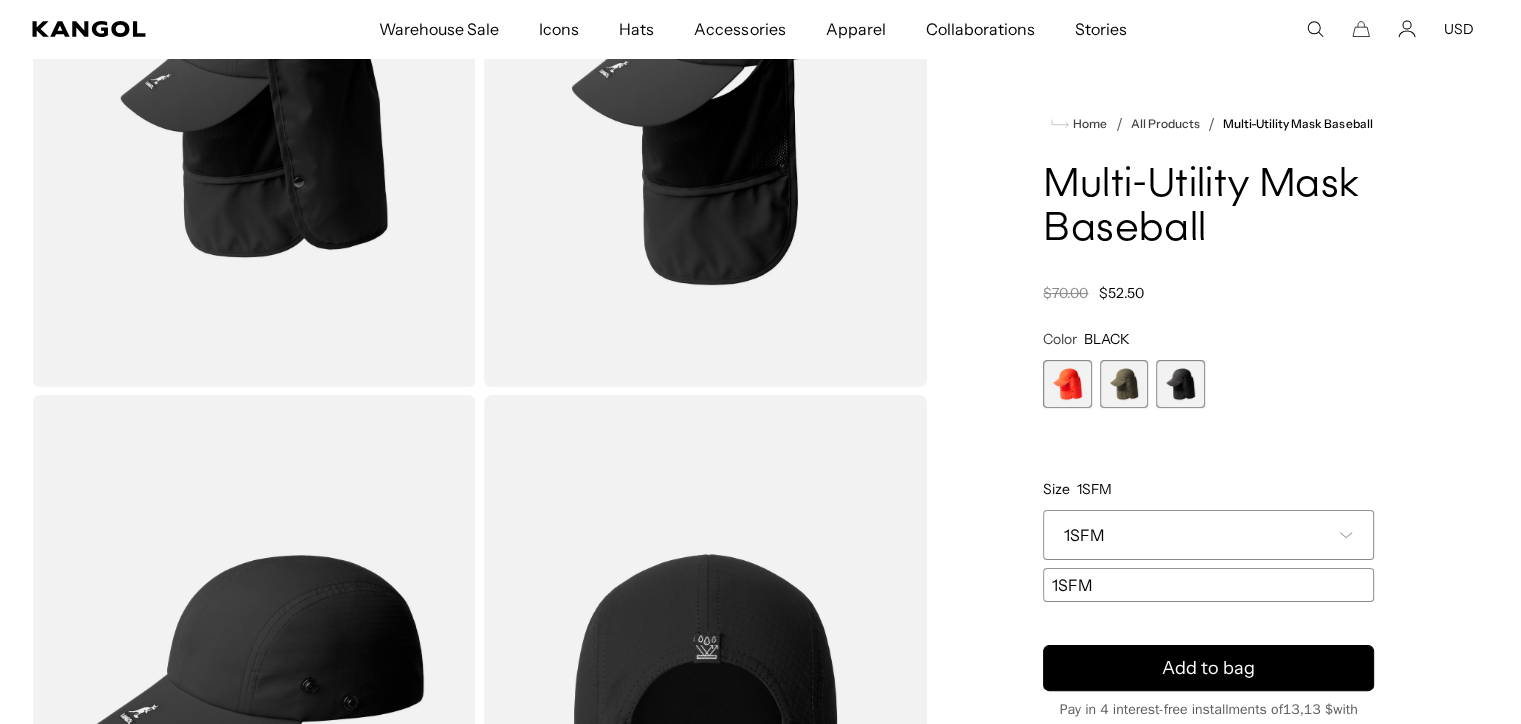scroll, scrollTop: 276, scrollLeft: 0, axis: vertical 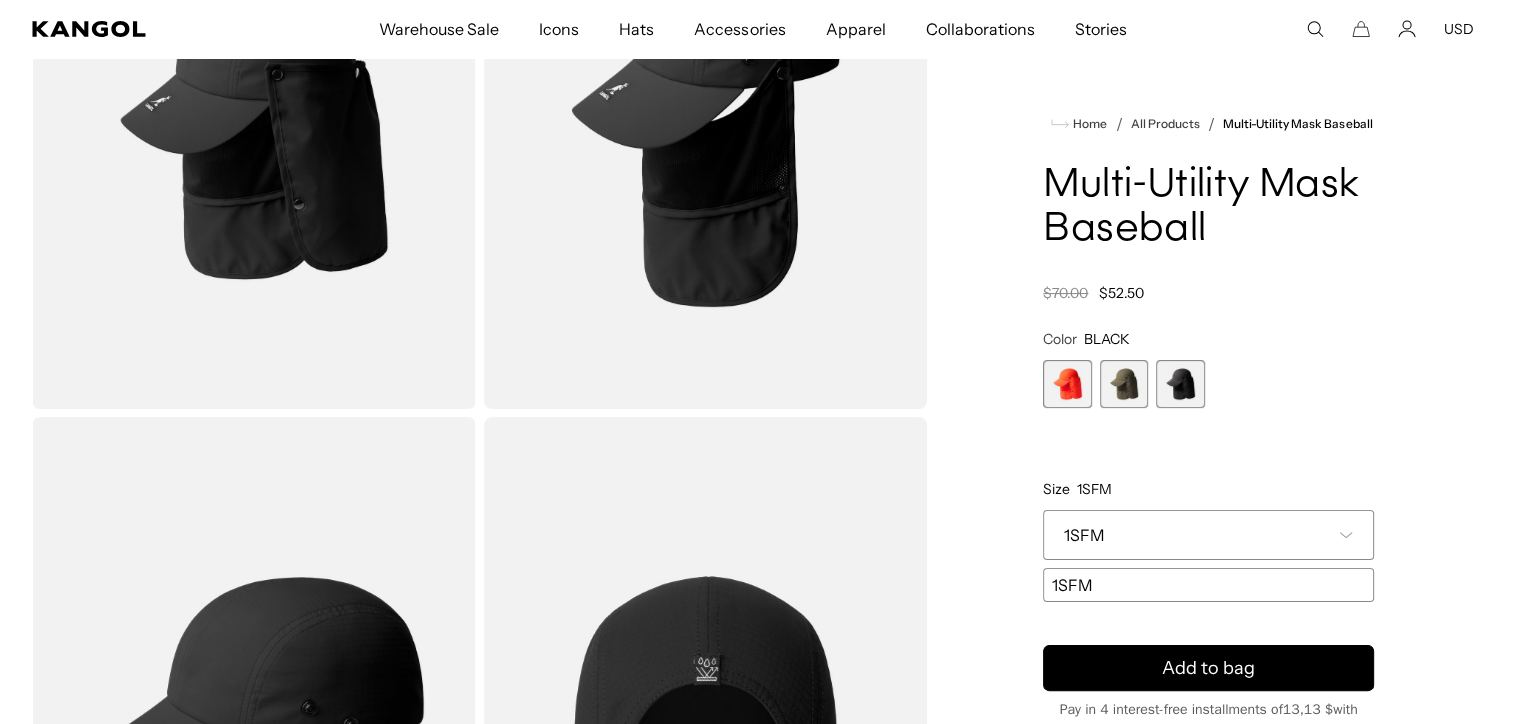 click on "Multi-Utility Mask Baseball
Regular price
$52.50
Regular price
$70.00
Sale price
$52.50" at bounding box center [1208, 233] 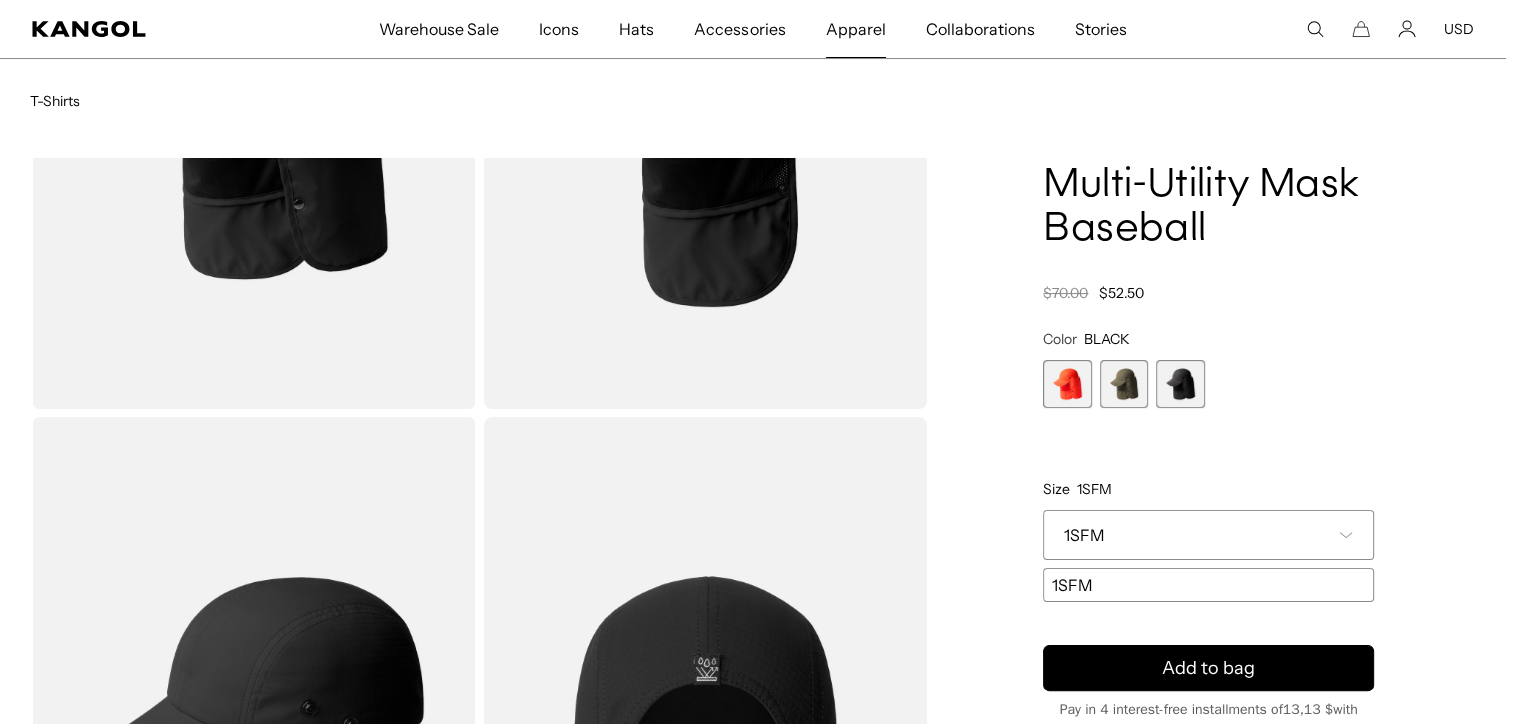 scroll, scrollTop: 0, scrollLeft: 412, axis: horizontal 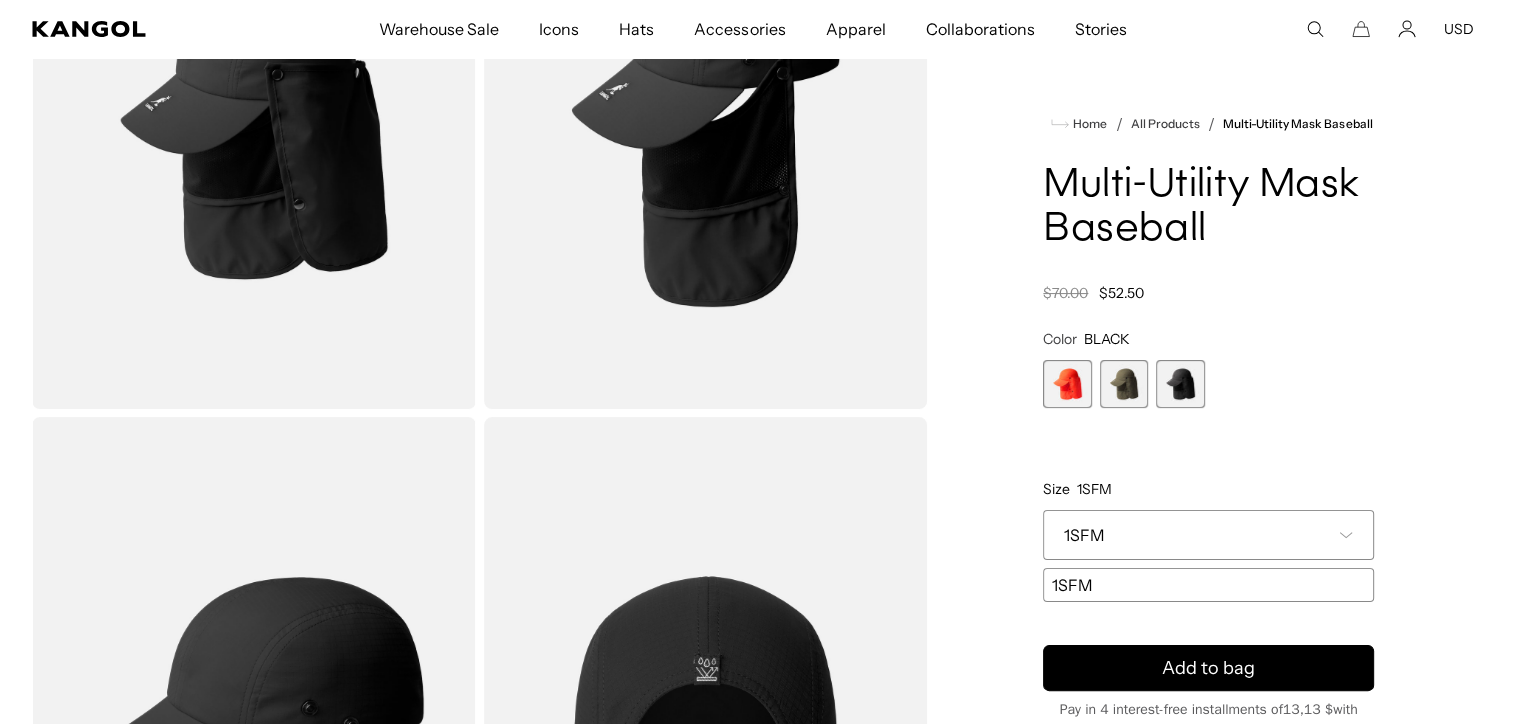 drag, startPoint x: 1110, startPoint y: 292, endPoint x: 1185, endPoint y: 292, distance: 75 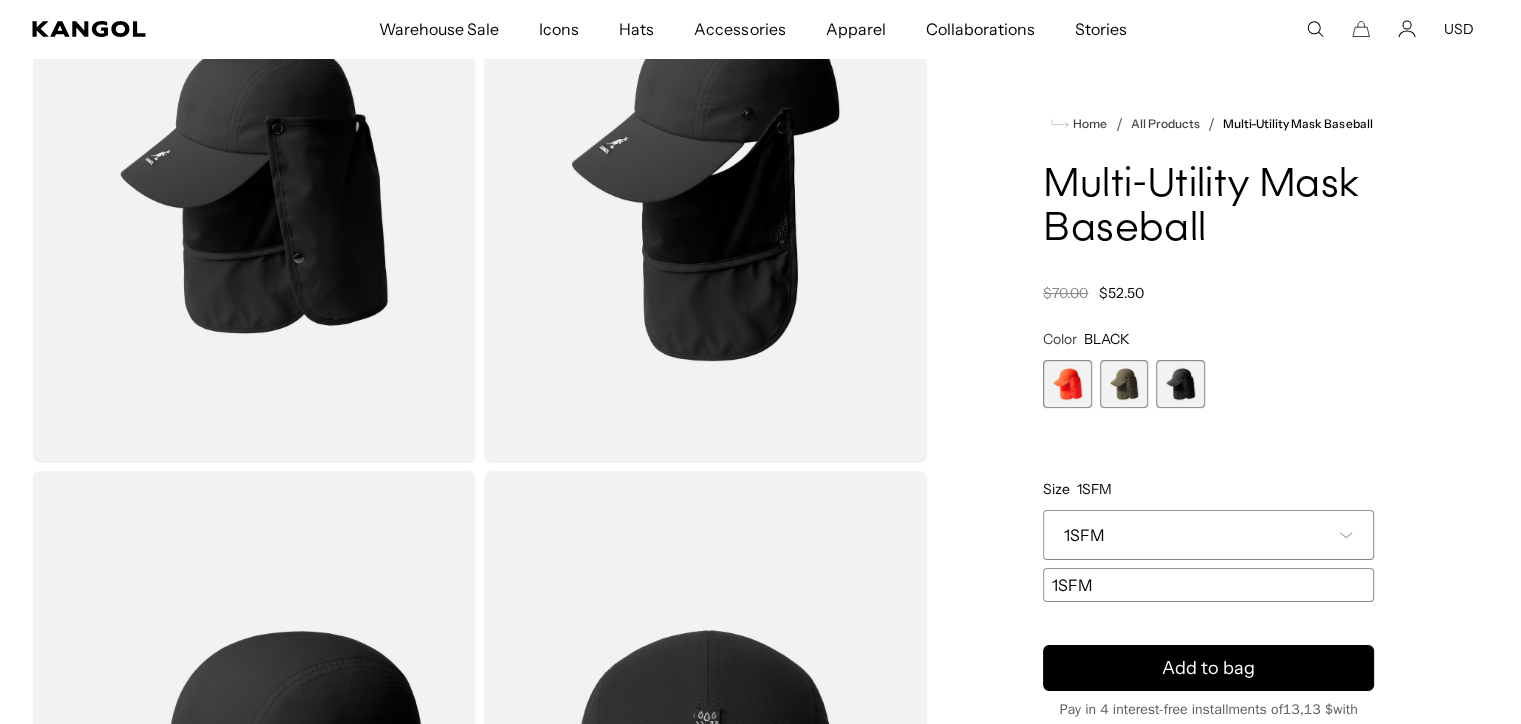 scroll, scrollTop: 89, scrollLeft: 0, axis: vertical 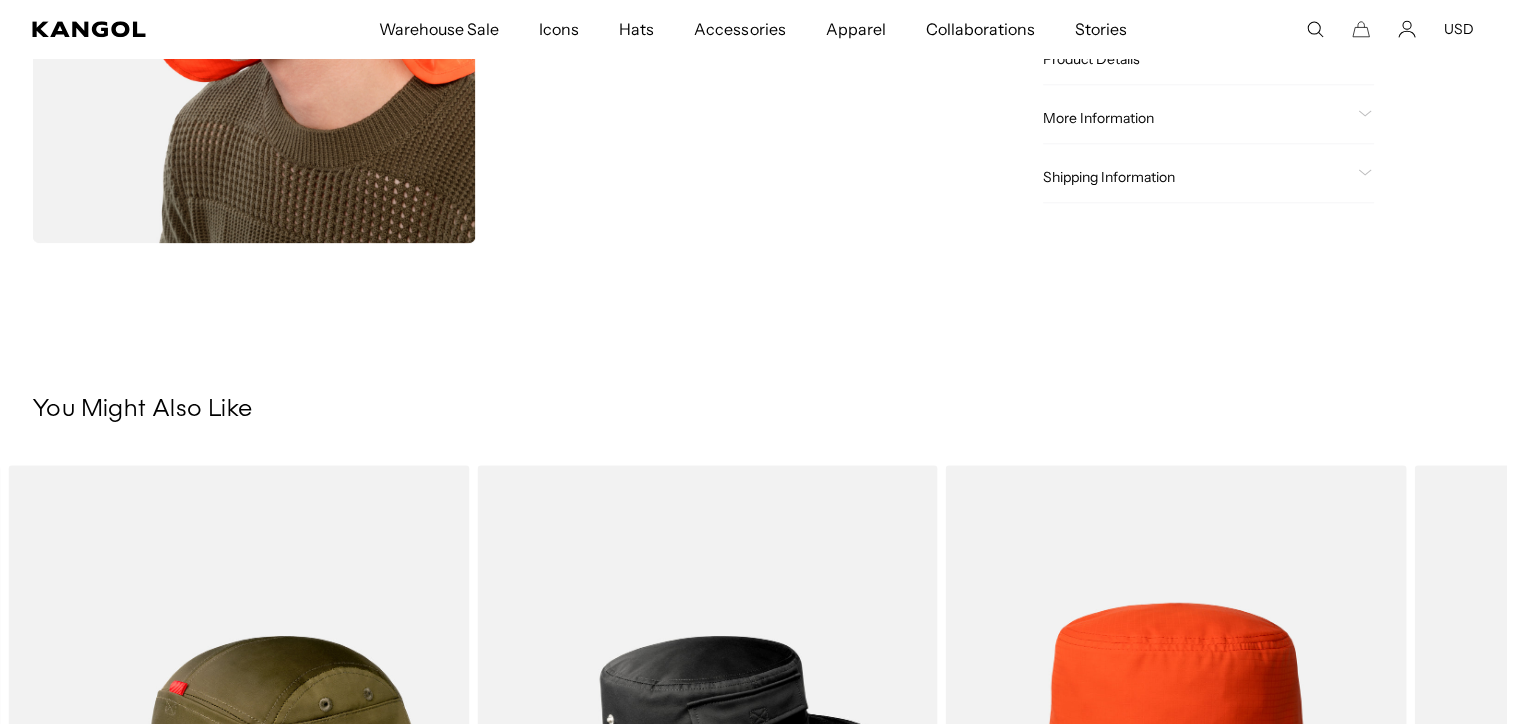 drag, startPoint x: 994, startPoint y: 264, endPoint x: 995, endPoint y: 370, distance: 106.004715 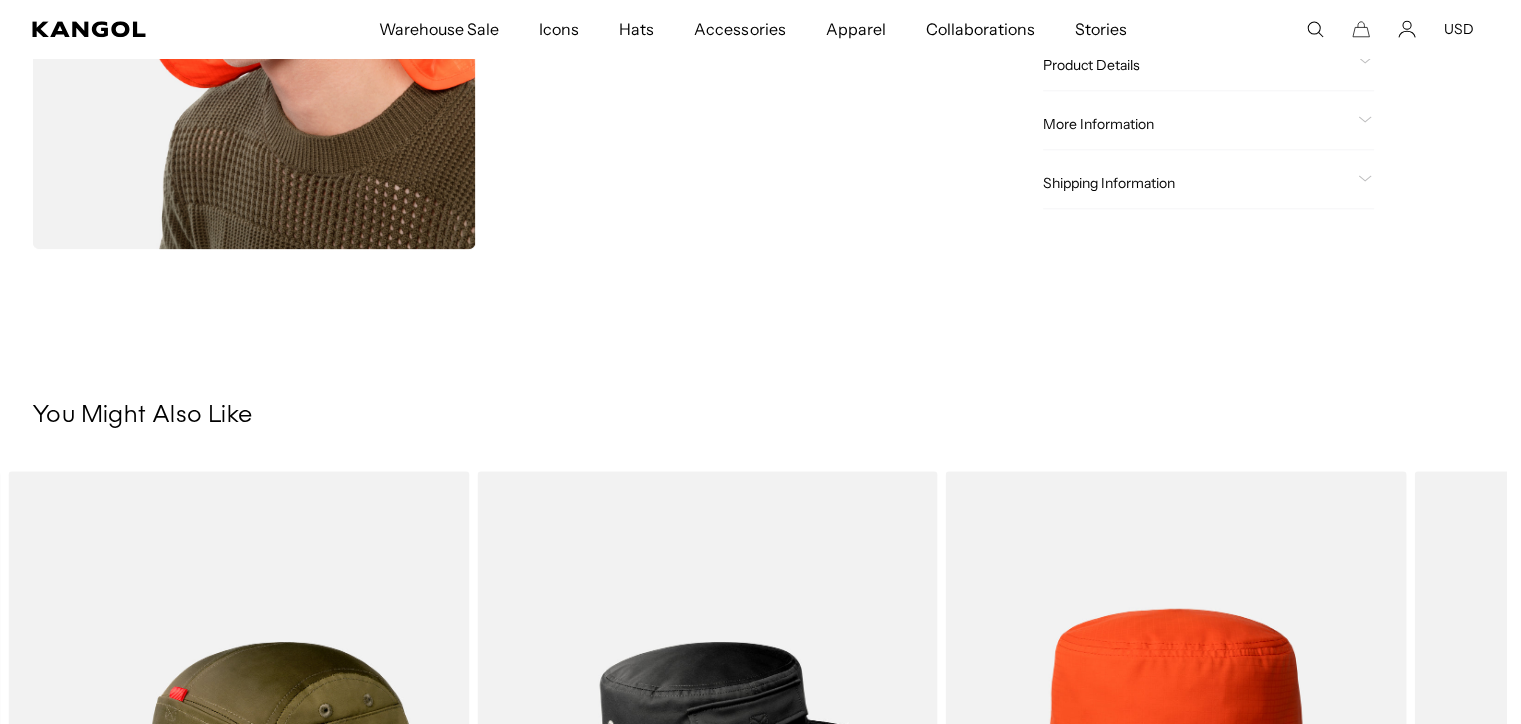 drag, startPoint x: 995, startPoint y: 370, endPoint x: 994, endPoint y: 302, distance: 68.007355 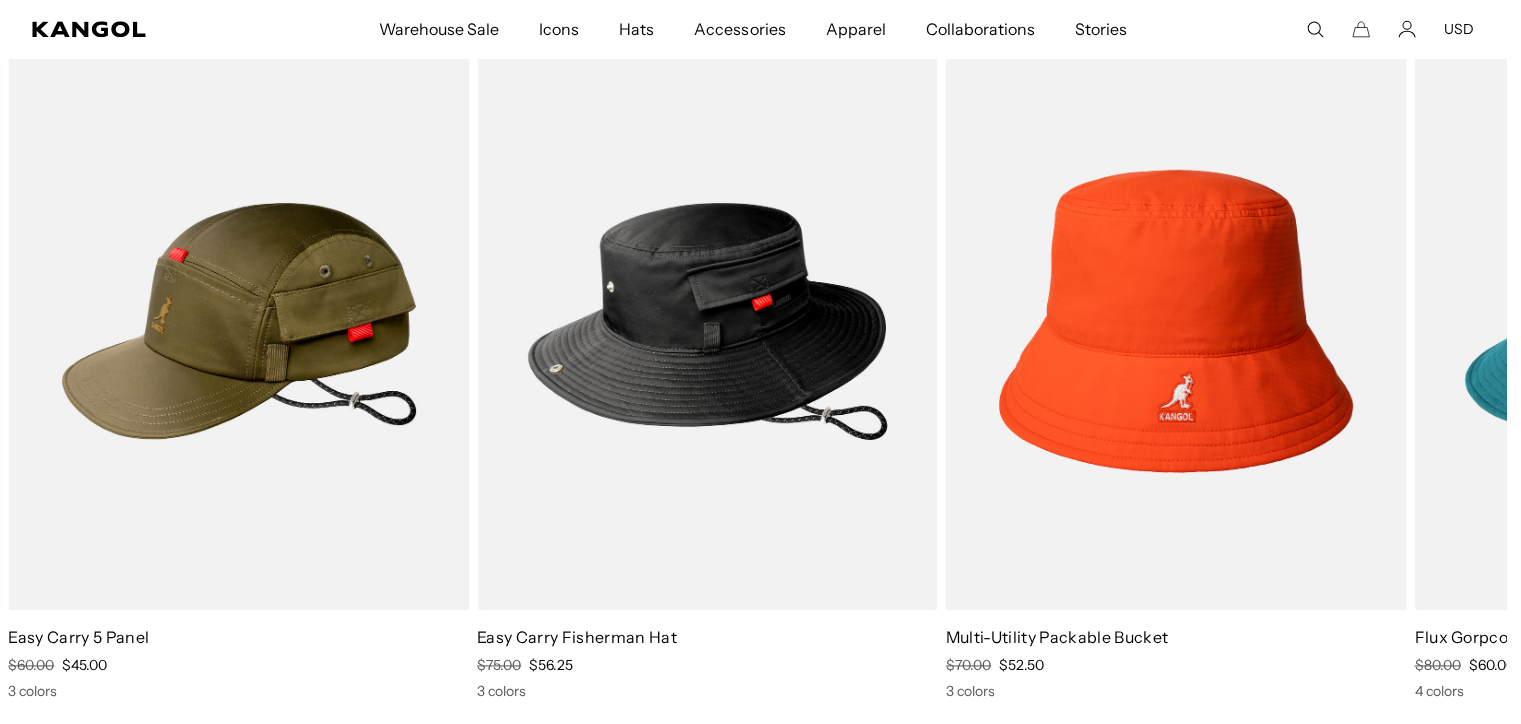 scroll, scrollTop: 2621, scrollLeft: 0, axis: vertical 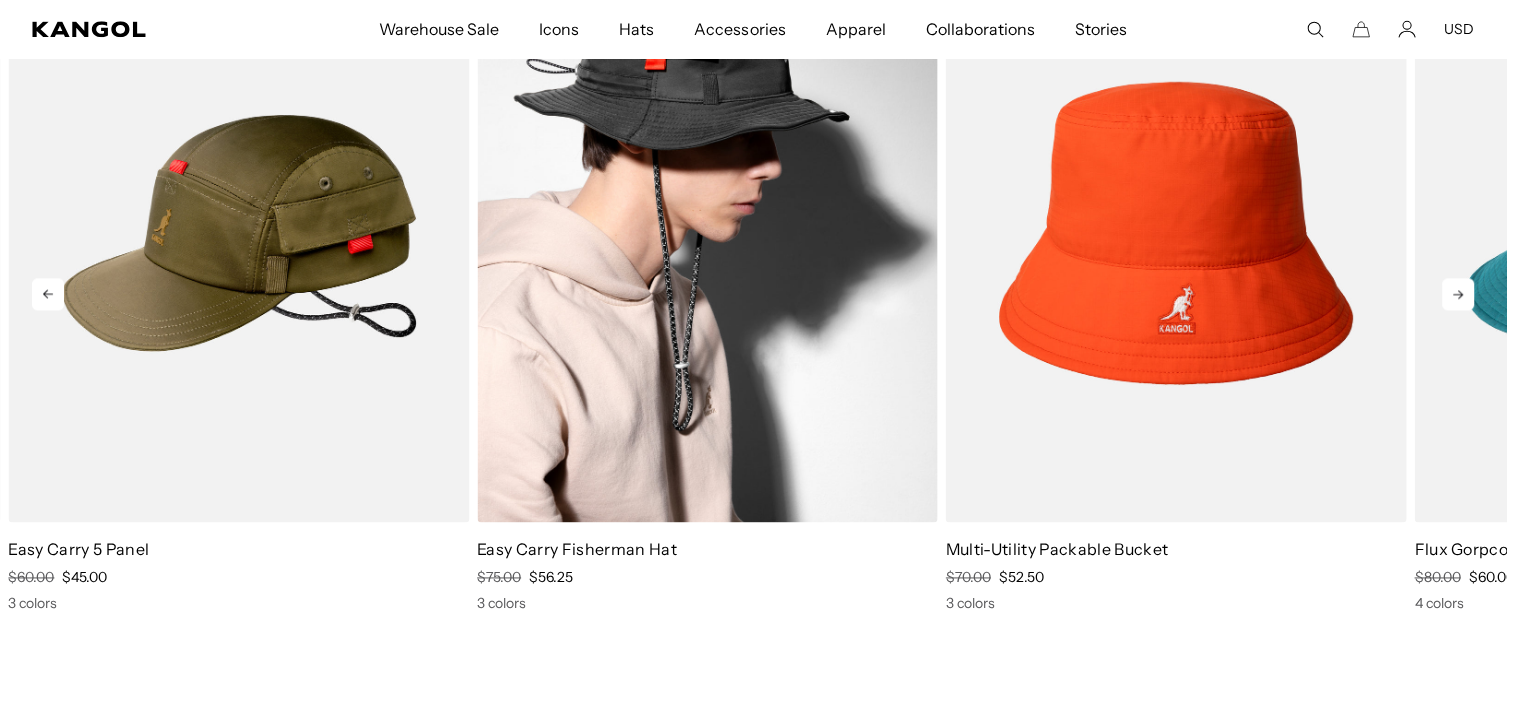 drag, startPoint x: 864, startPoint y: 256, endPoint x: 917, endPoint y: 381, distance: 135.77187 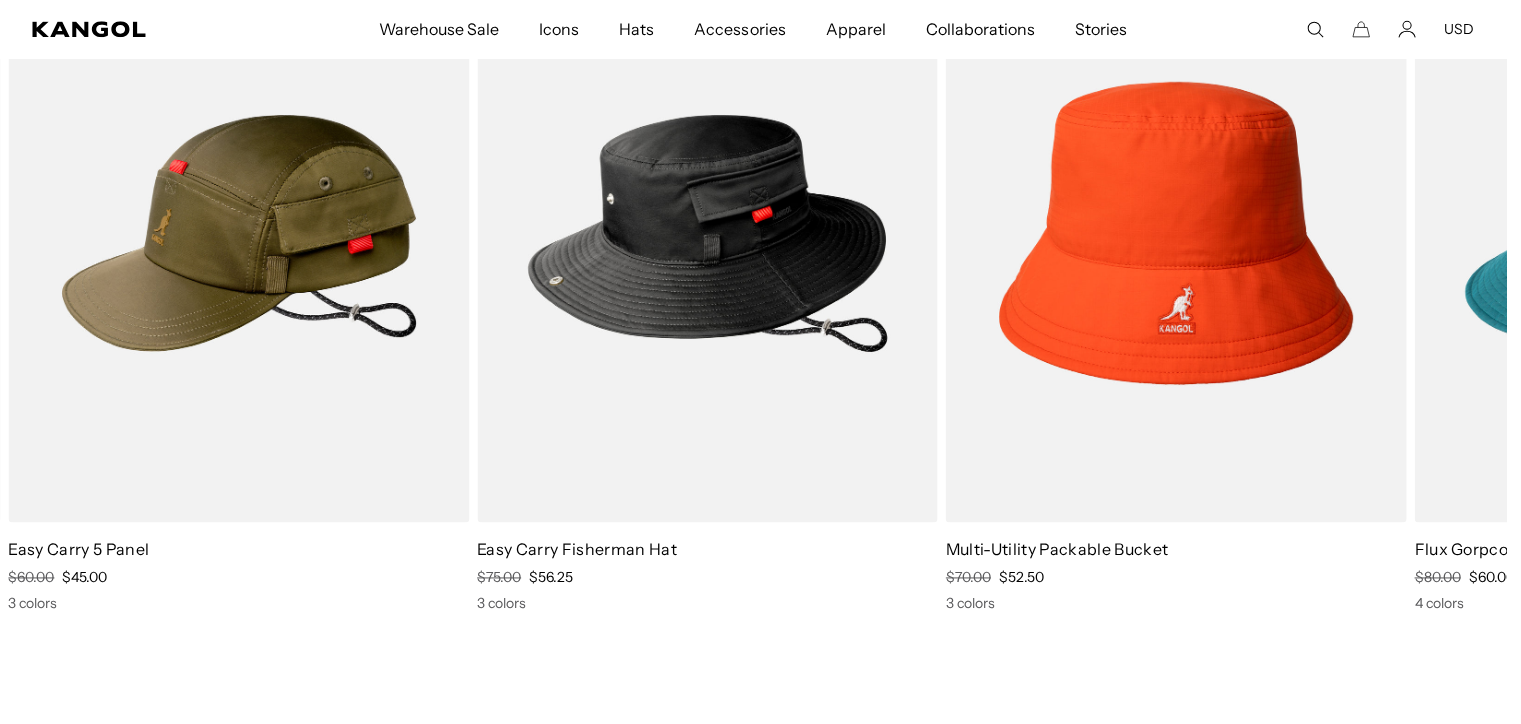 scroll, scrollTop: 3718, scrollLeft: 0, axis: vertical 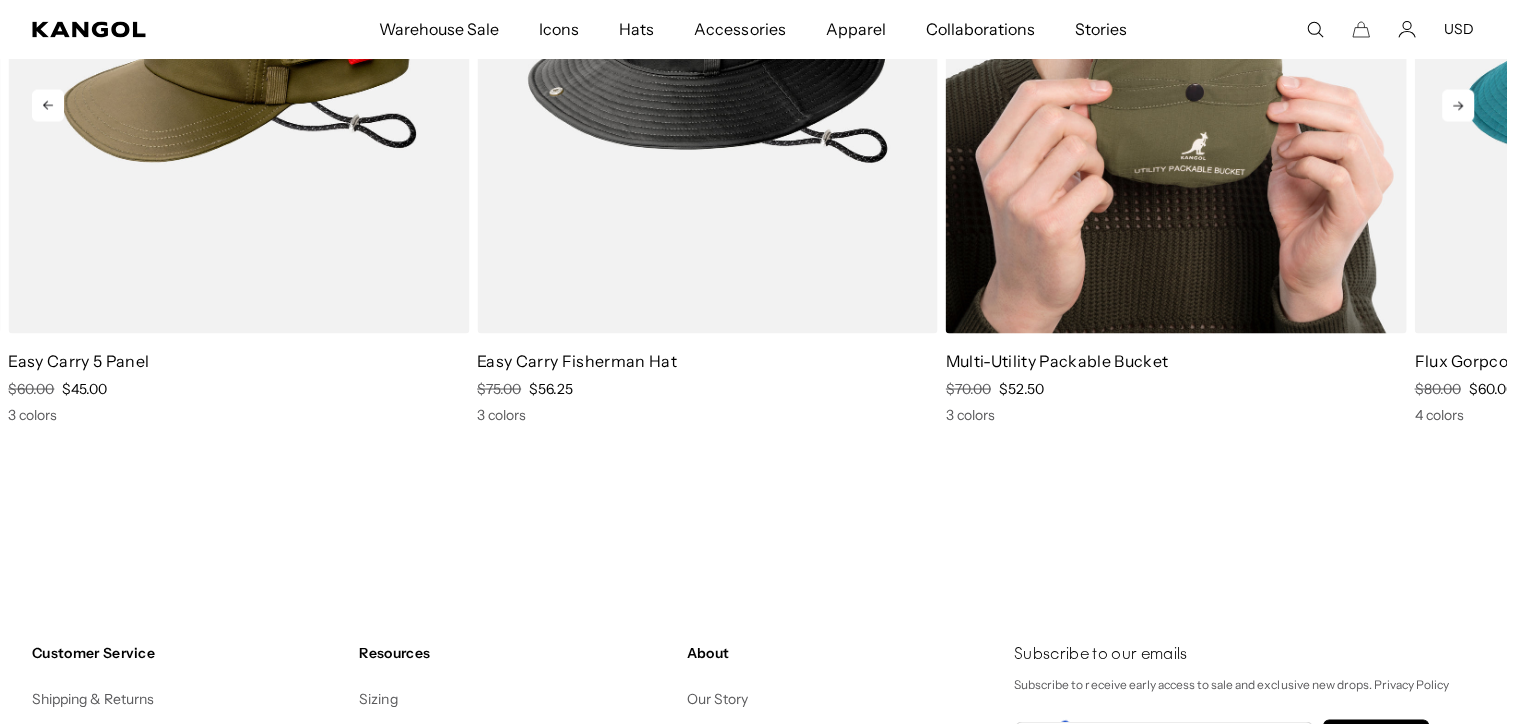 drag, startPoint x: 964, startPoint y: 470, endPoint x: 952, endPoint y: 562, distance: 92.779305 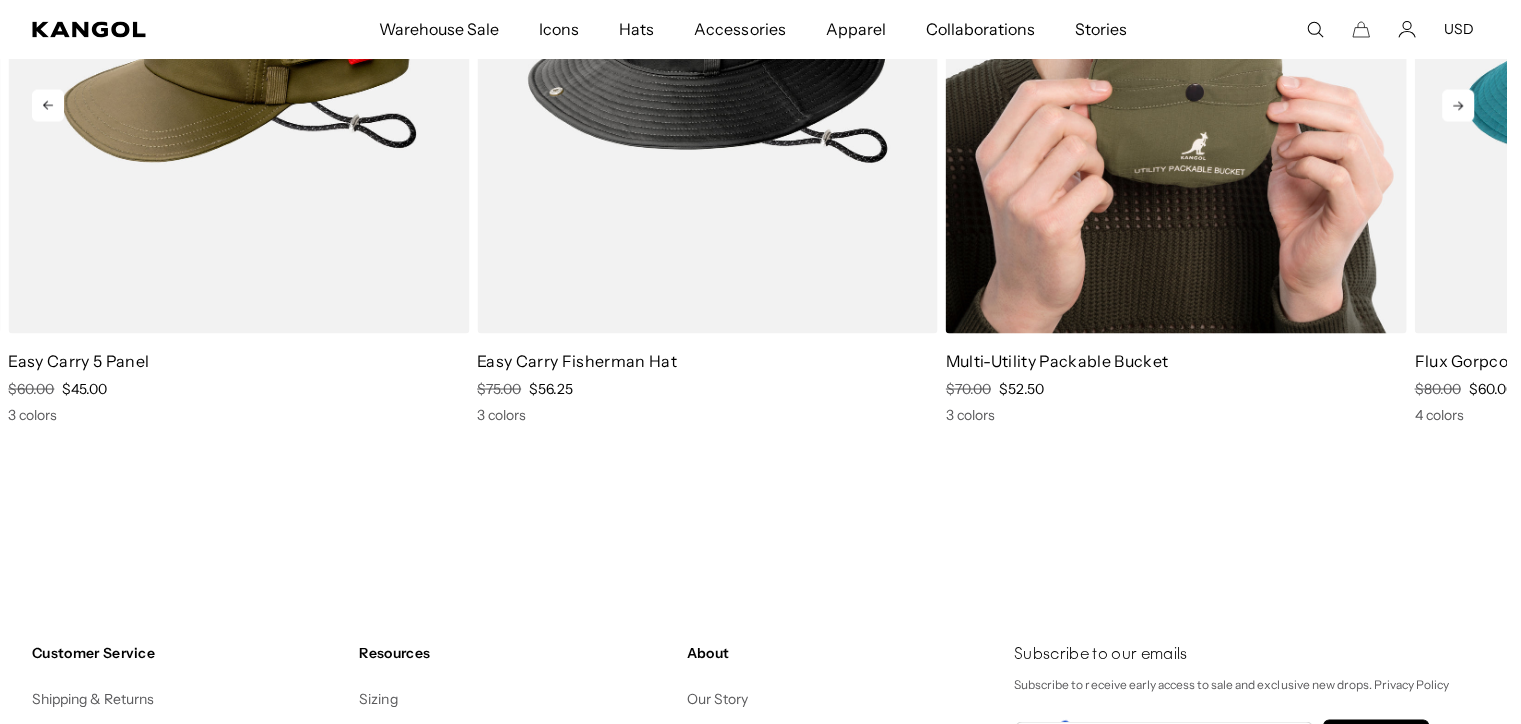 click on "Skip to content
My Bag
( 0 )
Your cart is empty.
Explore new hats
Loading...
Subtotal
$0.00 USD
Taxes, shipping, and discounts are calculated at checkout
Checkout
View My Bag
Free Shipping on orders $79+ to the Continental US
Free Shipping on orders $79+ to the Continental US" at bounding box center [753, -1145] 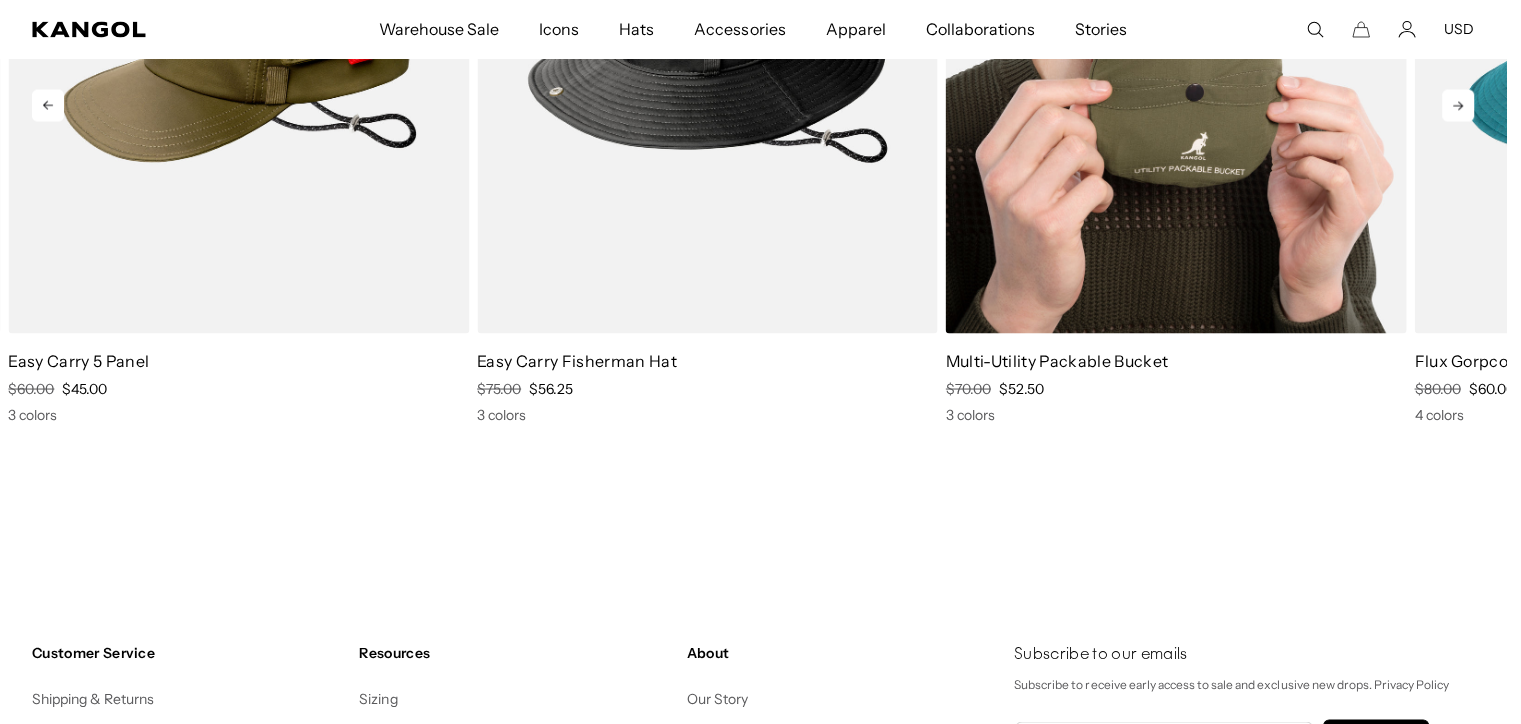 scroll, scrollTop: 3335, scrollLeft: 0, axis: vertical 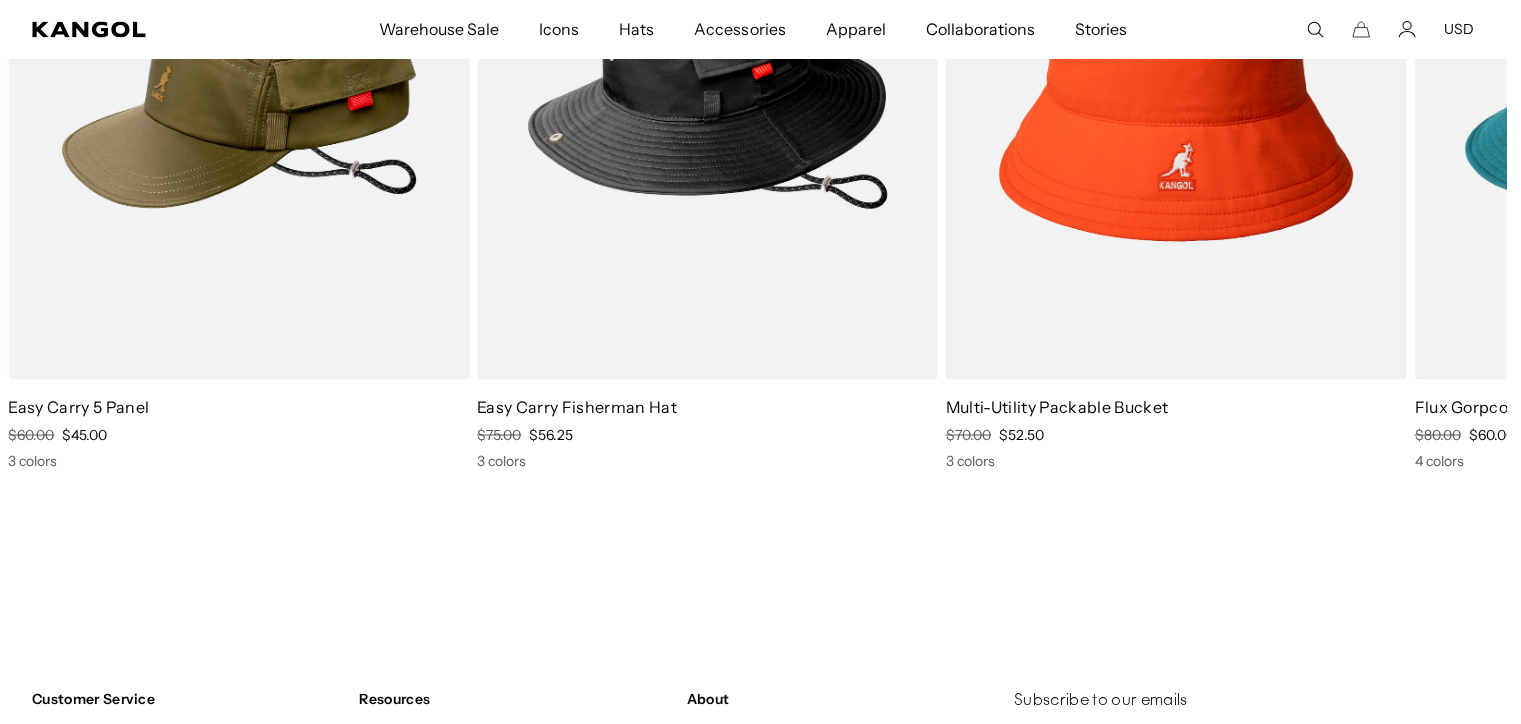 drag, startPoint x: 1127, startPoint y: 334, endPoint x: 1148, endPoint y: 564, distance: 230.95671 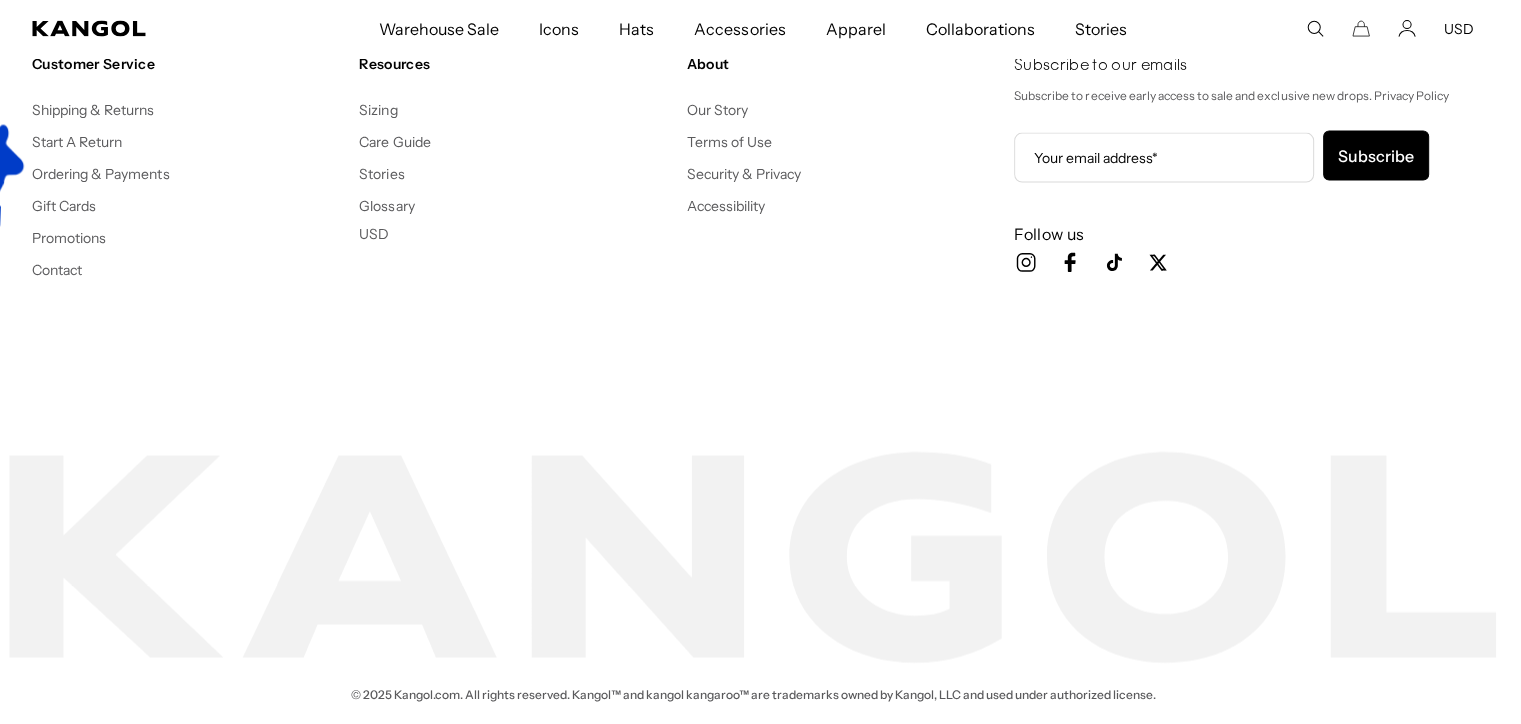 scroll, scrollTop: 4419, scrollLeft: 0, axis: vertical 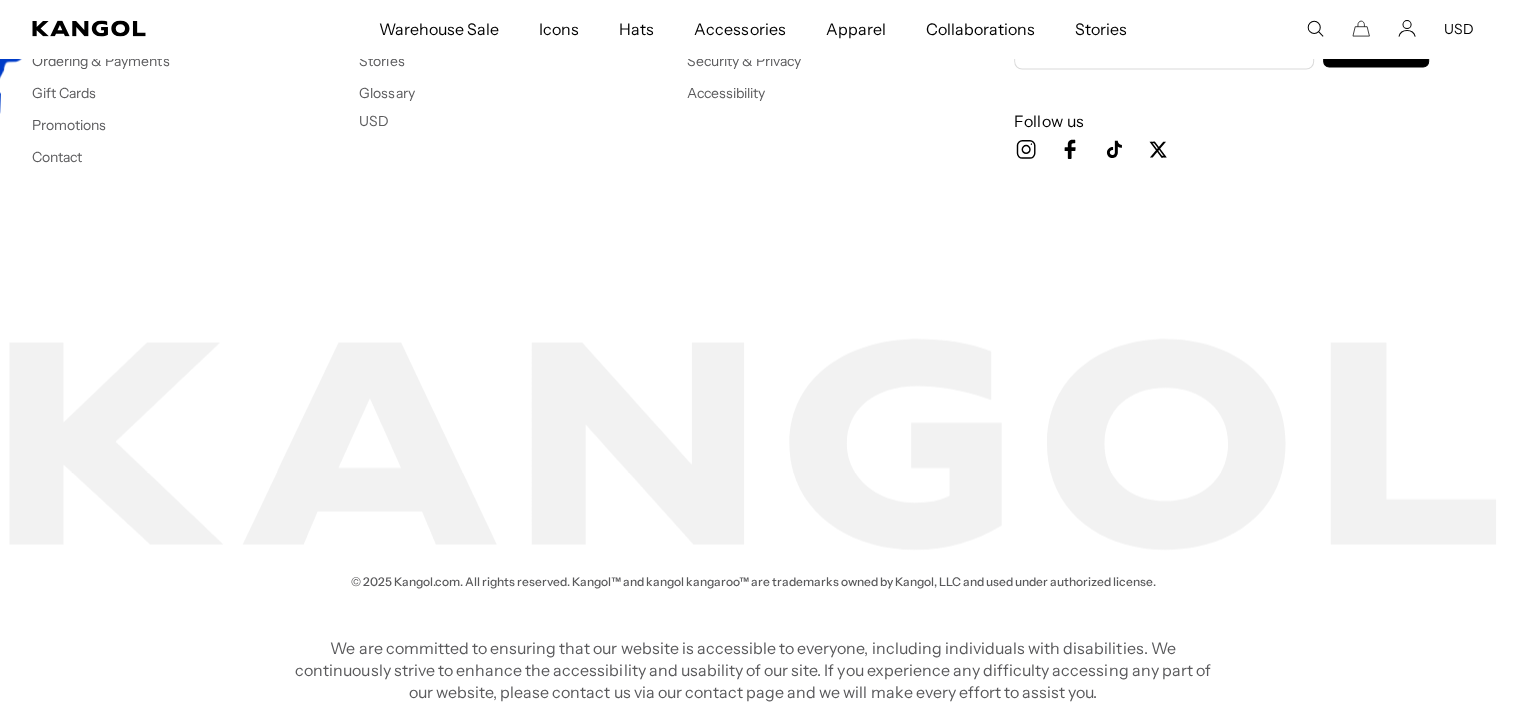 drag, startPoint x: 992, startPoint y: 426, endPoint x: 1024, endPoint y: 656, distance: 232.21542 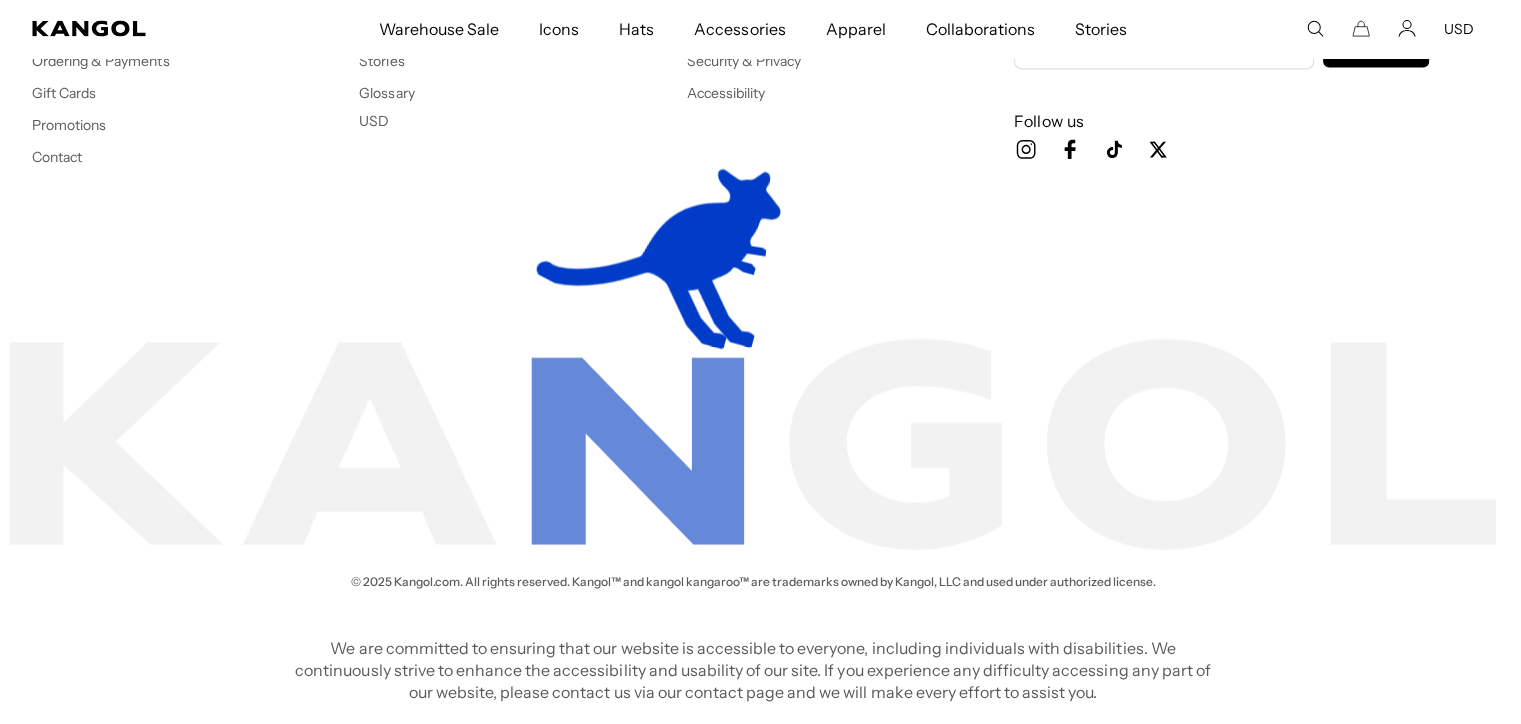 scroll, scrollTop: 0, scrollLeft: 412, axis: horizontal 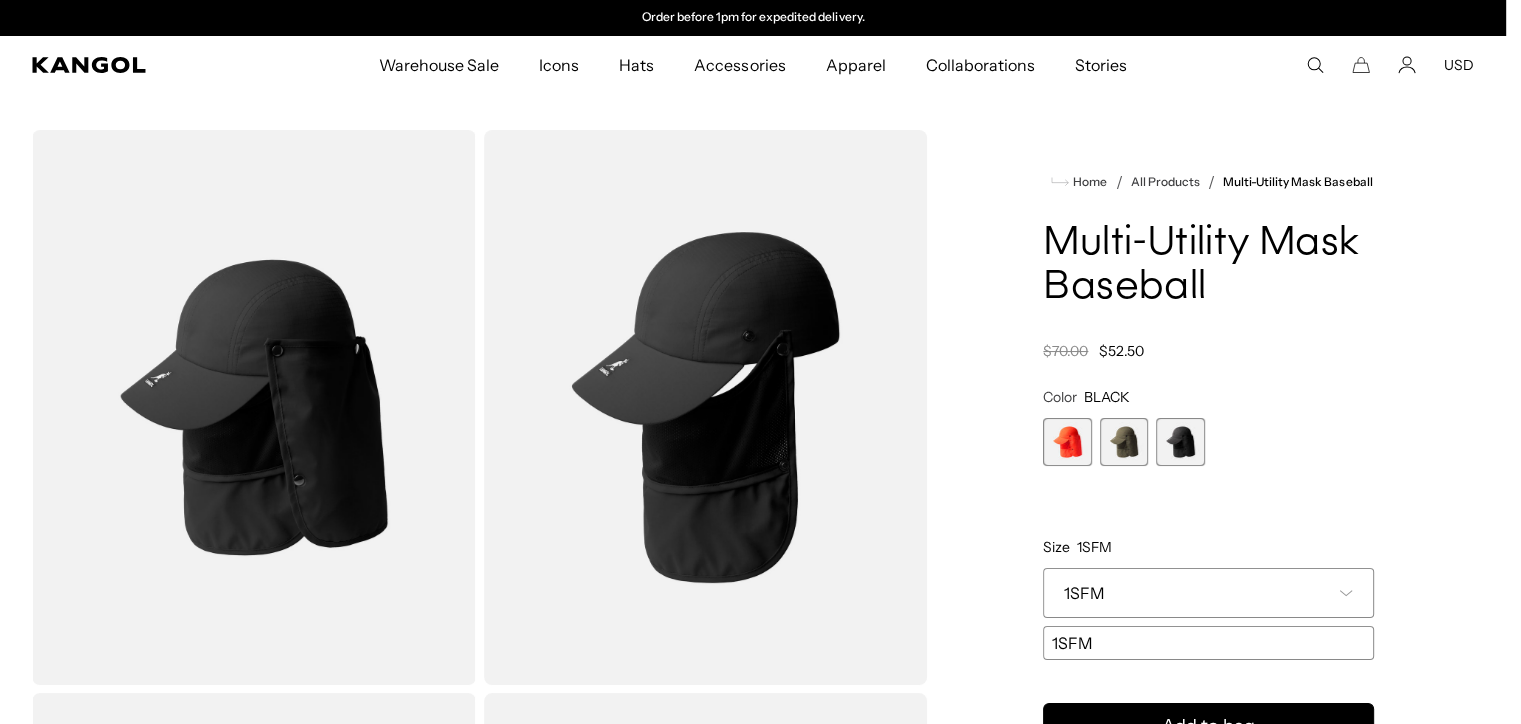 drag, startPoint x: 965, startPoint y: 593, endPoint x: 949, endPoint y: 261, distance: 332.3853 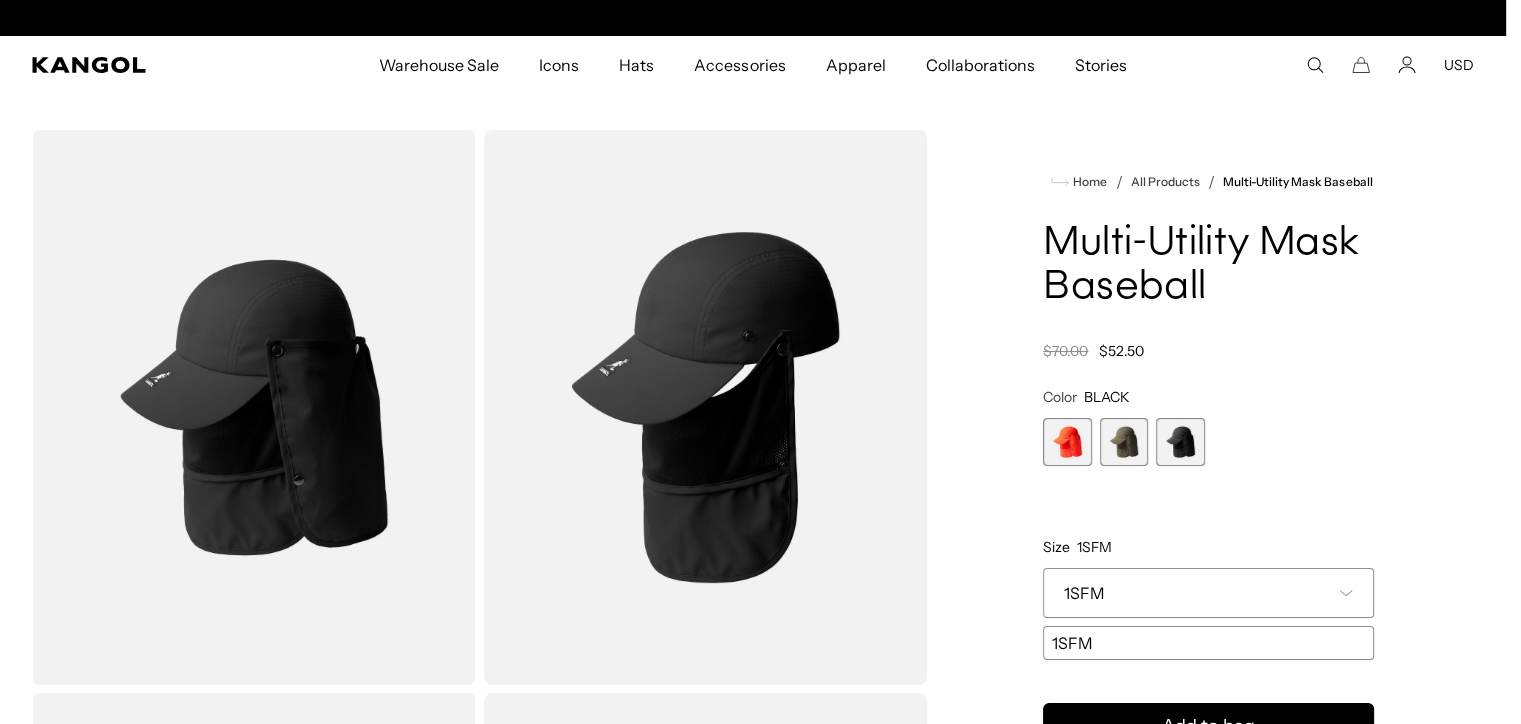 scroll, scrollTop: 0, scrollLeft: 412, axis: horizontal 